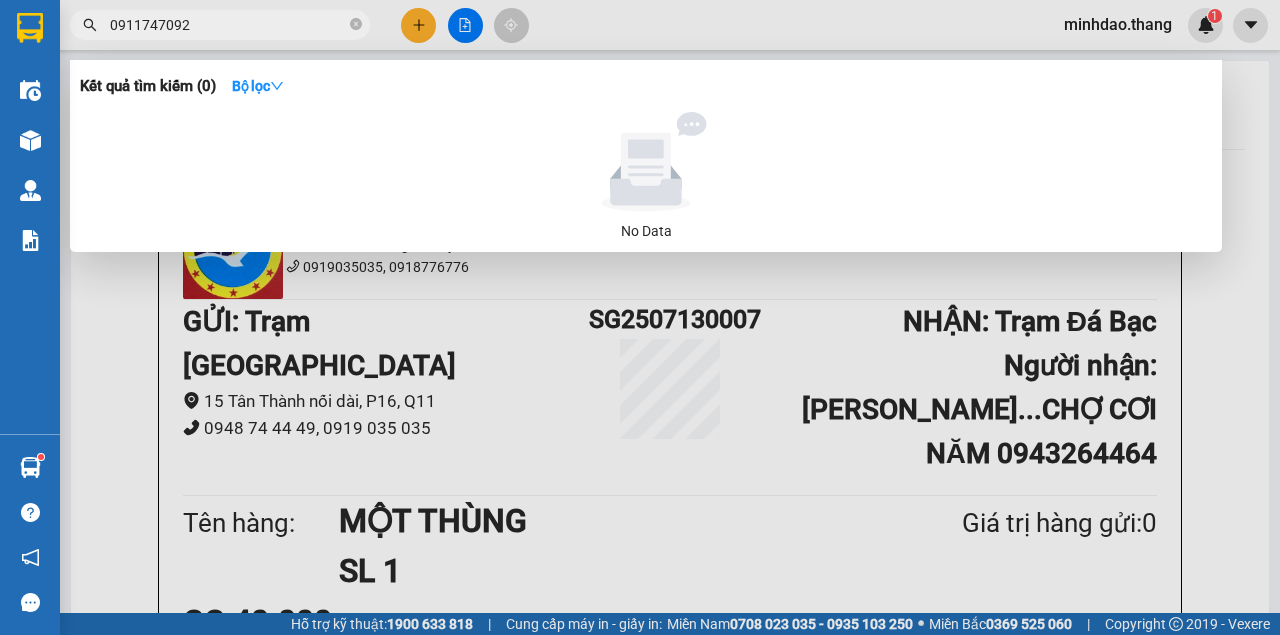 scroll, scrollTop: 0, scrollLeft: 0, axis: both 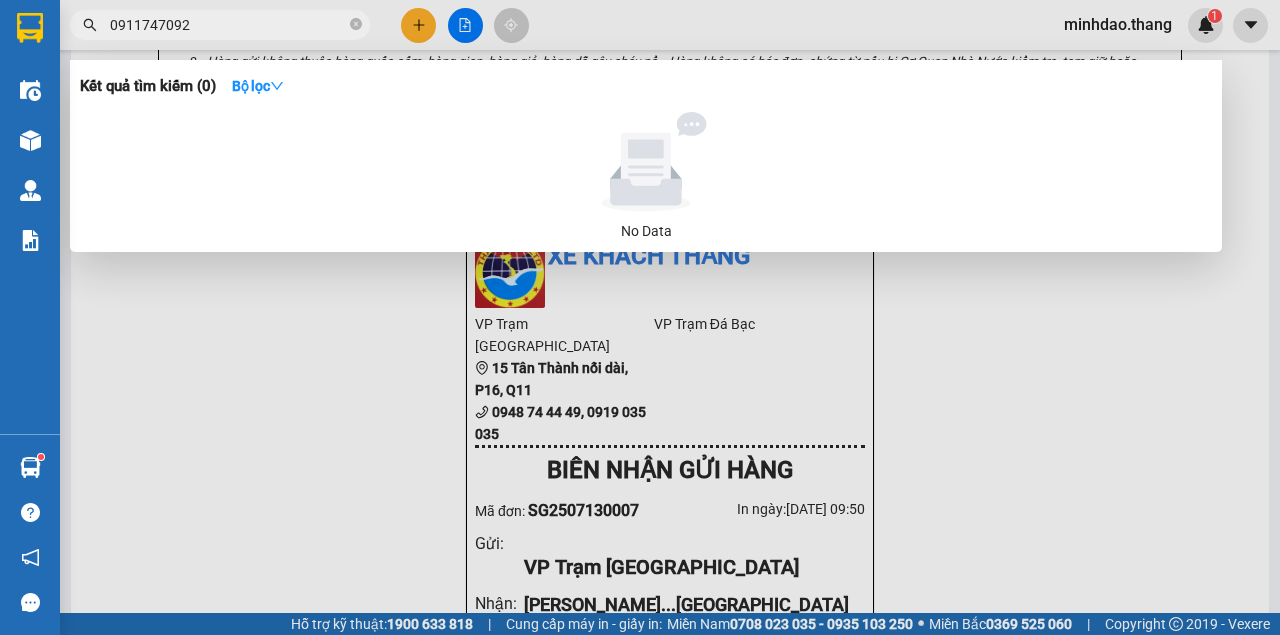 click at bounding box center (640, 317) 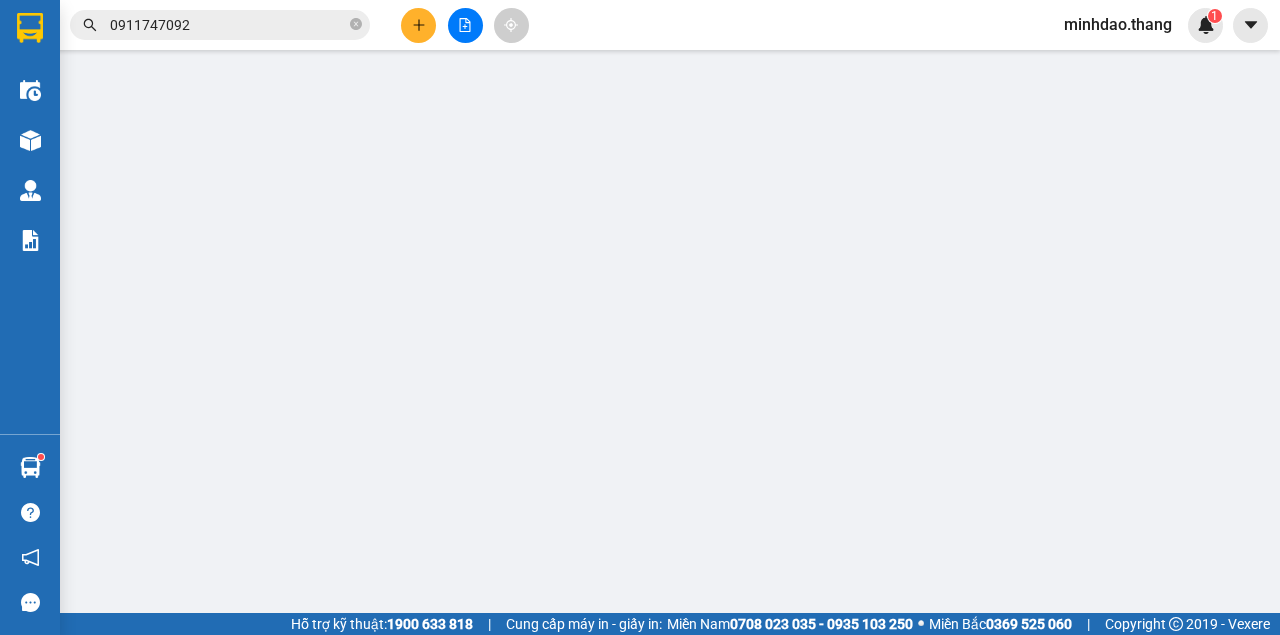 scroll, scrollTop: 0, scrollLeft: 0, axis: both 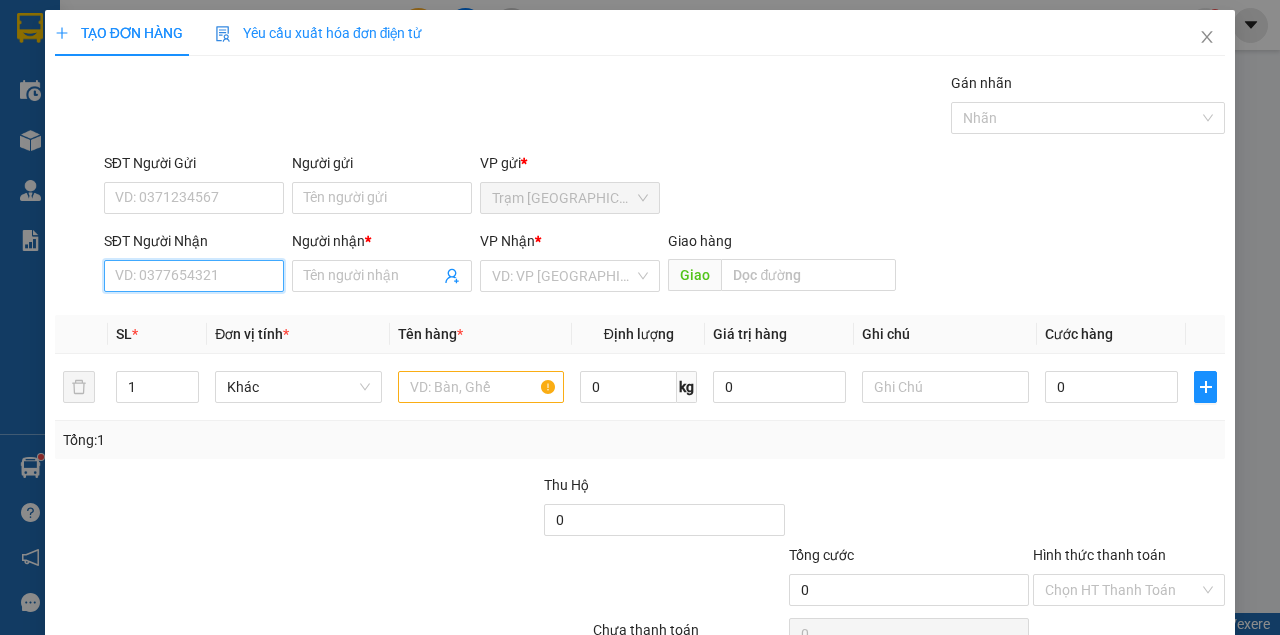 click on "SĐT Người Nhận" at bounding box center (194, 276) 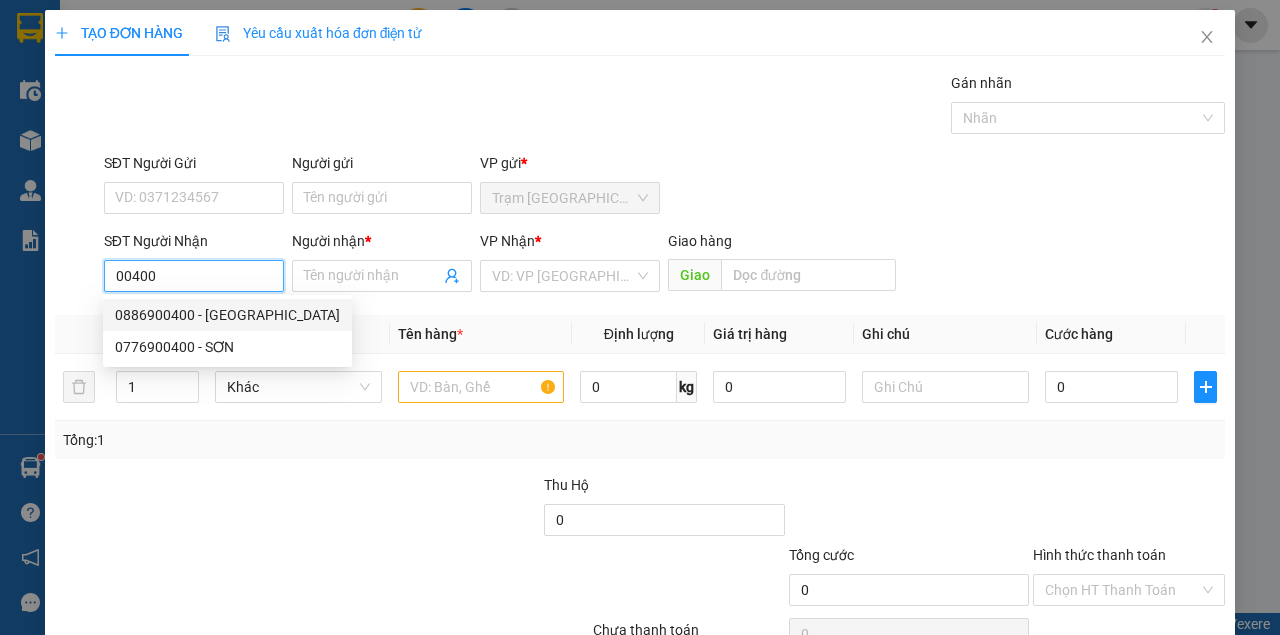 click on "0886900400 - ANH SƠN" at bounding box center (227, 315) 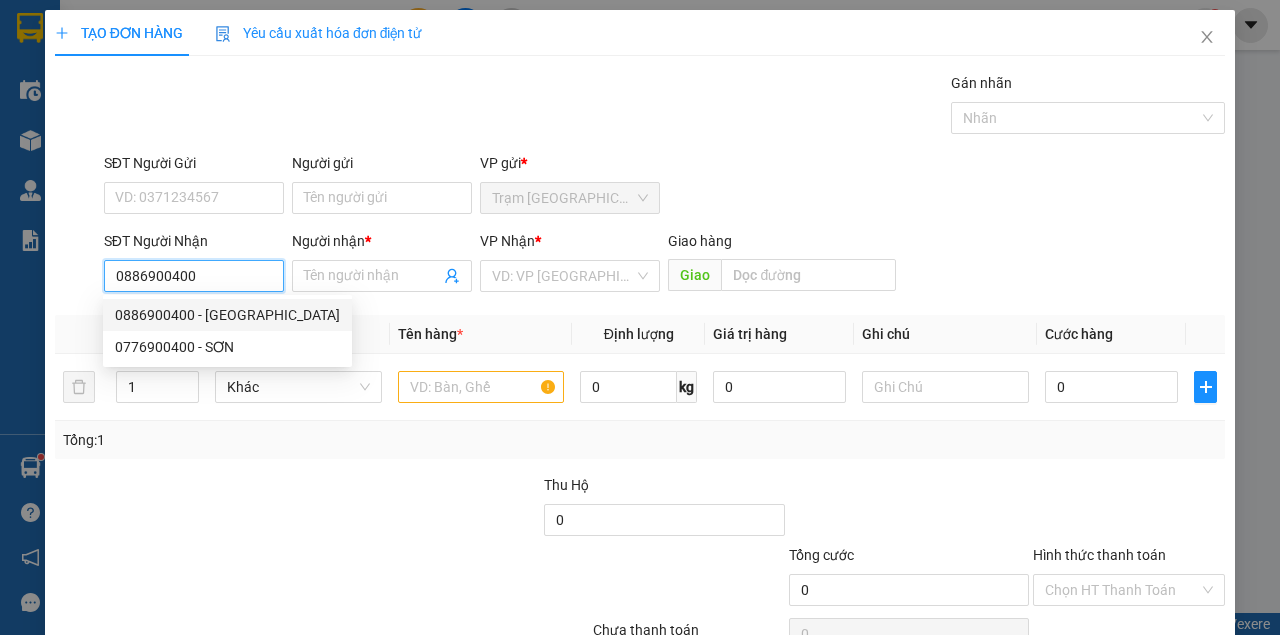 type on "ANH SƠN" 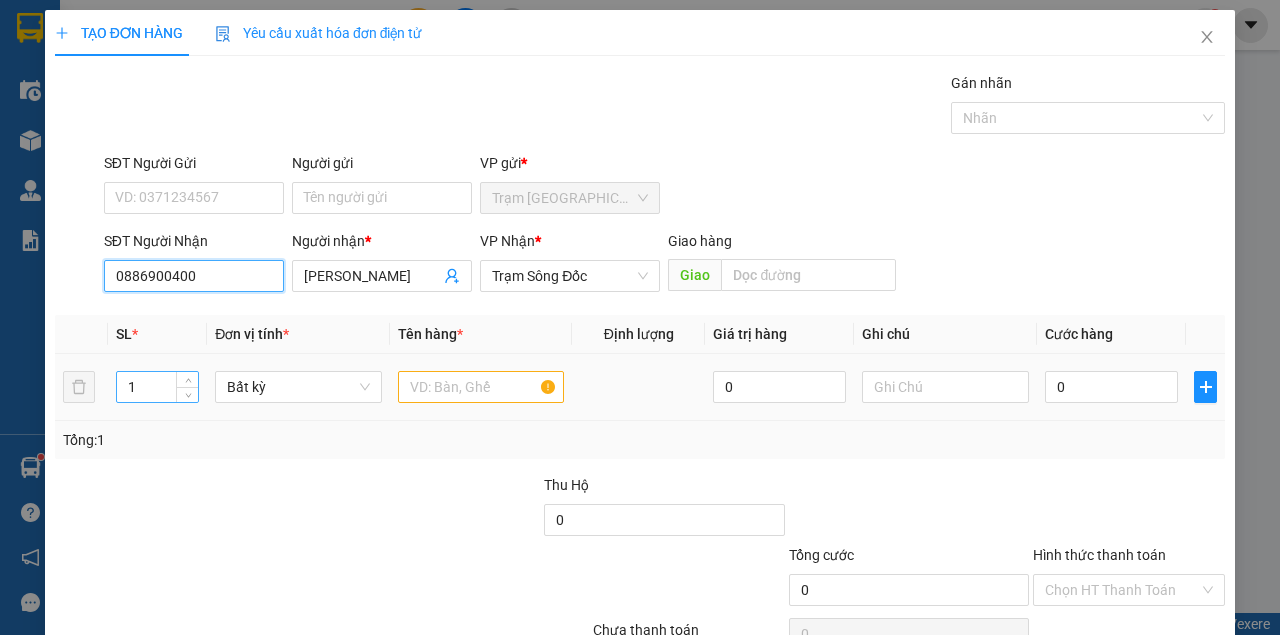 type on "0886900400" 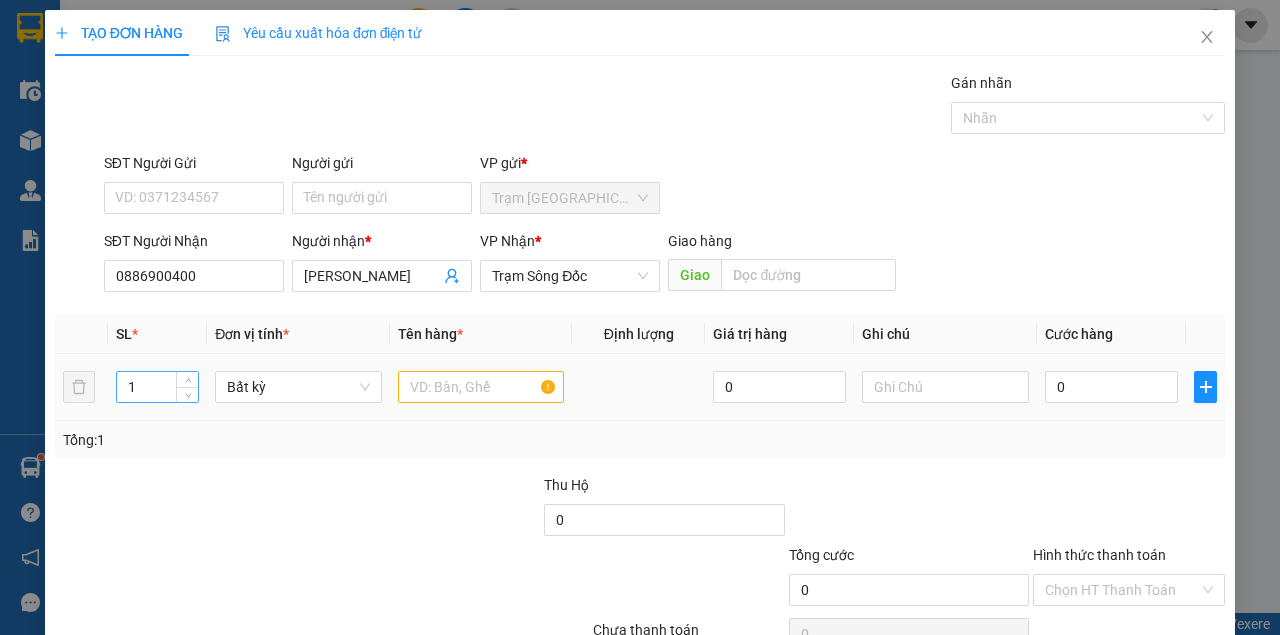 click on "1" at bounding box center (158, 387) 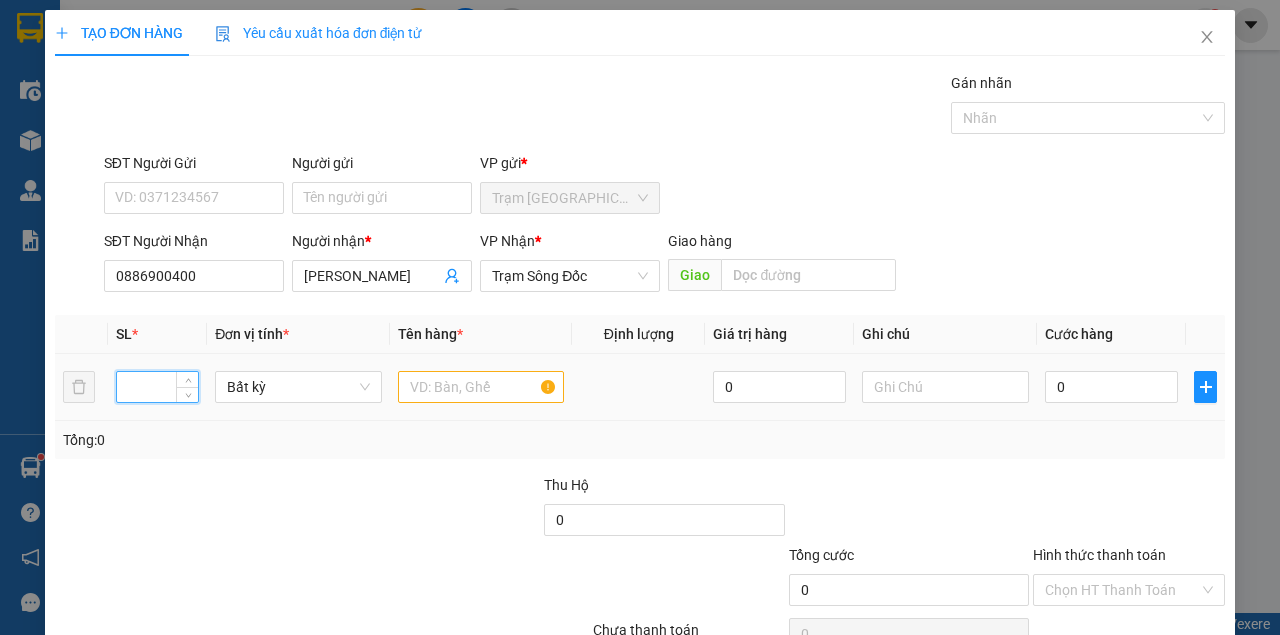 type on "3" 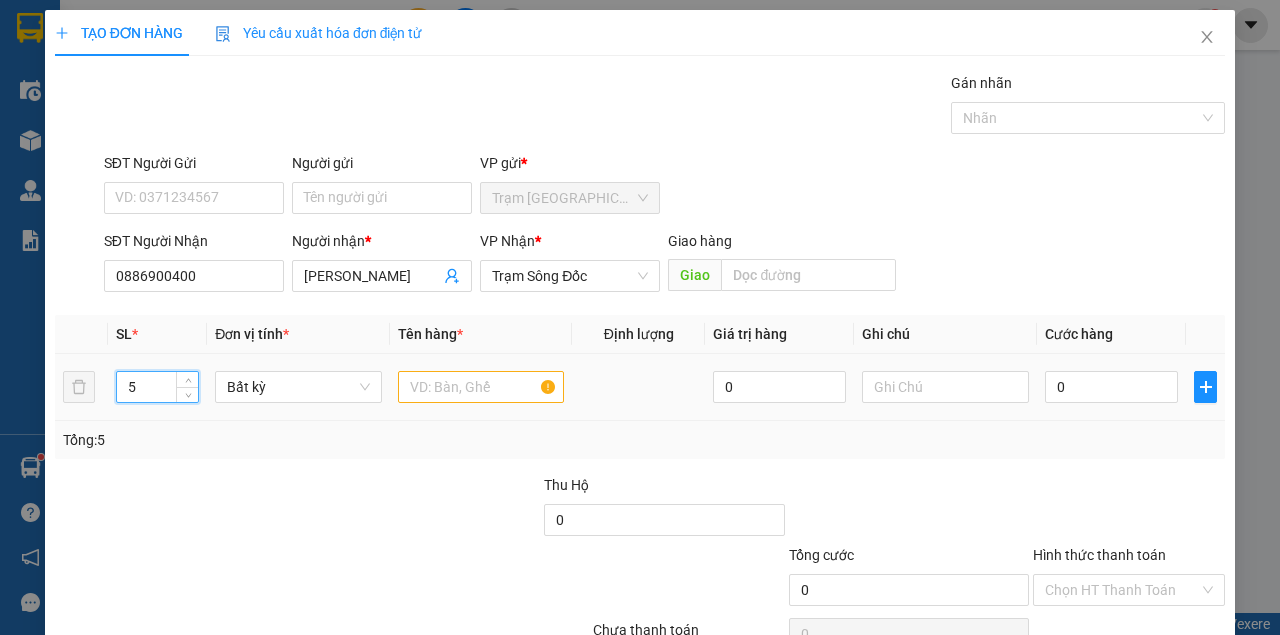 type on "5" 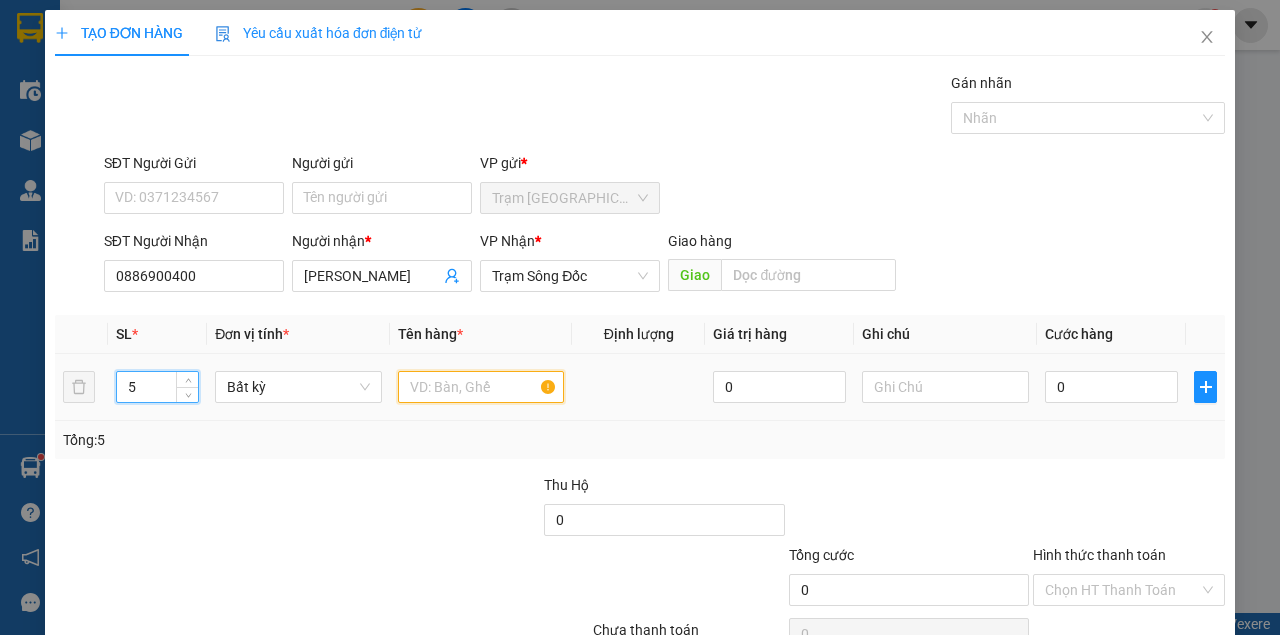 click at bounding box center [481, 387] 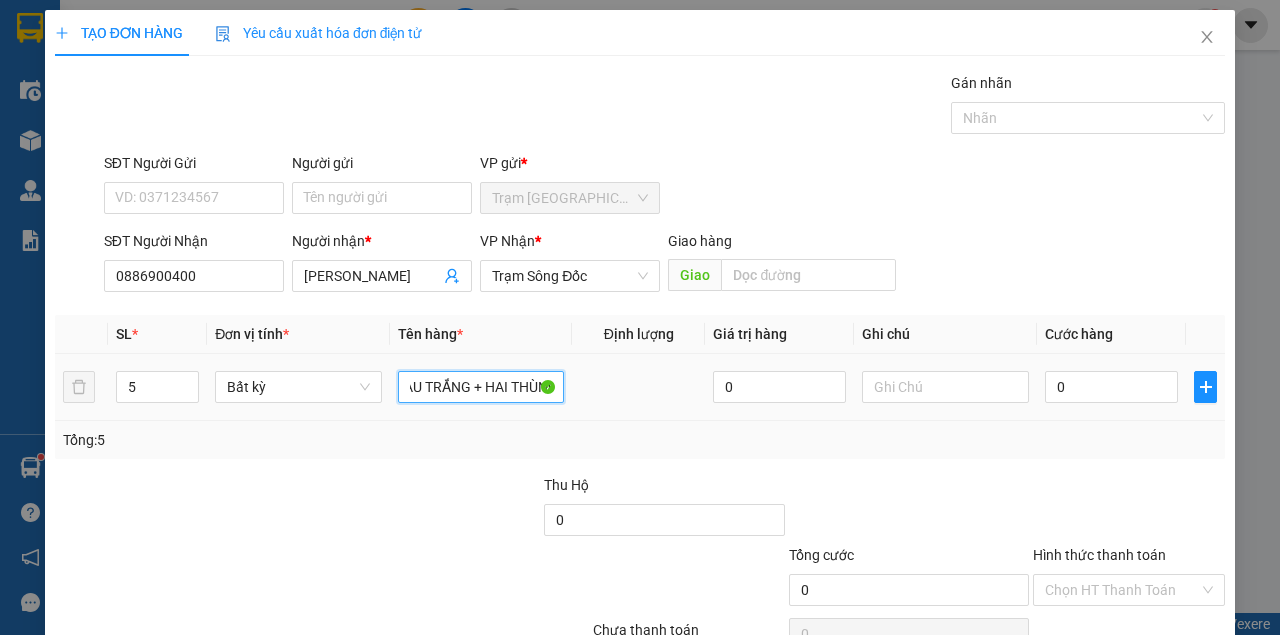 scroll, scrollTop: 0, scrollLeft: 84, axis: horizontal 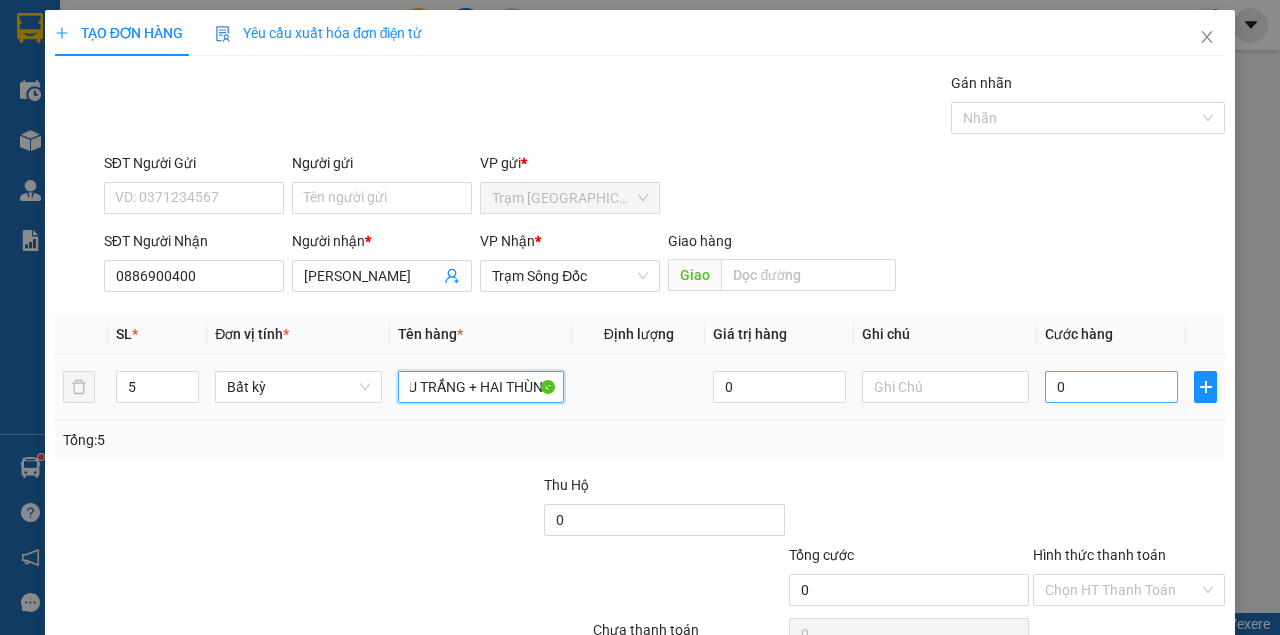 type on "BA BAO MÀU TRẮNG + HAI THÙNG" 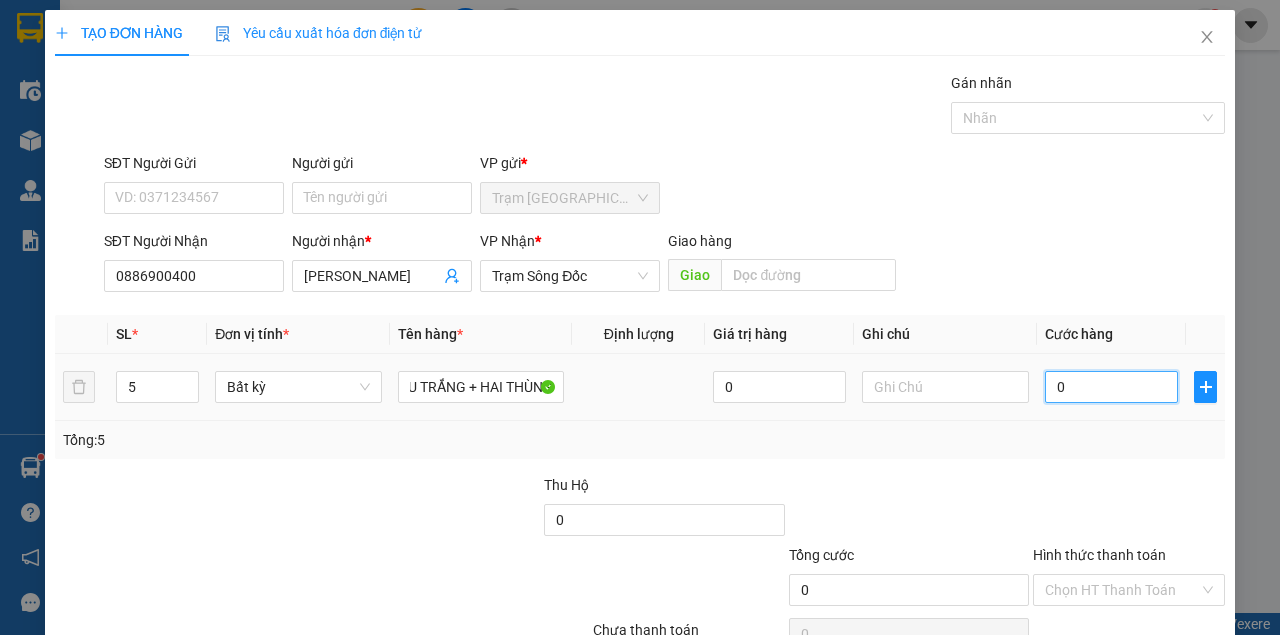 scroll, scrollTop: 0, scrollLeft: 0, axis: both 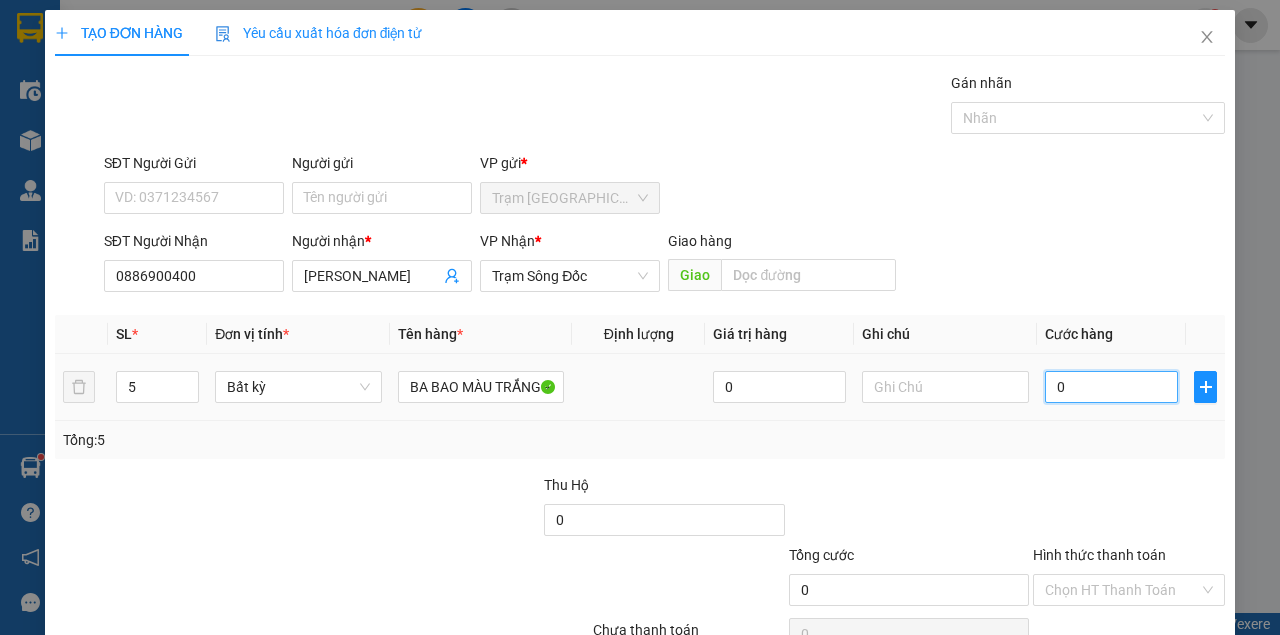 click on "0" at bounding box center (1111, 387) 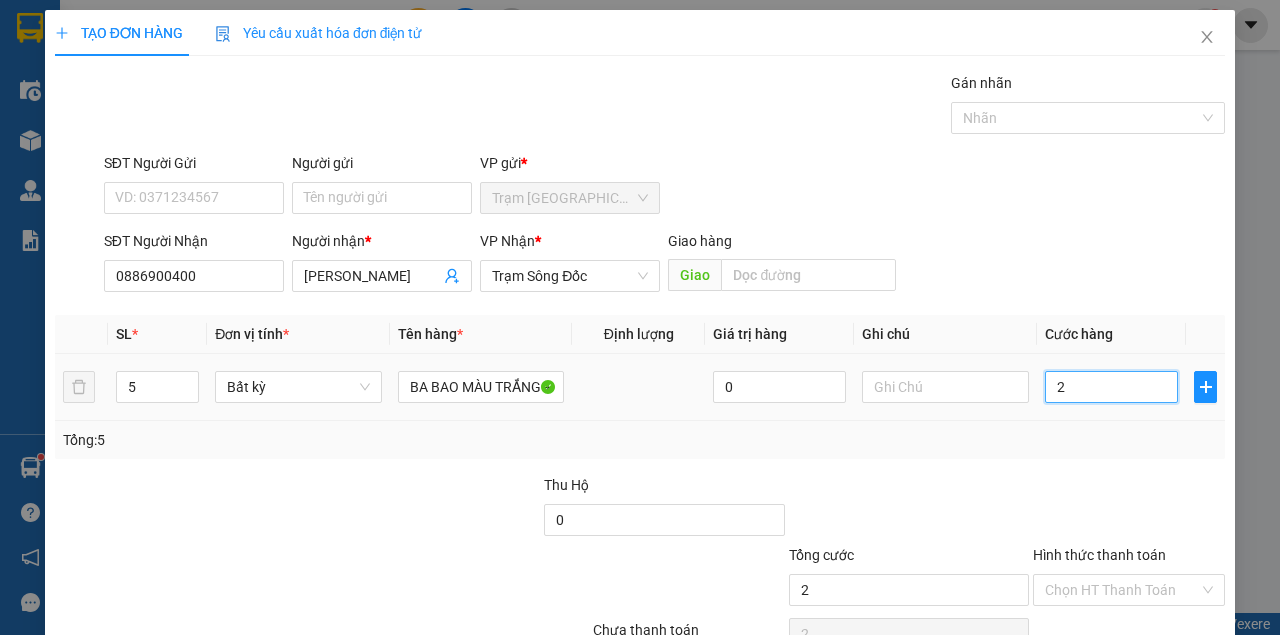 type on "28" 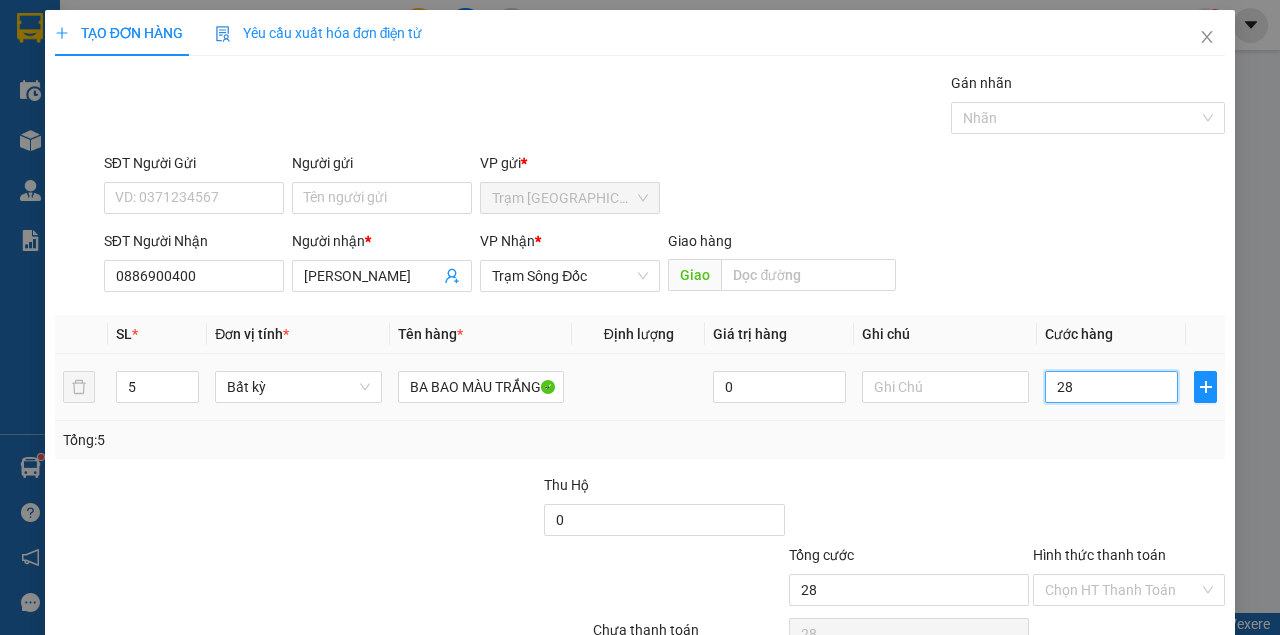type on "280" 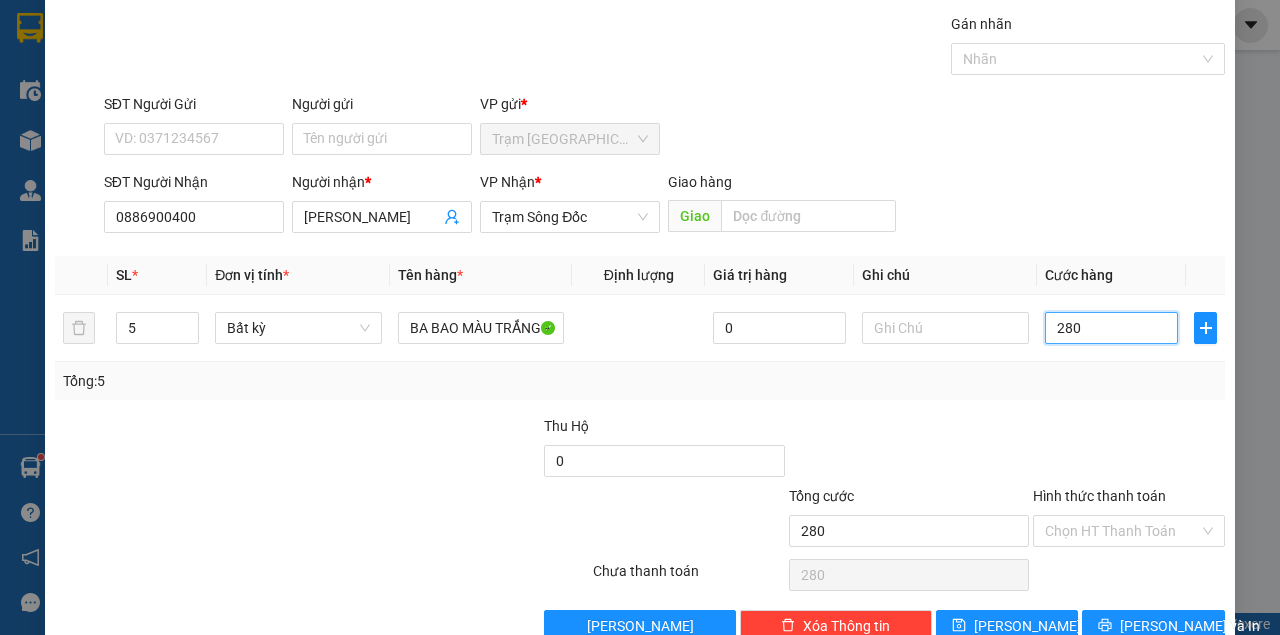 scroll, scrollTop: 102, scrollLeft: 0, axis: vertical 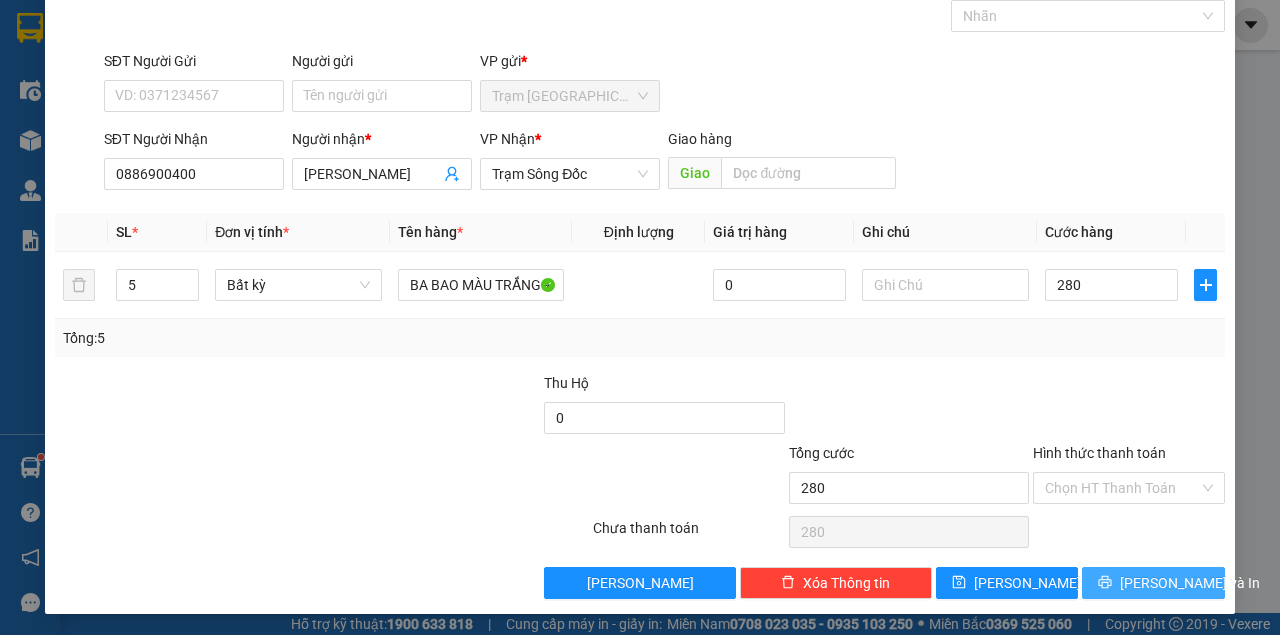type on "280.000" 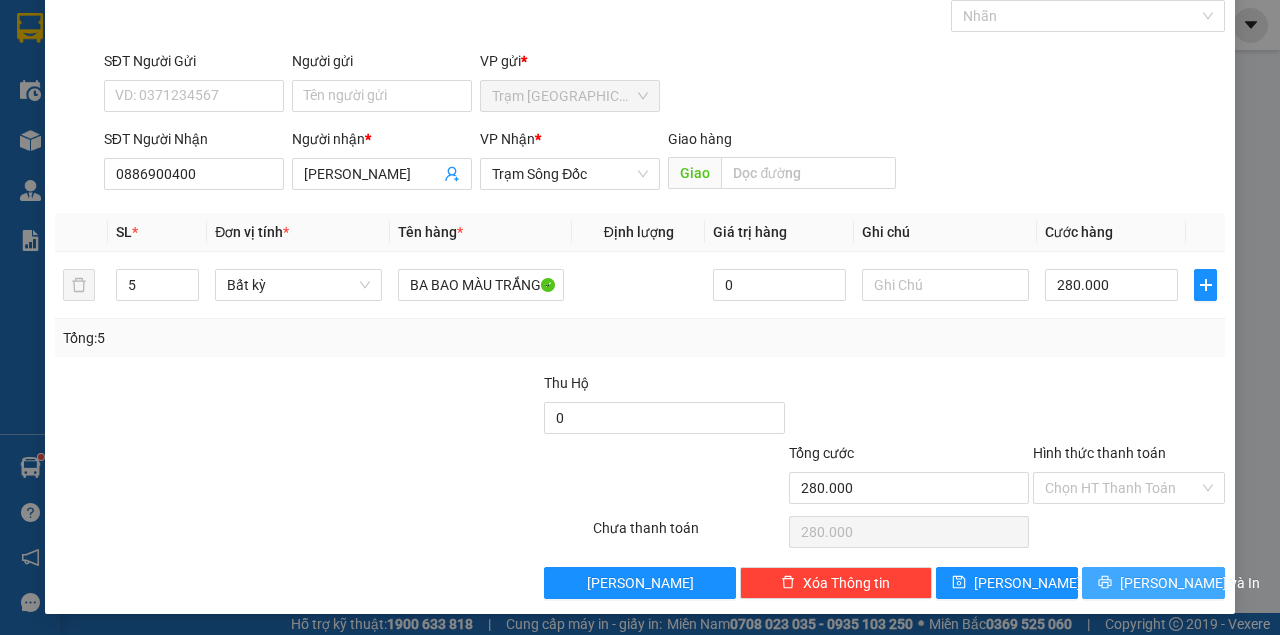 type 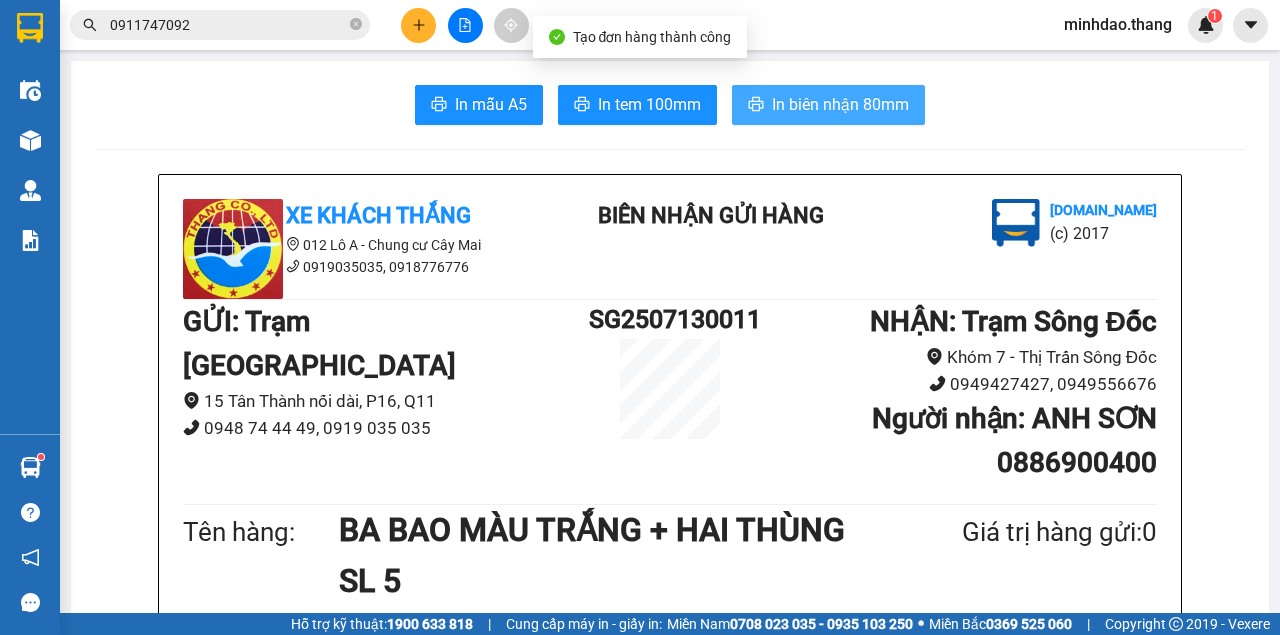 type 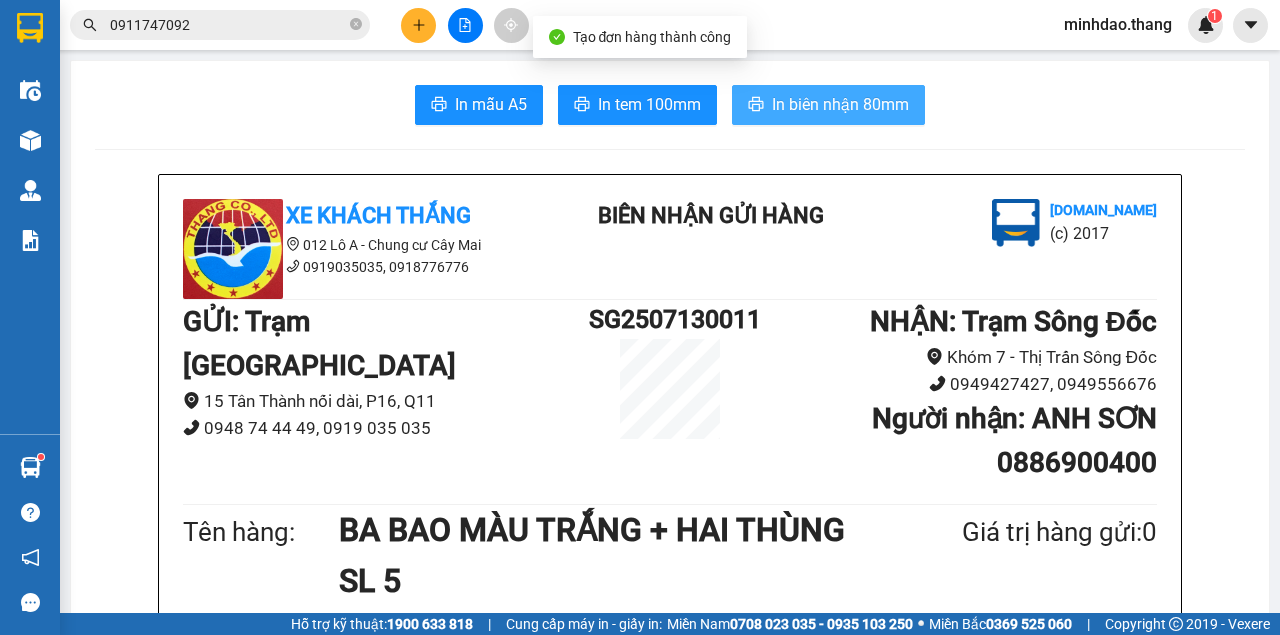 scroll, scrollTop: 400, scrollLeft: 0, axis: vertical 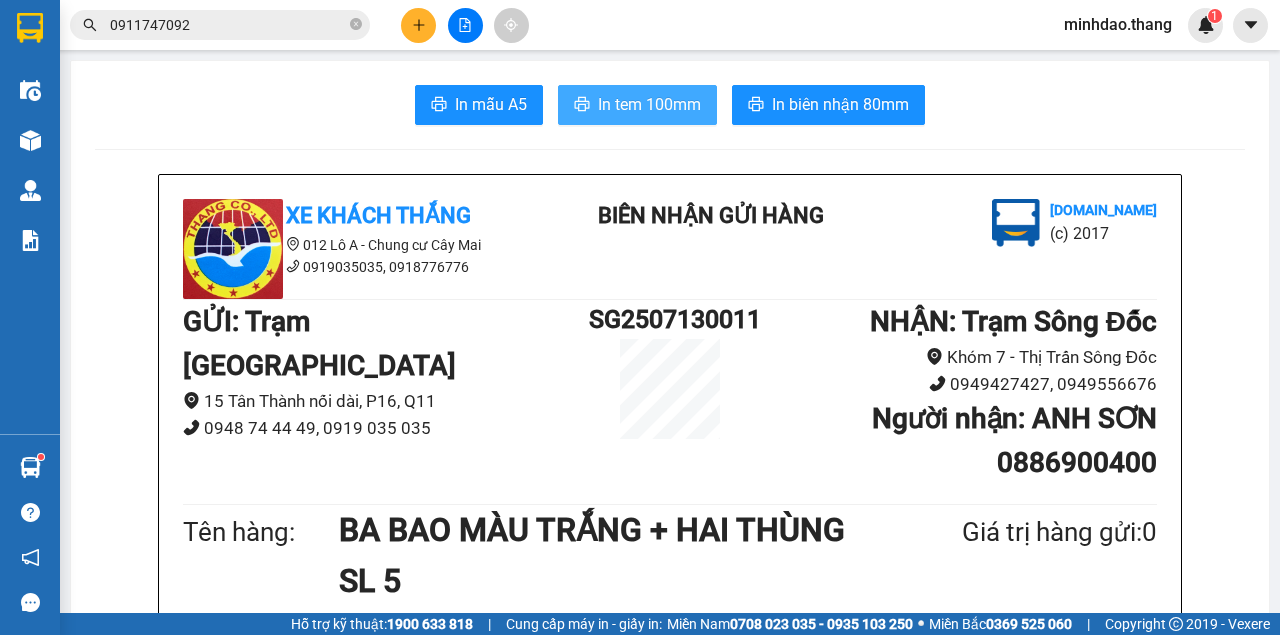 click on "In tem 100mm" at bounding box center [649, 104] 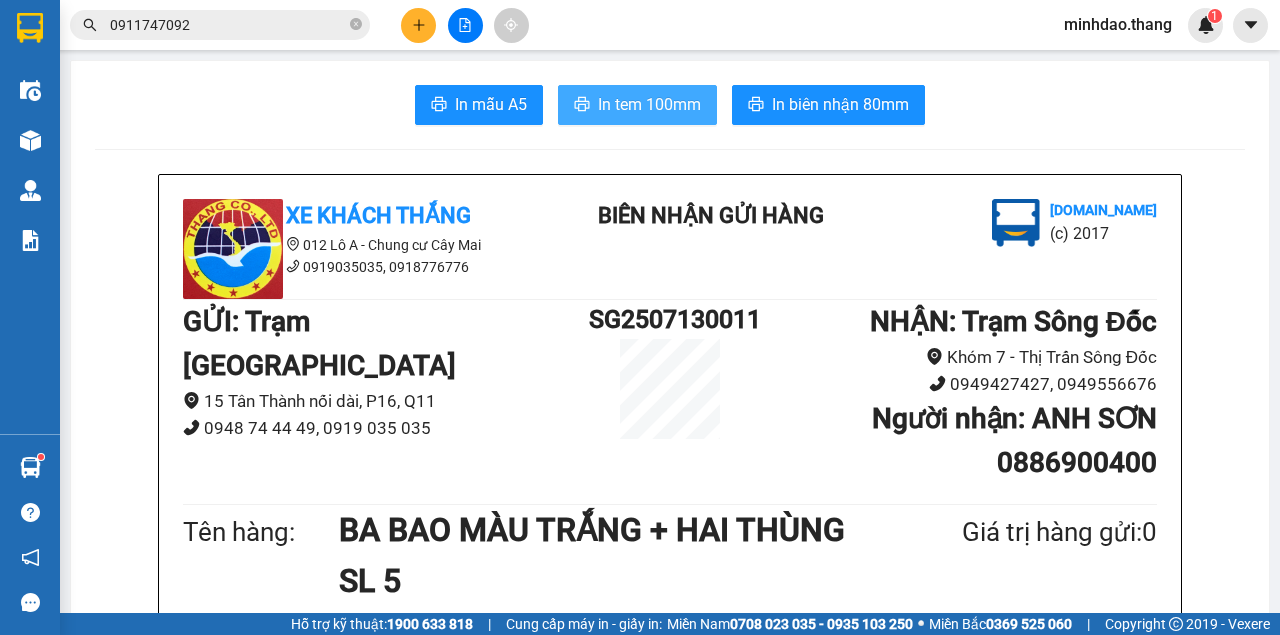 scroll, scrollTop: 0, scrollLeft: 0, axis: both 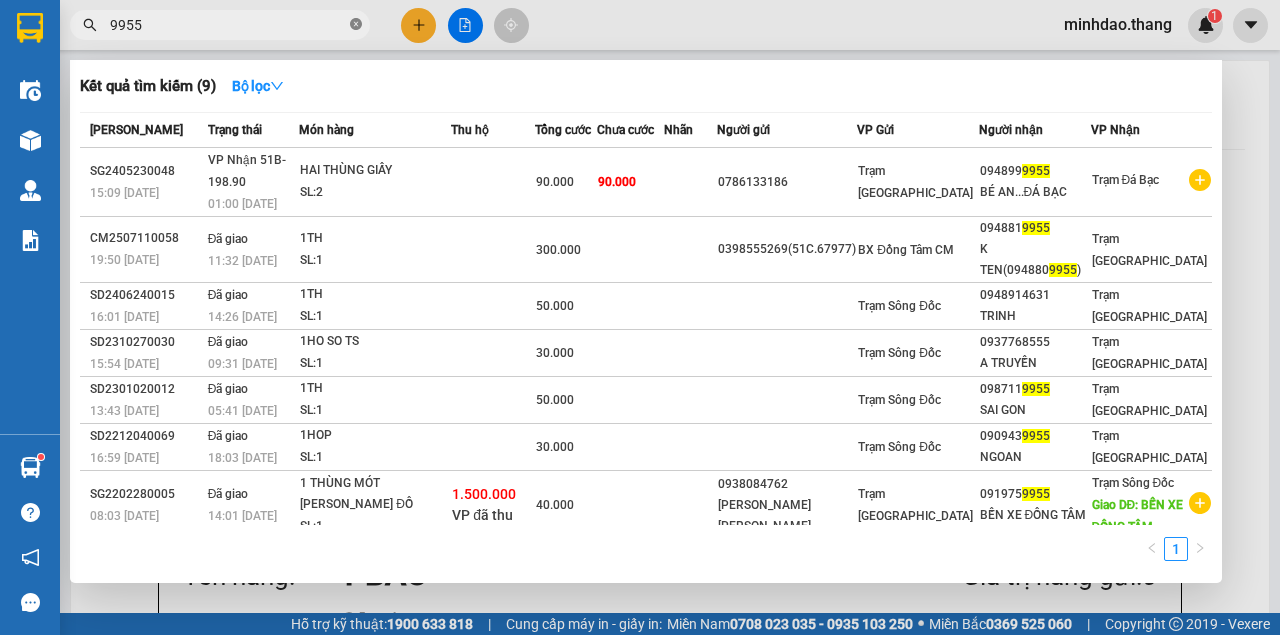 click 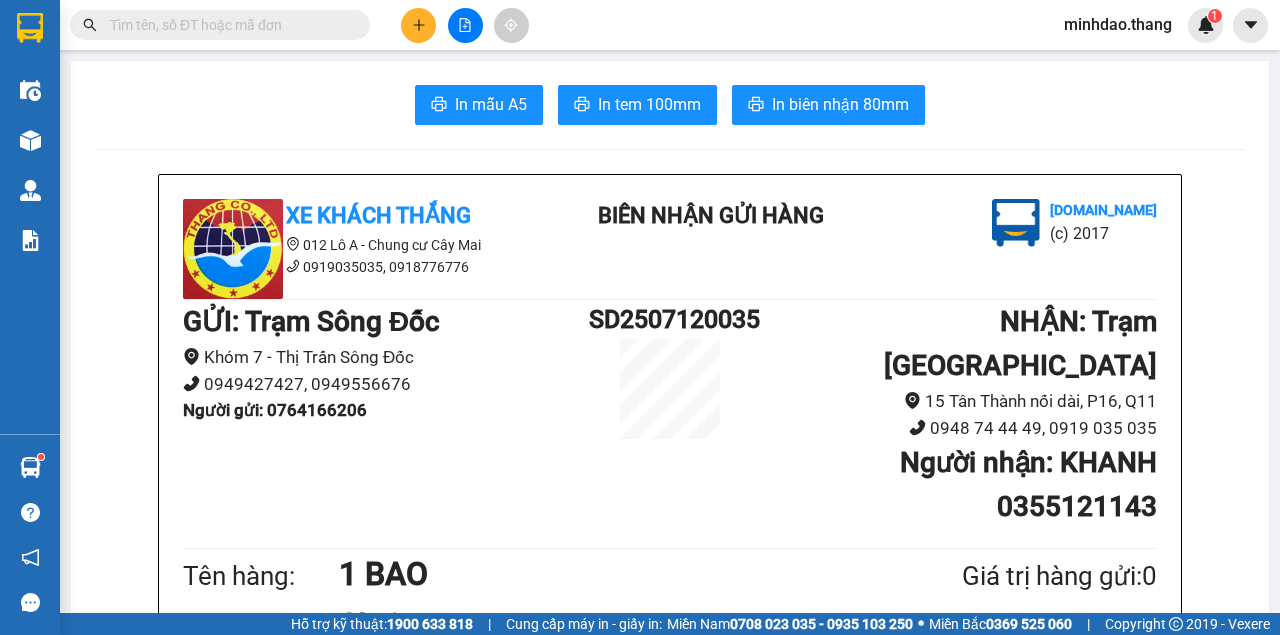 click at bounding box center [228, 25] 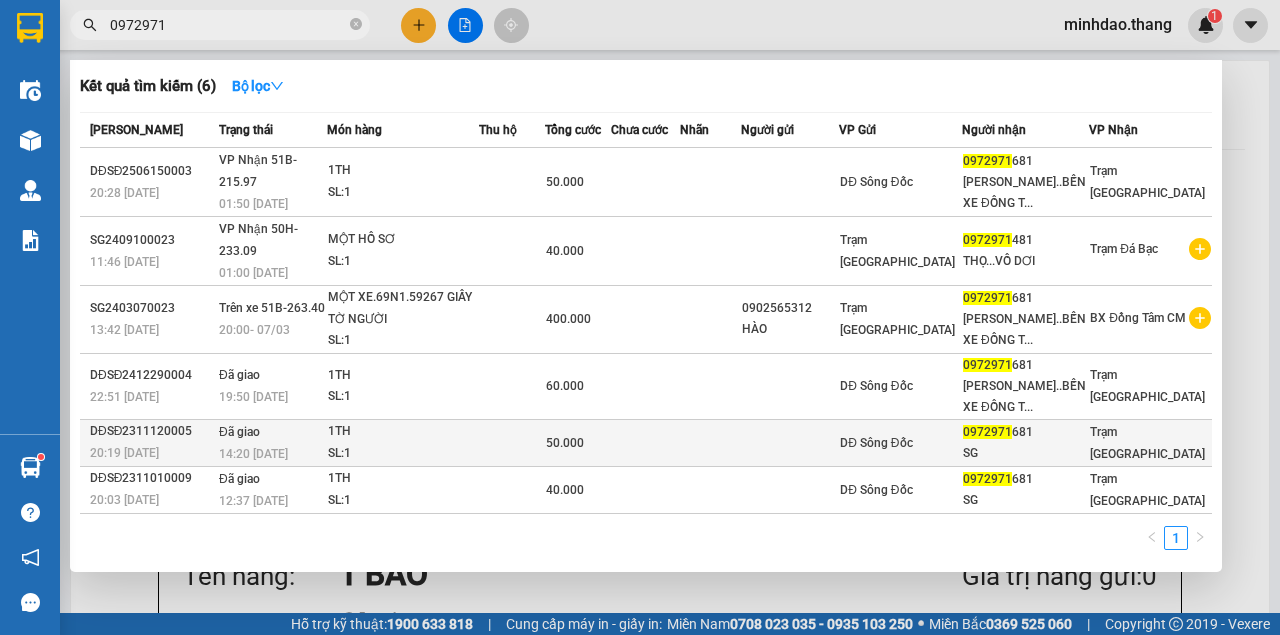 scroll, scrollTop: 25, scrollLeft: 0, axis: vertical 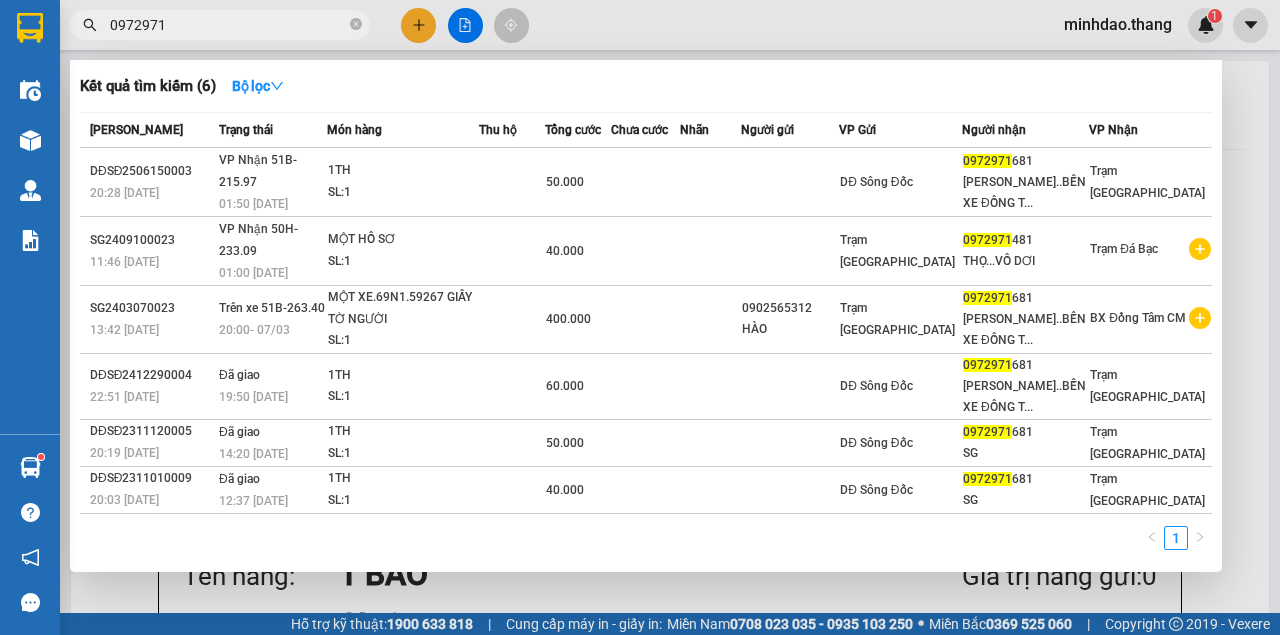 type on "0972971" 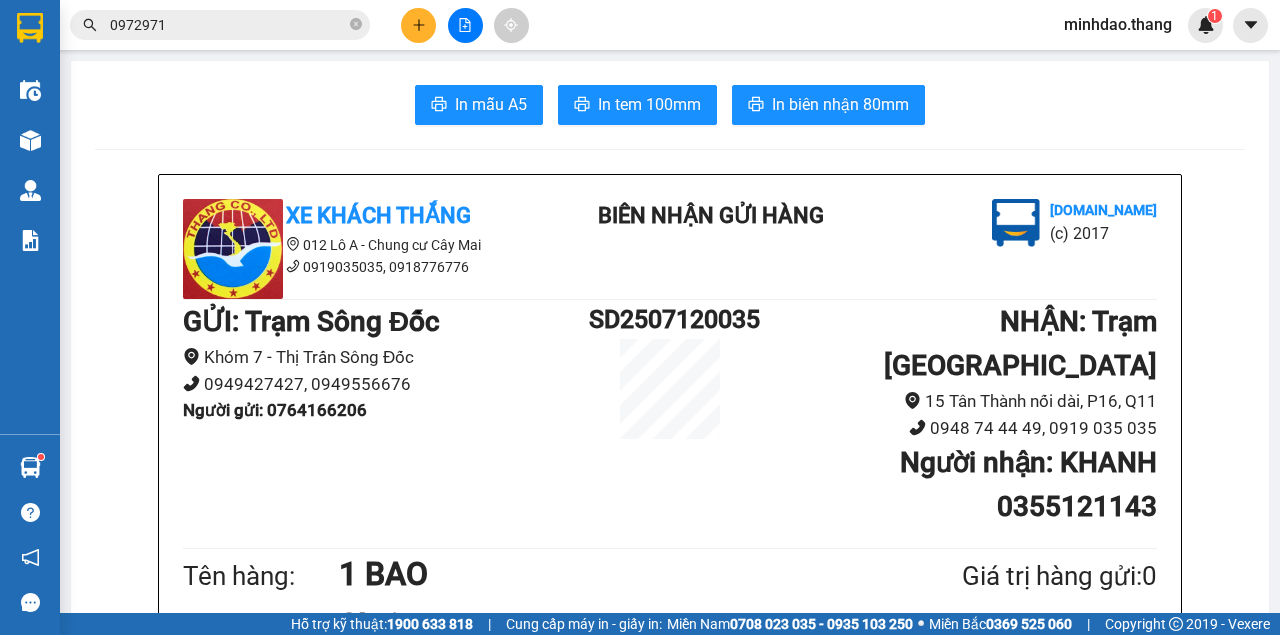 click at bounding box center (465, 25) 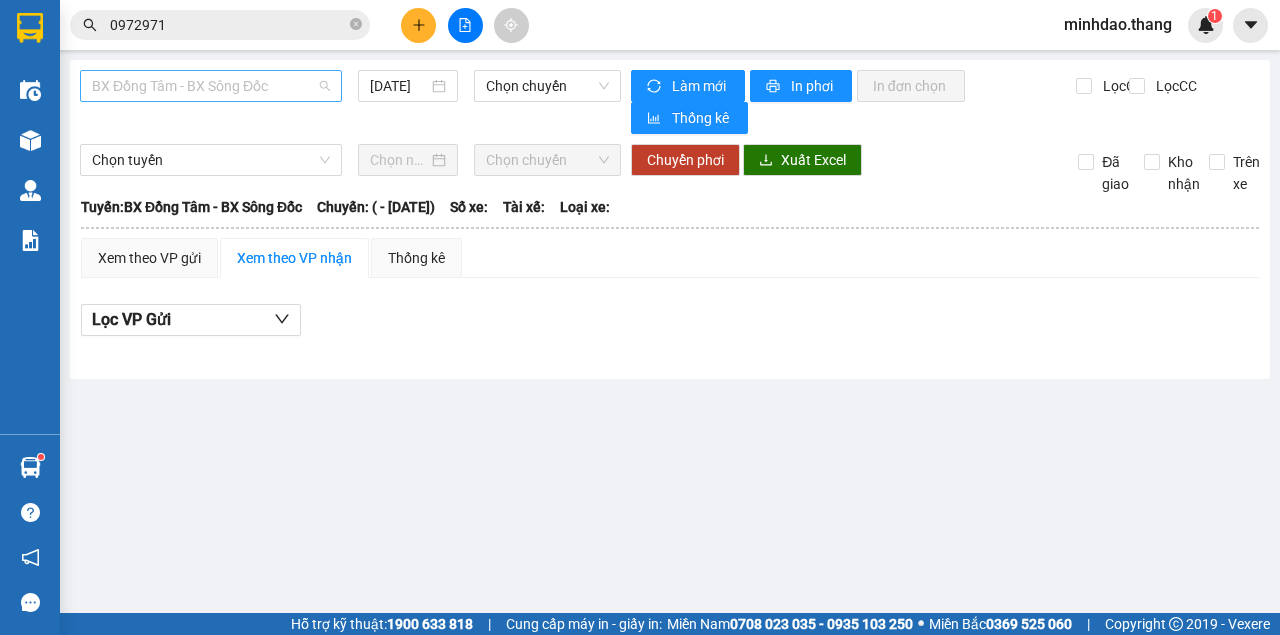 click on "BX Đồng Tâm - BX Sông Đốc" at bounding box center [211, 86] 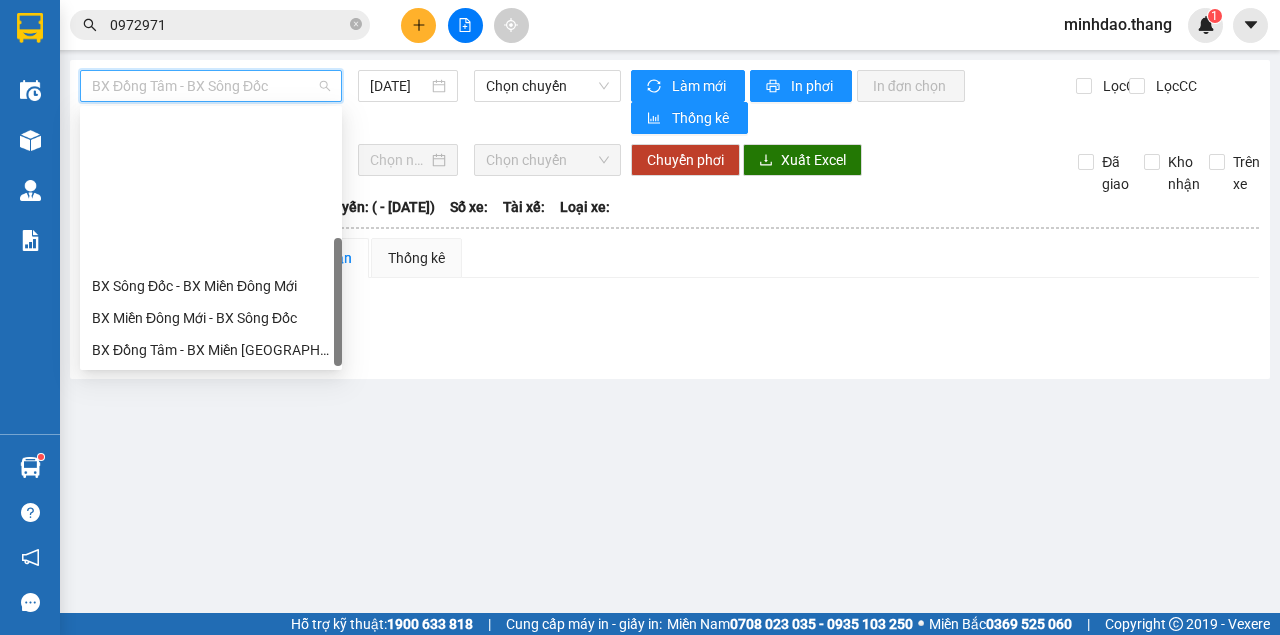 scroll, scrollTop: 192, scrollLeft: 0, axis: vertical 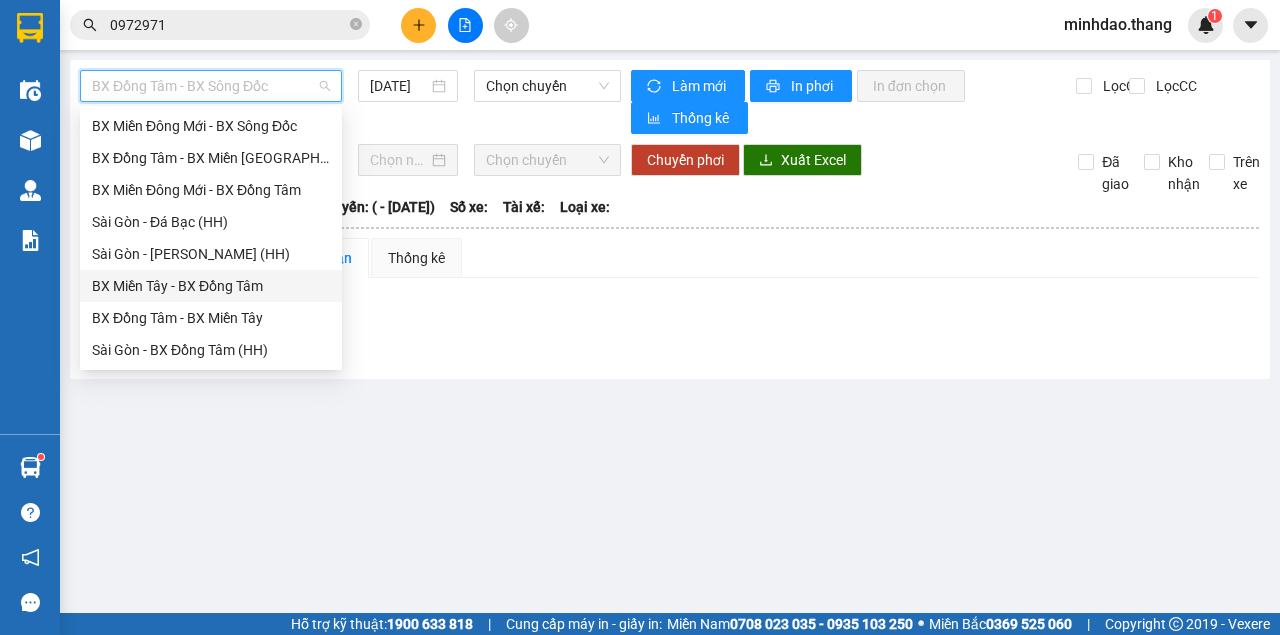 drag, startPoint x: 187, startPoint y: 318, endPoint x: 506, endPoint y: 344, distance: 320.0578 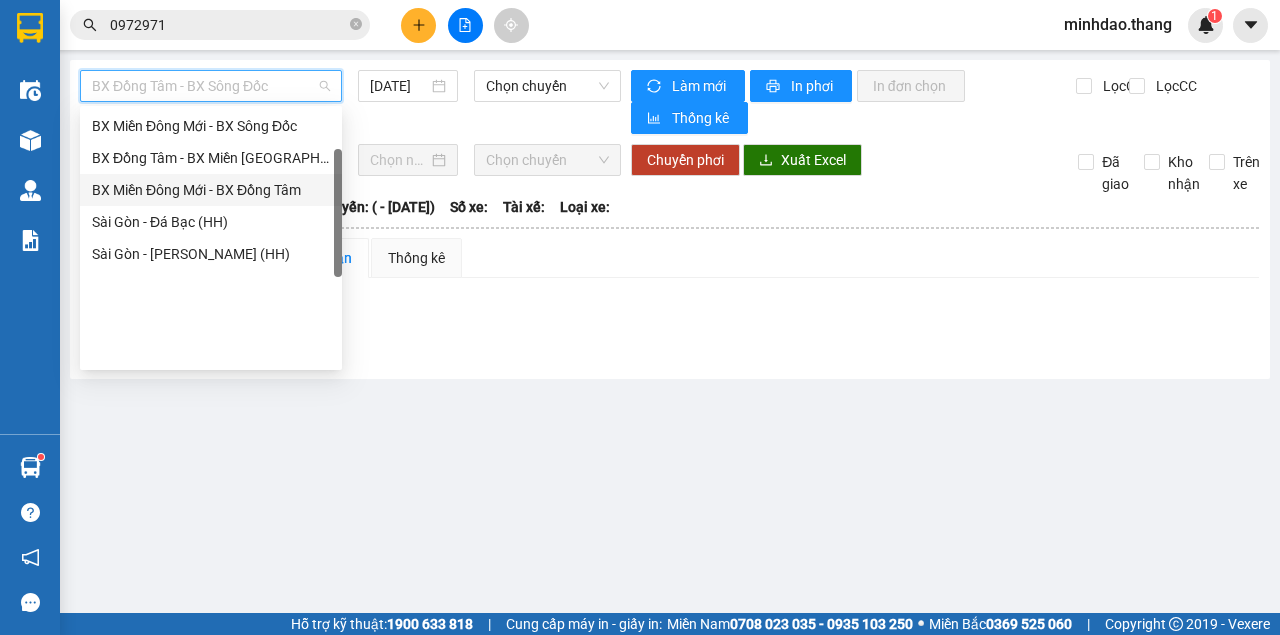scroll, scrollTop: 58, scrollLeft: 0, axis: vertical 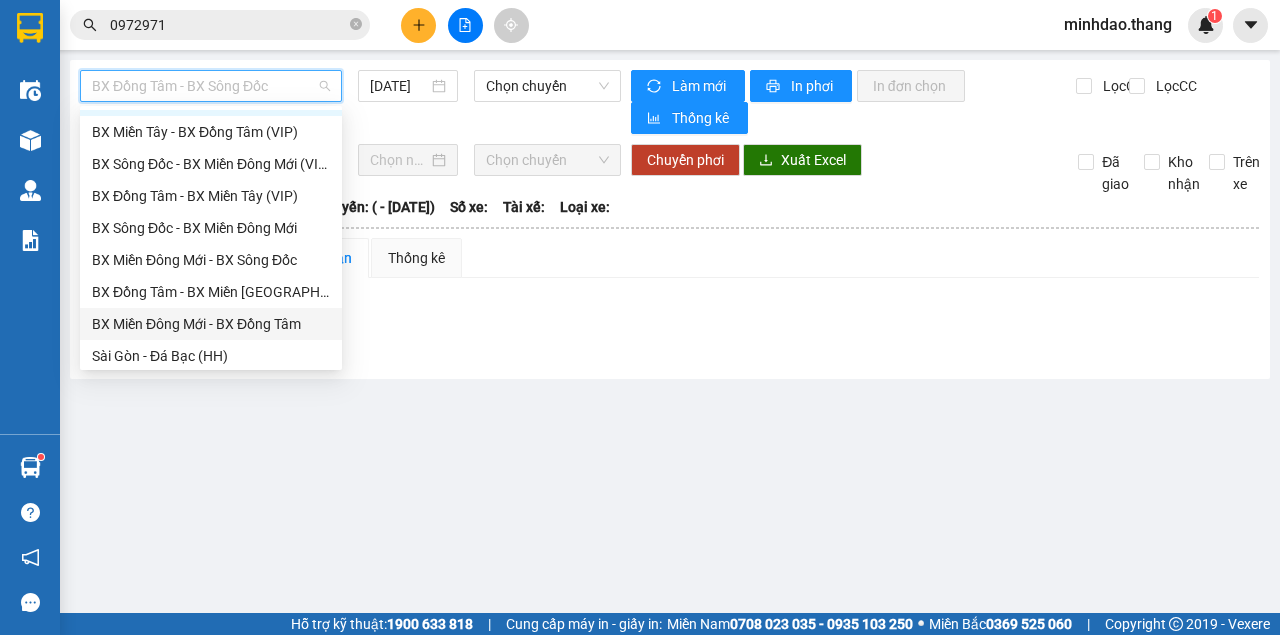 drag, startPoint x: 240, startPoint y: 293, endPoint x: 509, endPoint y: 347, distance: 274.36655 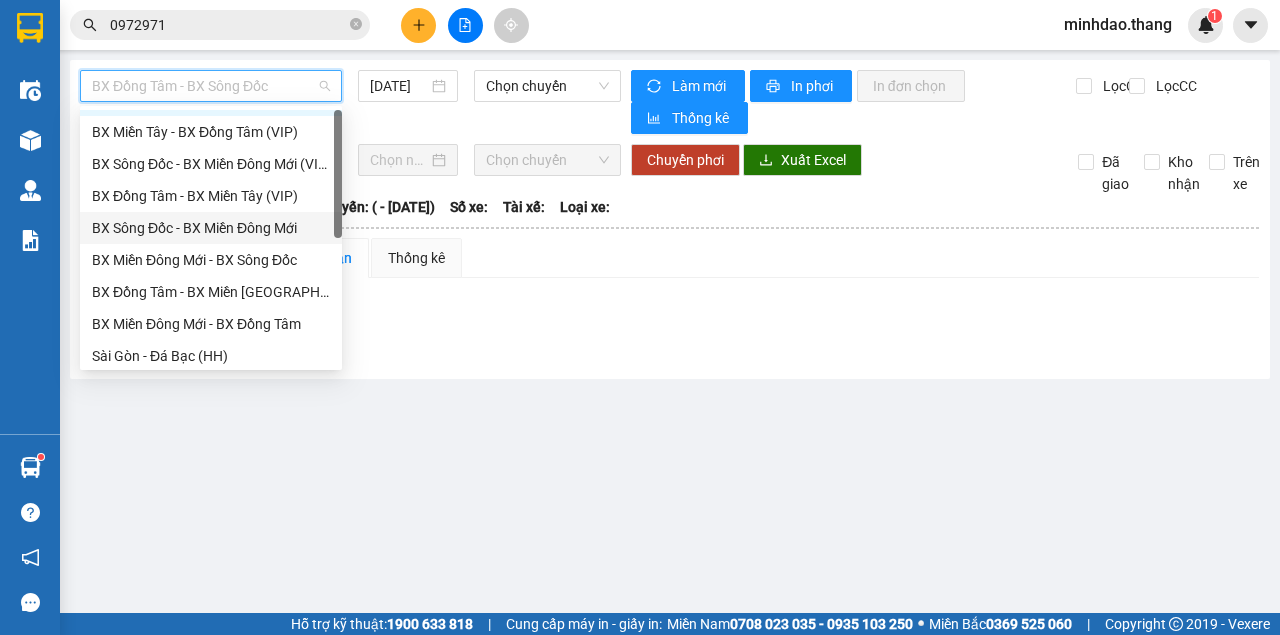 scroll, scrollTop: 0, scrollLeft: 0, axis: both 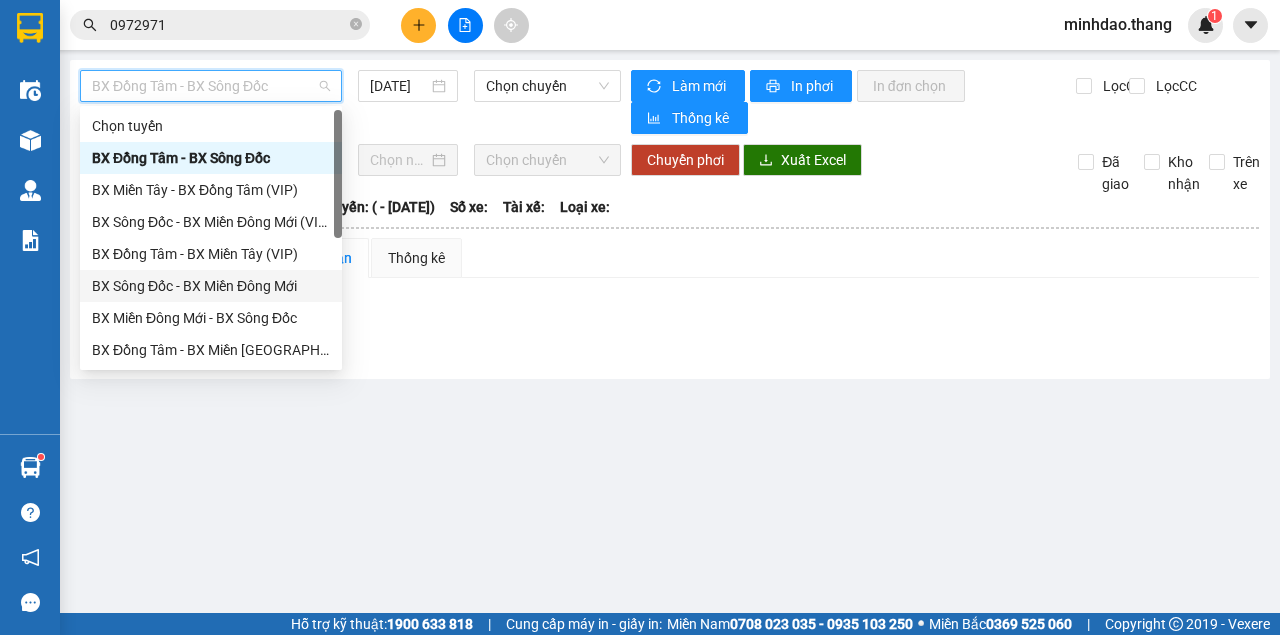 click on "BX Sông Đốc - BX Miền Đông Mới" at bounding box center (211, 286) 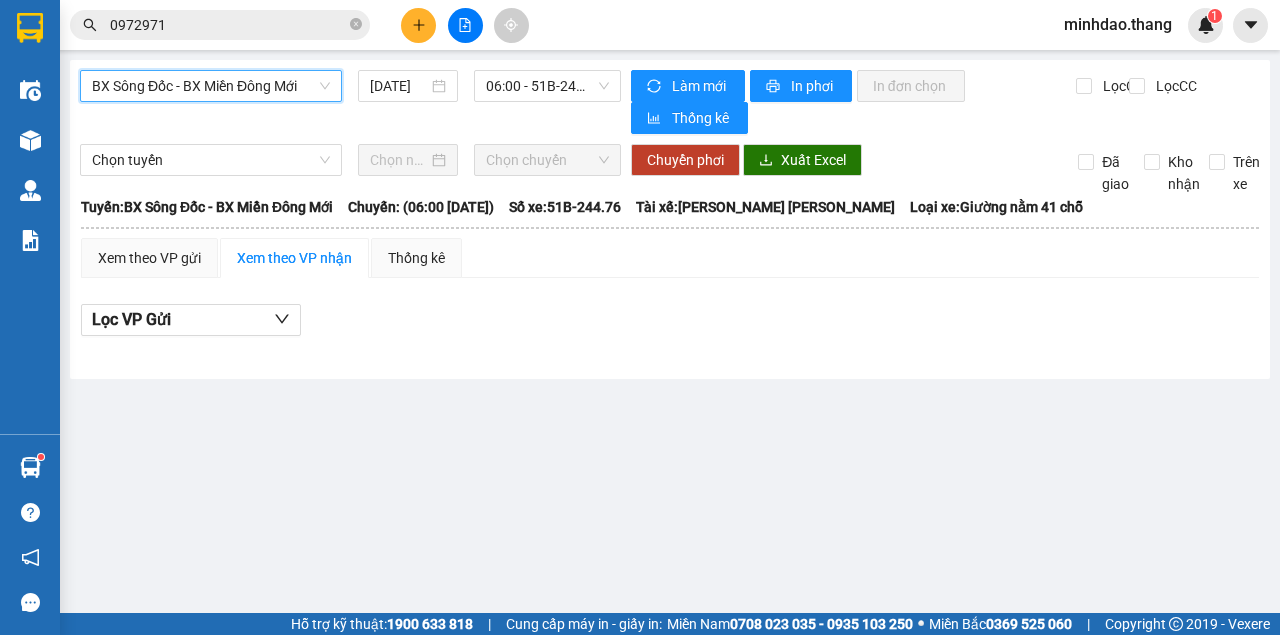 drag, startPoint x: 384, startPoint y: 91, endPoint x: 395, endPoint y: 102, distance: 15.556349 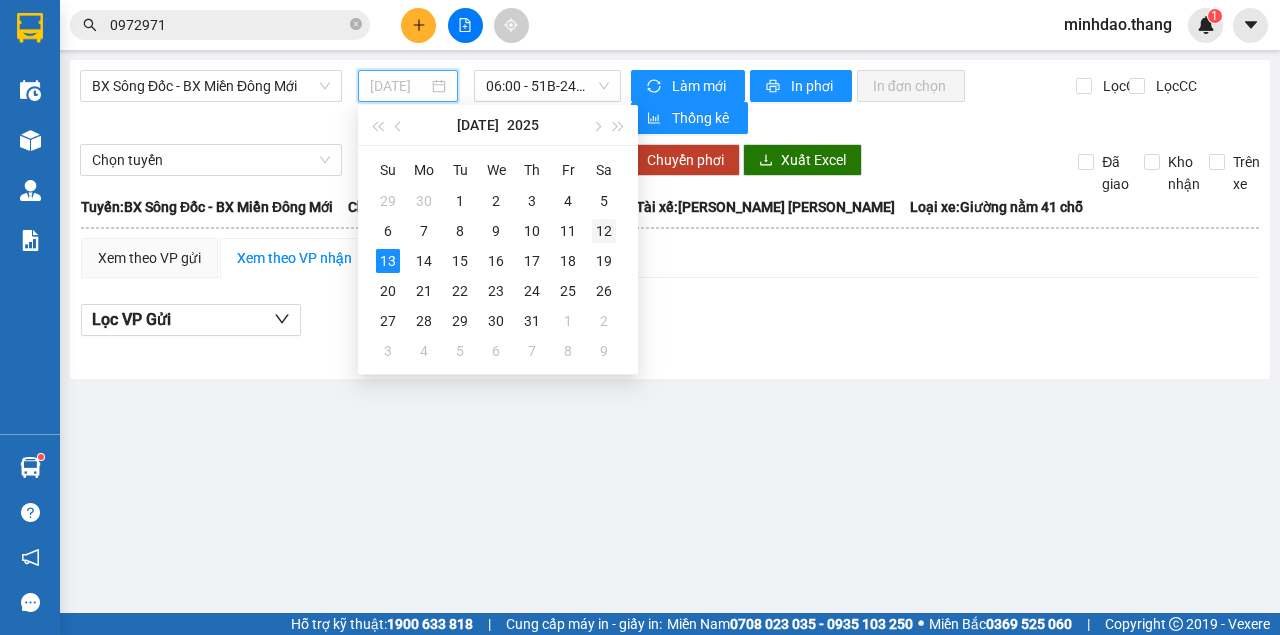 click on "12" at bounding box center (604, 231) 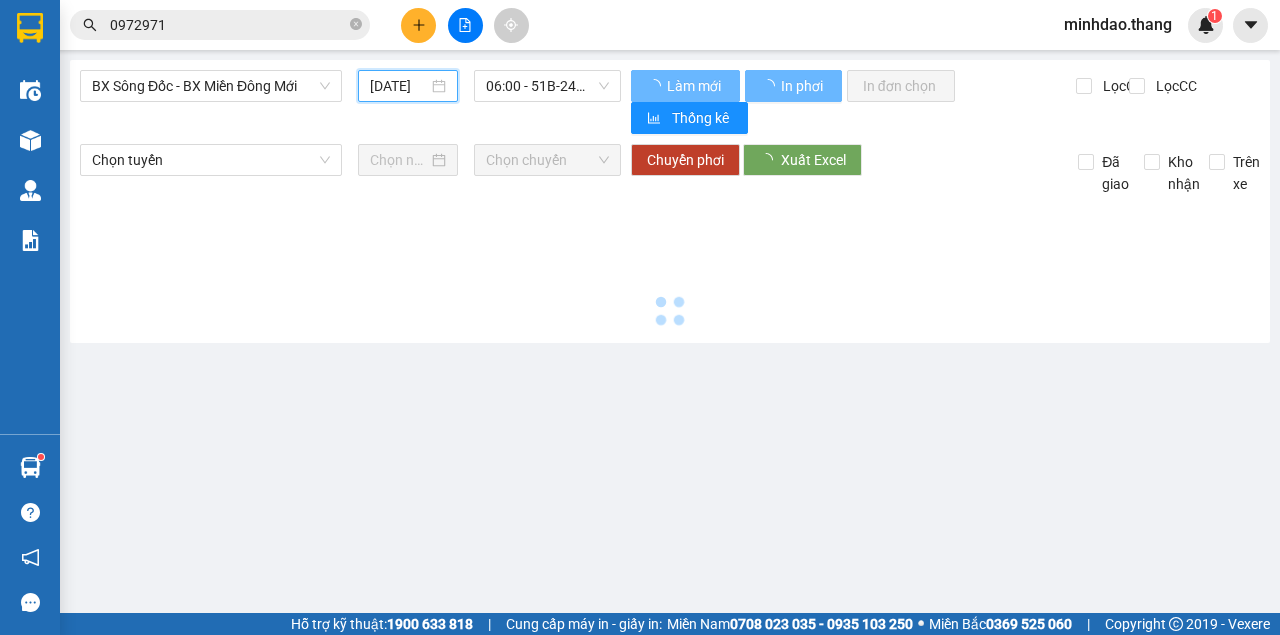 type on "12/07/2025" 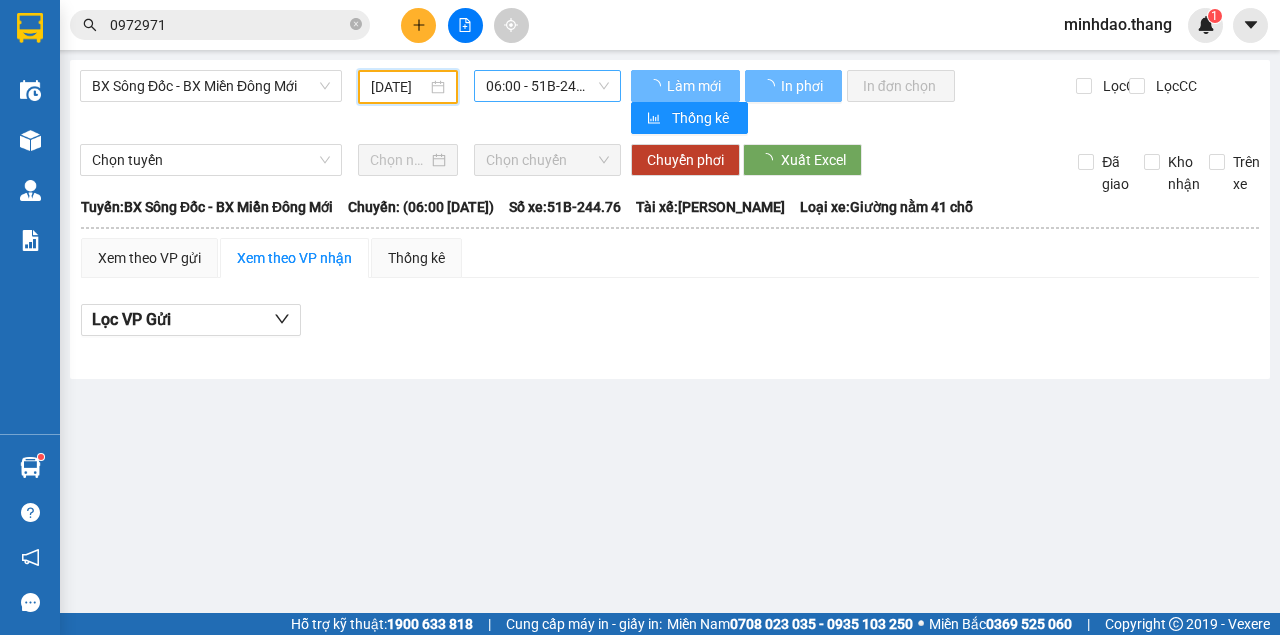 drag, startPoint x: 572, startPoint y: 76, endPoint x: 568, endPoint y: 86, distance: 10.770329 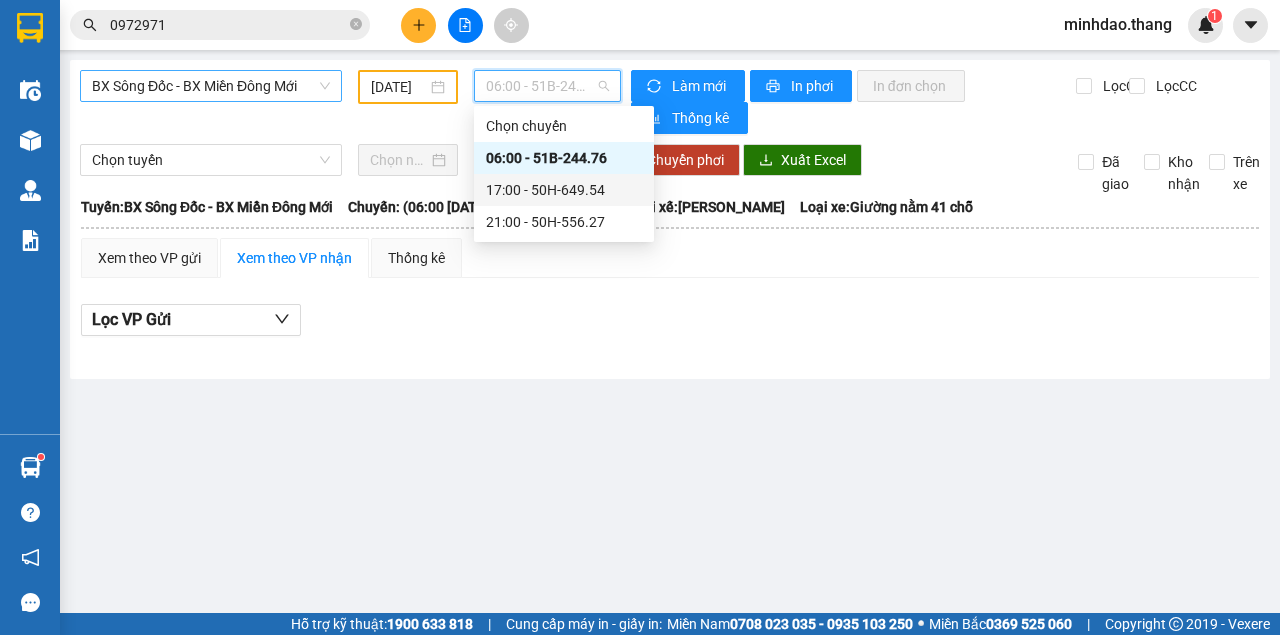 drag, startPoint x: 509, startPoint y: 221, endPoint x: 271, endPoint y: 98, distance: 267.90485 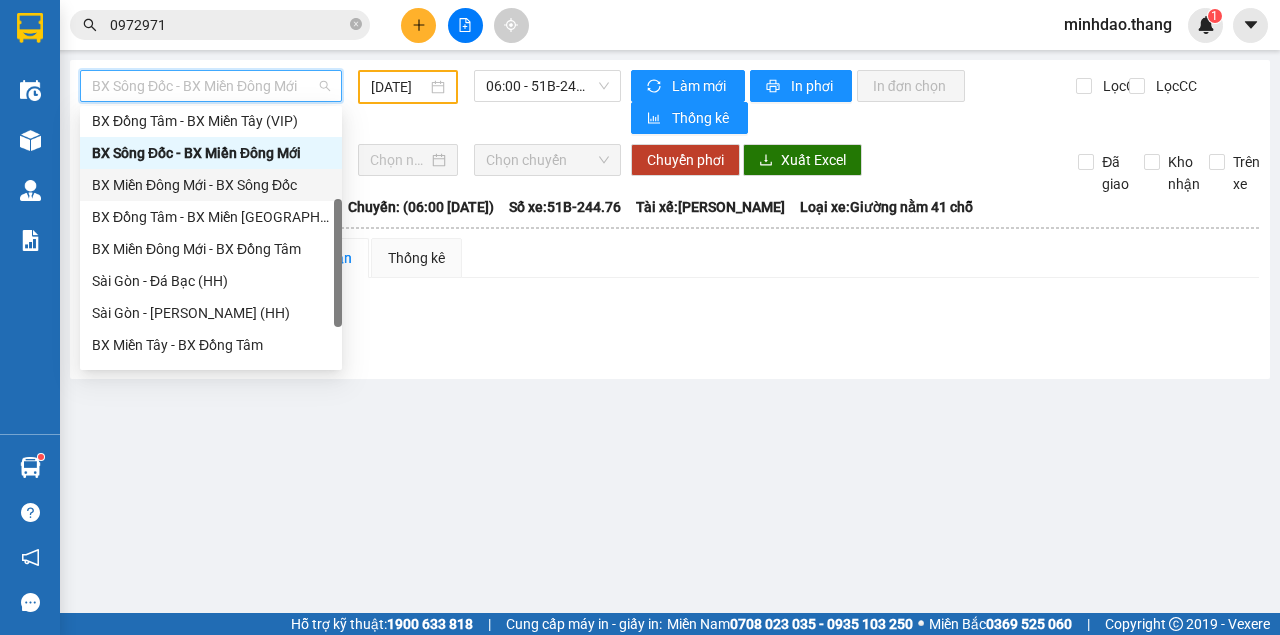 scroll, scrollTop: 192, scrollLeft: 0, axis: vertical 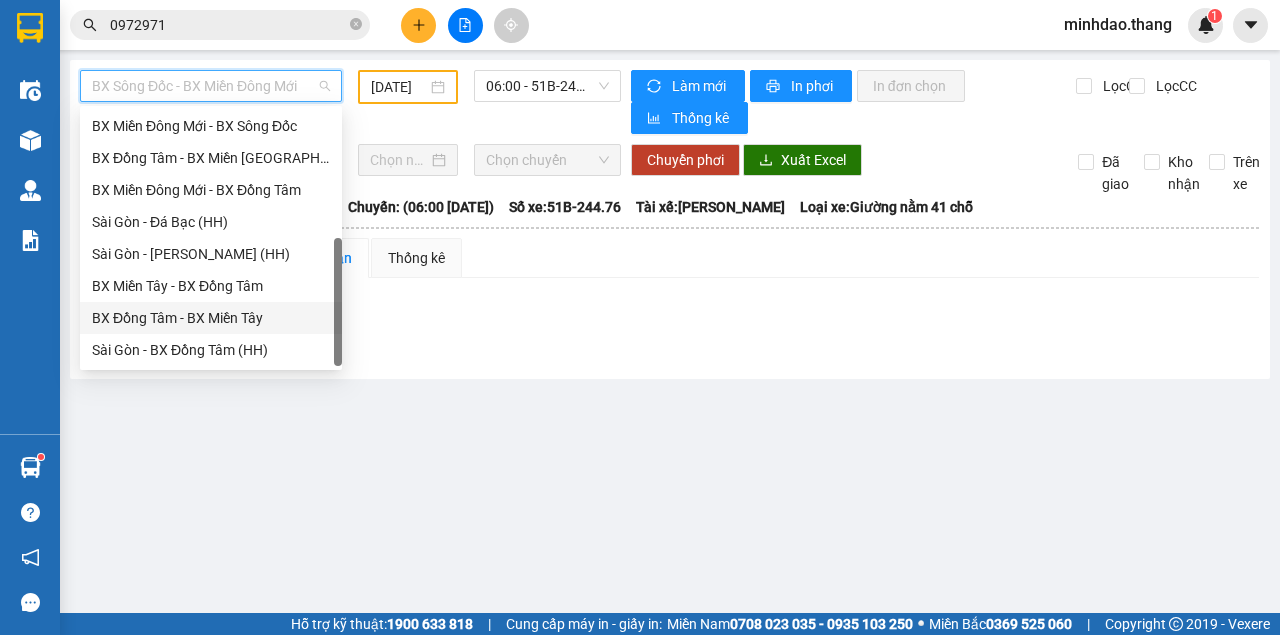 click on "BX Đồng Tâm - BX Miền Tây" at bounding box center [211, 318] 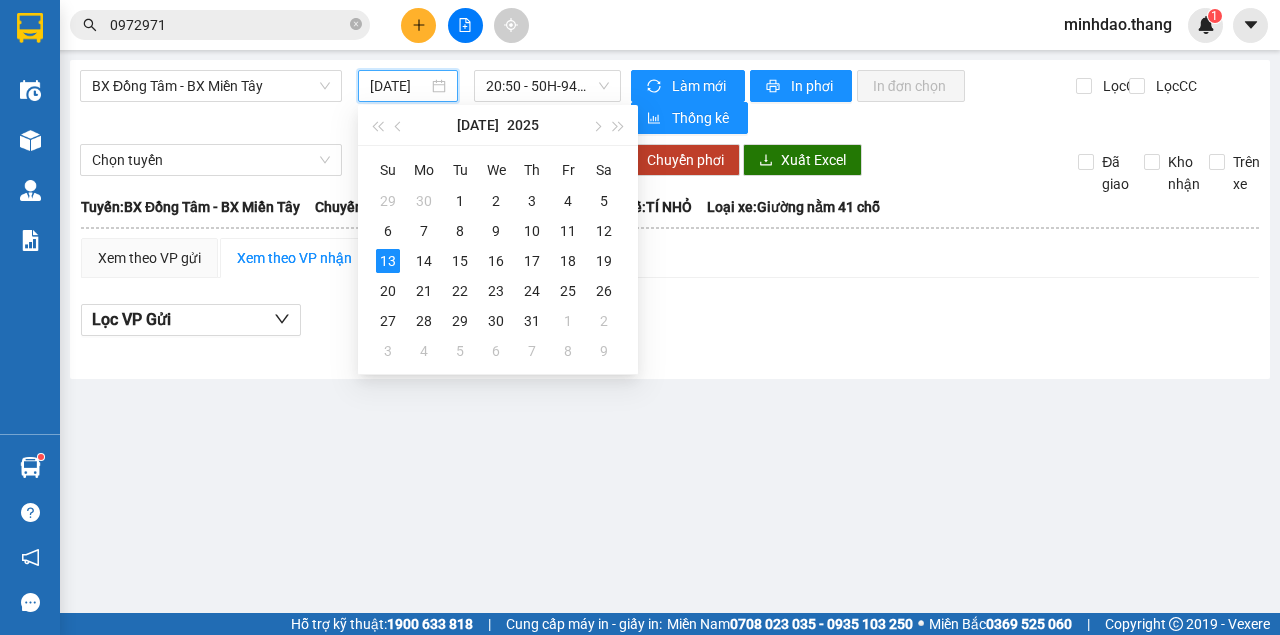 click on "[DATE]" at bounding box center (399, 86) 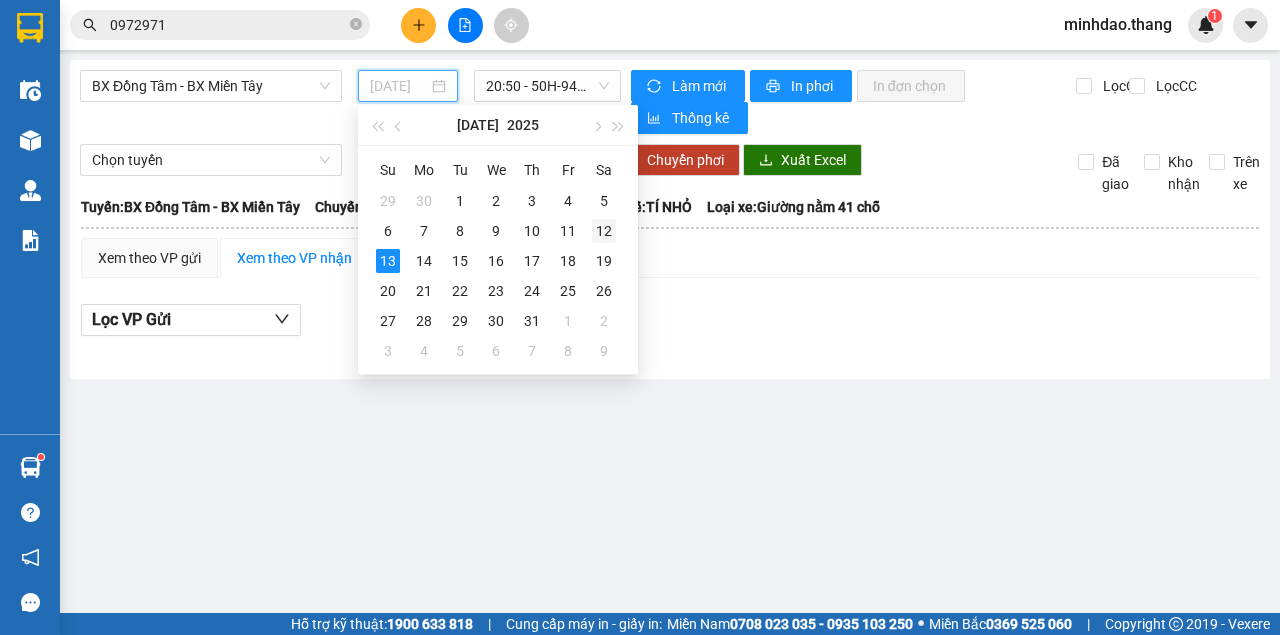 click on "12" at bounding box center (604, 231) 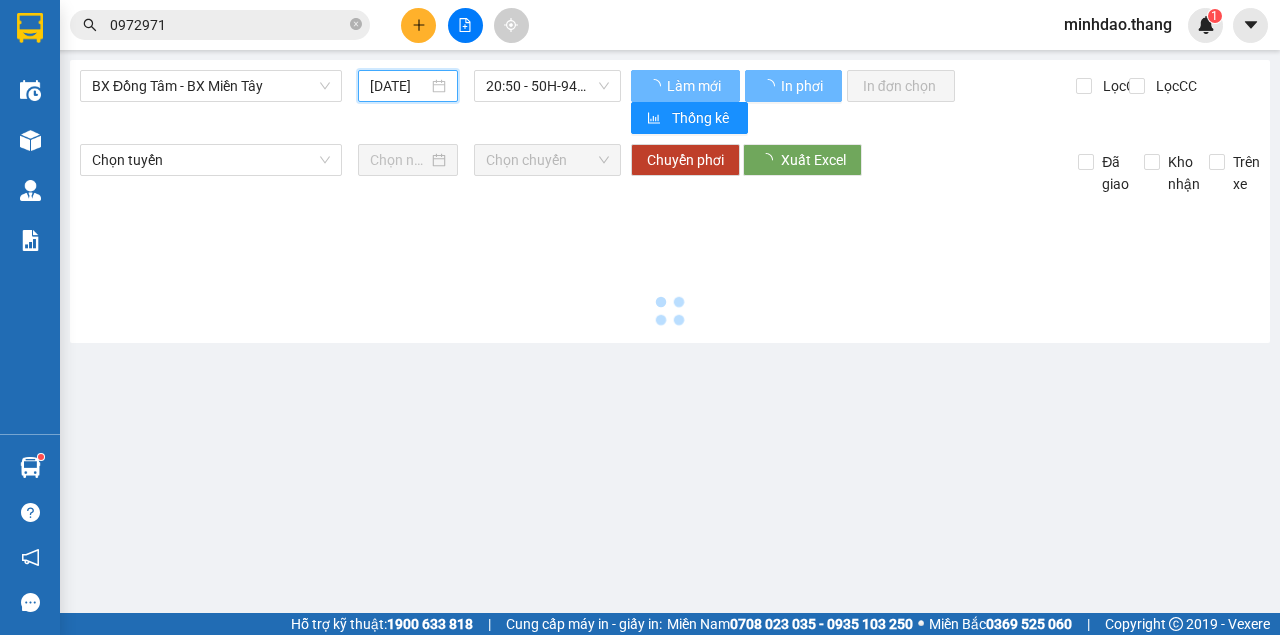 type on "12/07/2025" 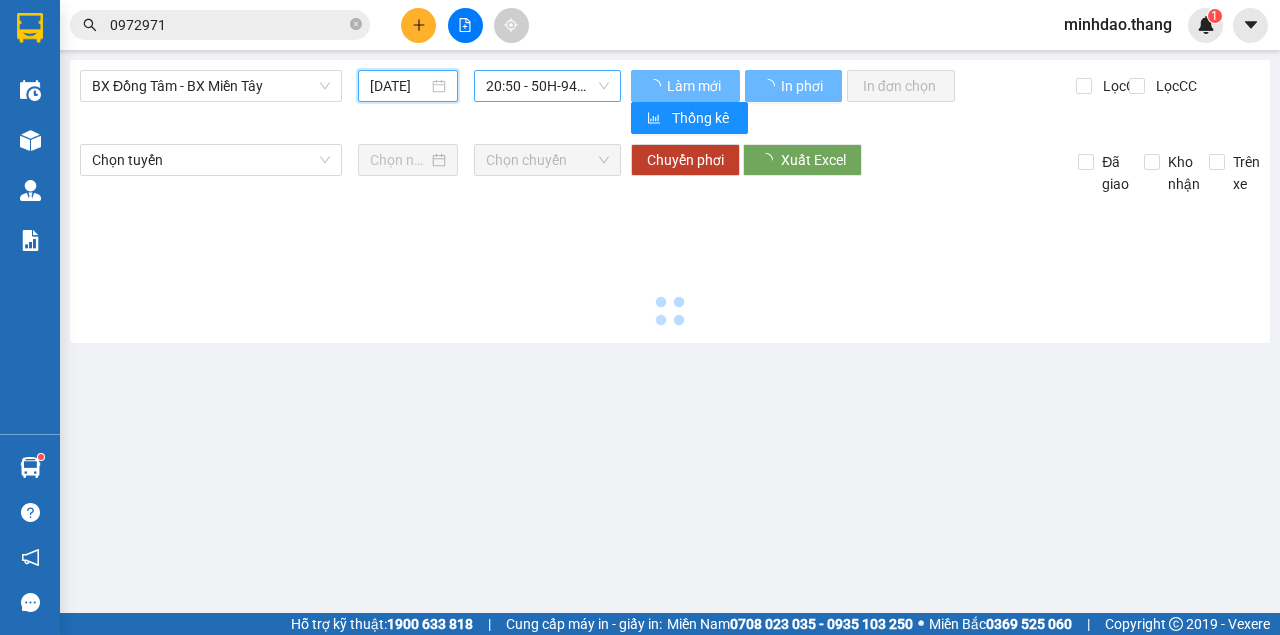 click on "20:50     - 50H-940.76" at bounding box center (547, 86) 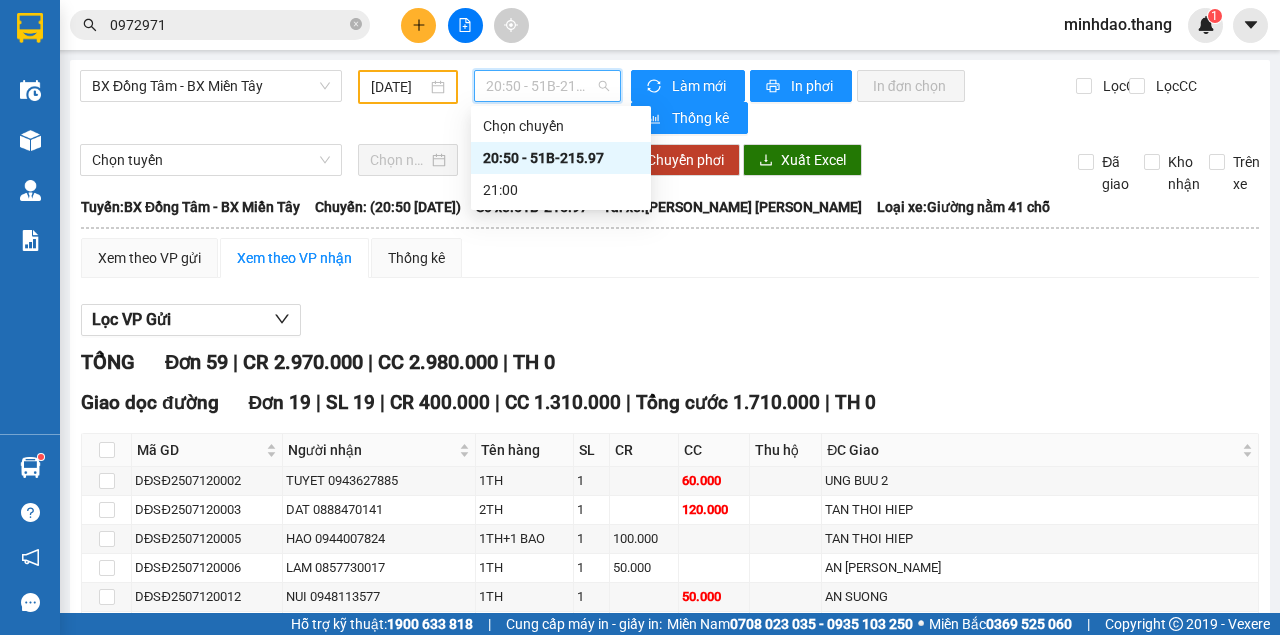 click on "20:50     - 51B-215.97" at bounding box center [561, 158] 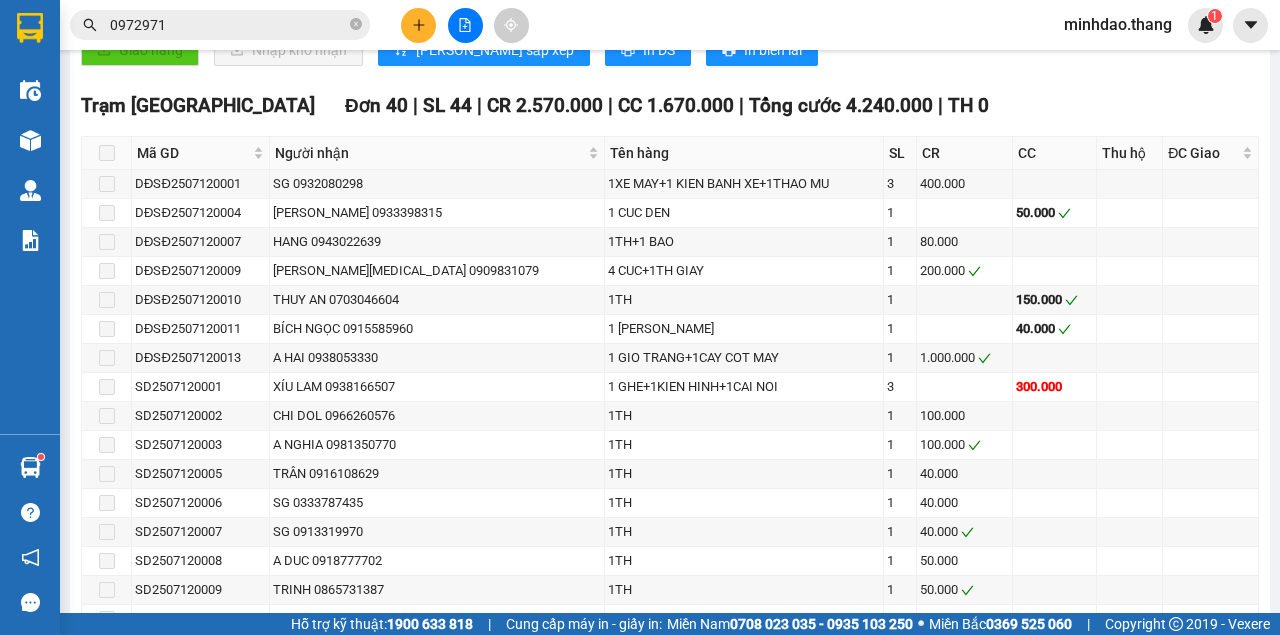 scroll, scrollTop: 1000, scrollLeft: 0, axis: vertical 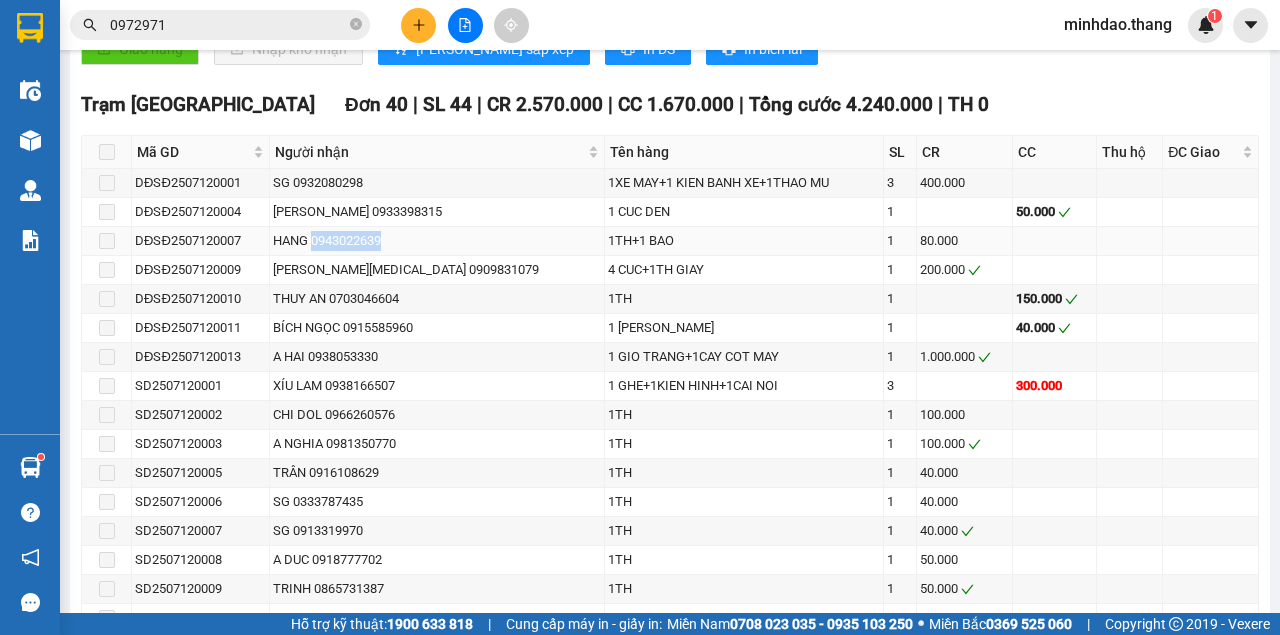 drag, startPoint x: 326, startPoint y: 232, endPoint x: 415, endPoint y: 232, distance: 89 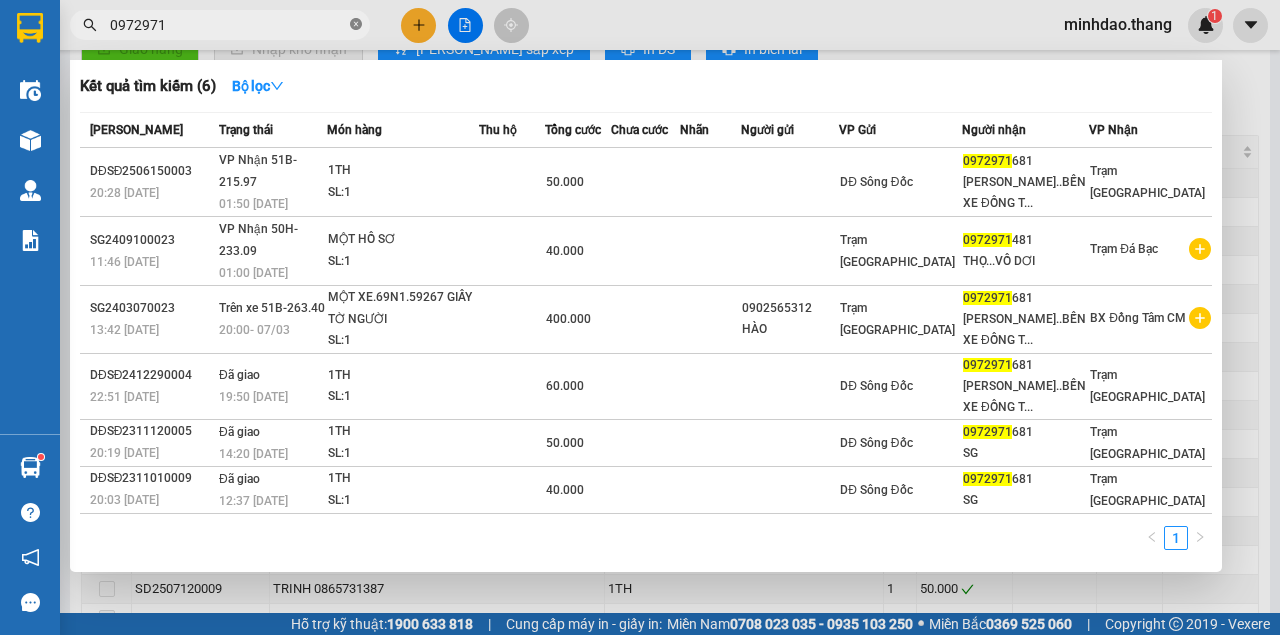 click 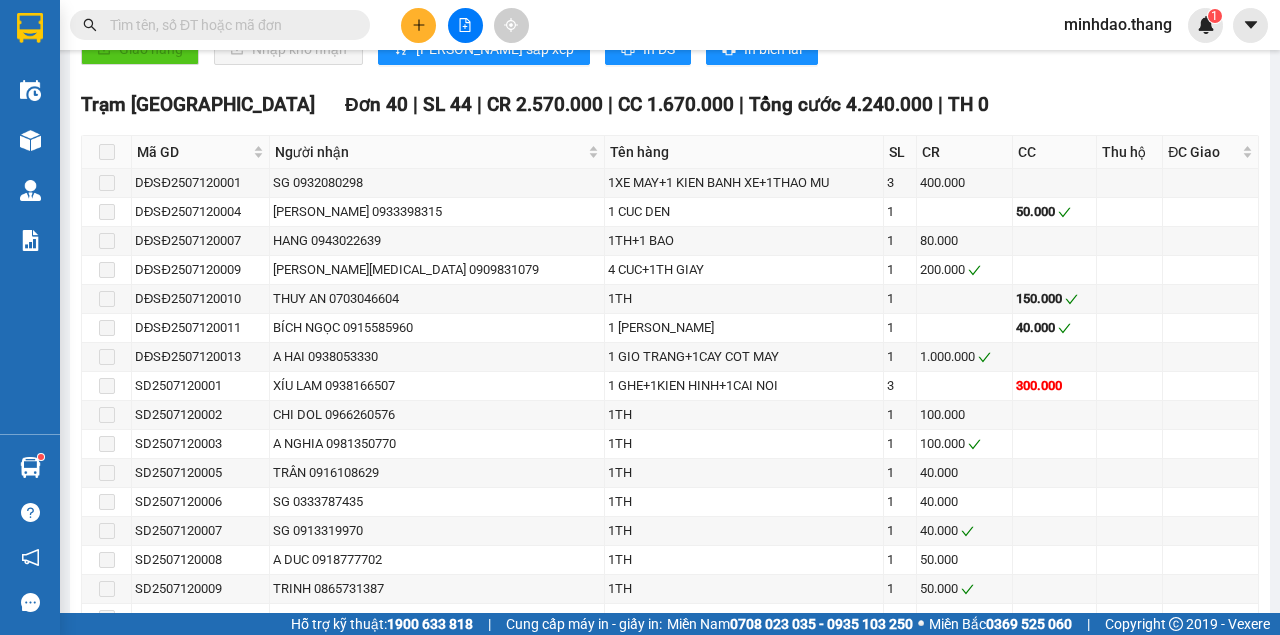 paste on "0943022639" 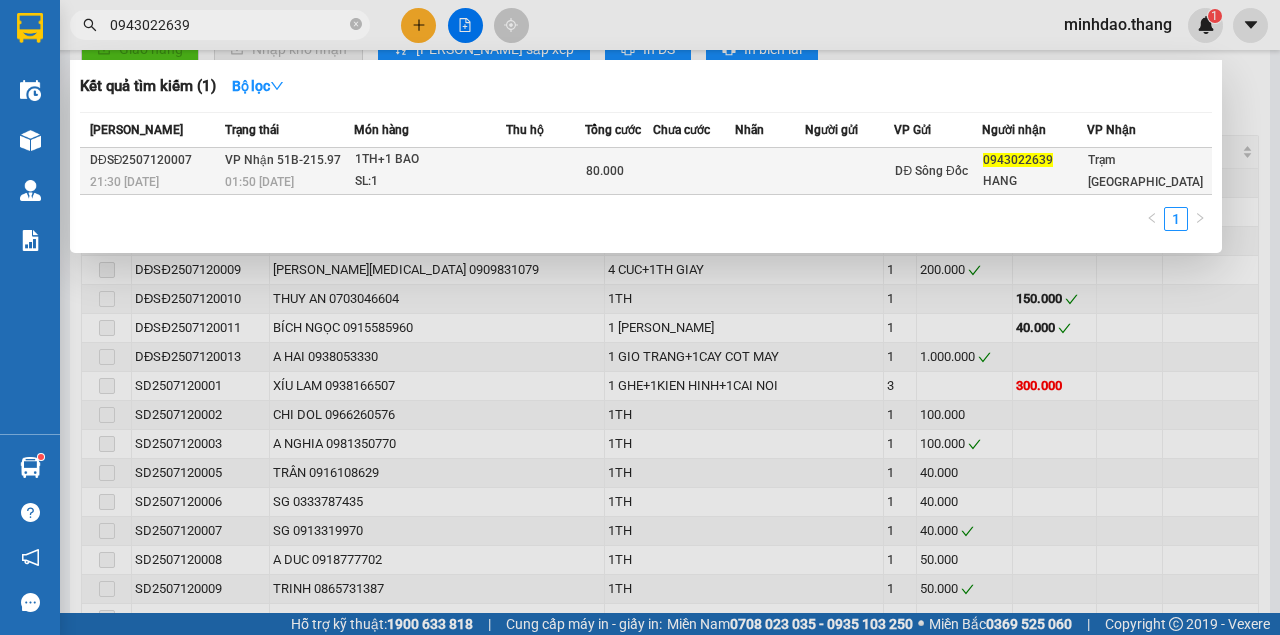 type on "0943022639" 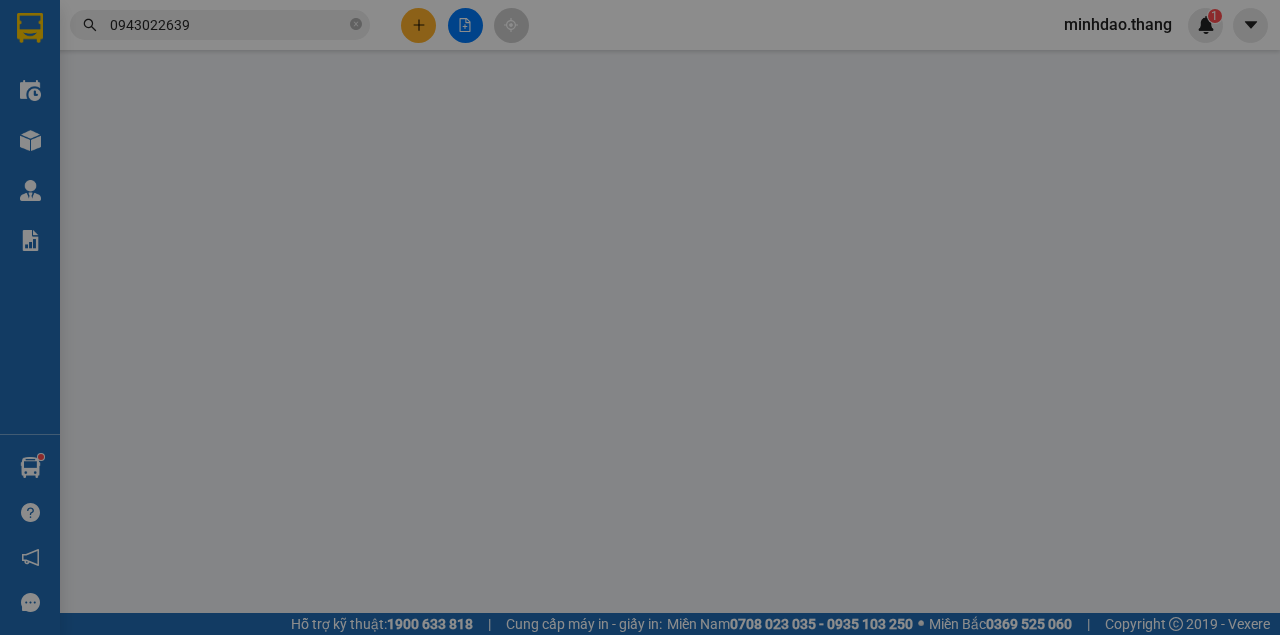 type on "0943022639" 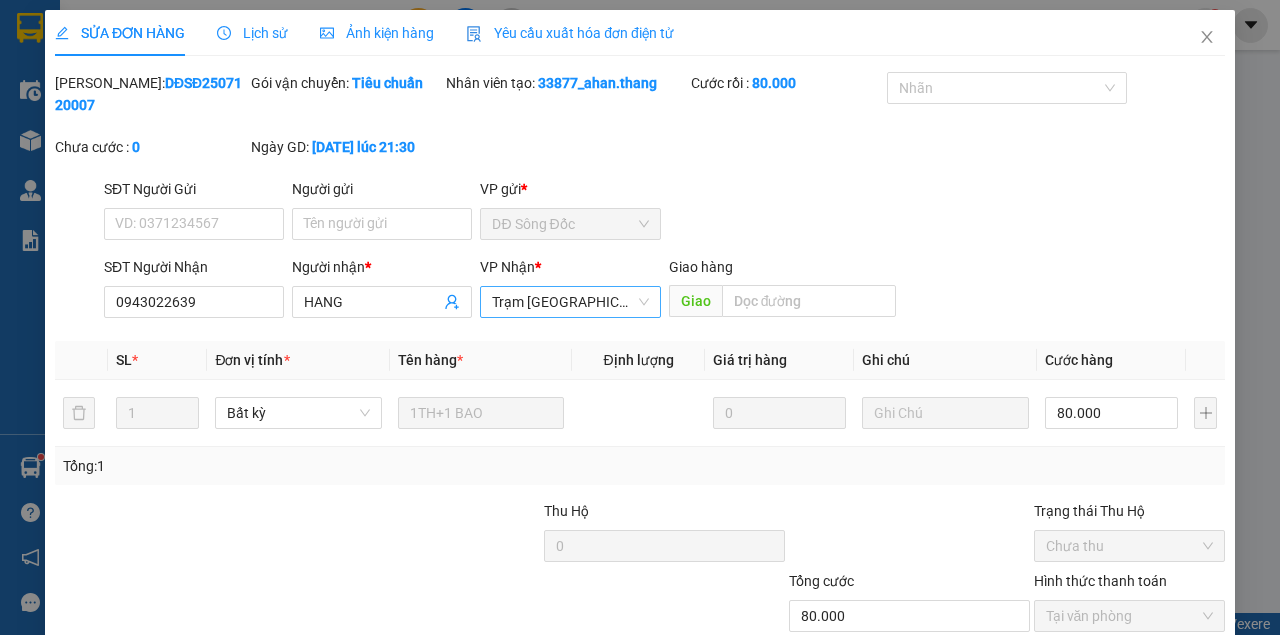 scroll, scrollTop: 0, scrollLeft: 0, axis: both 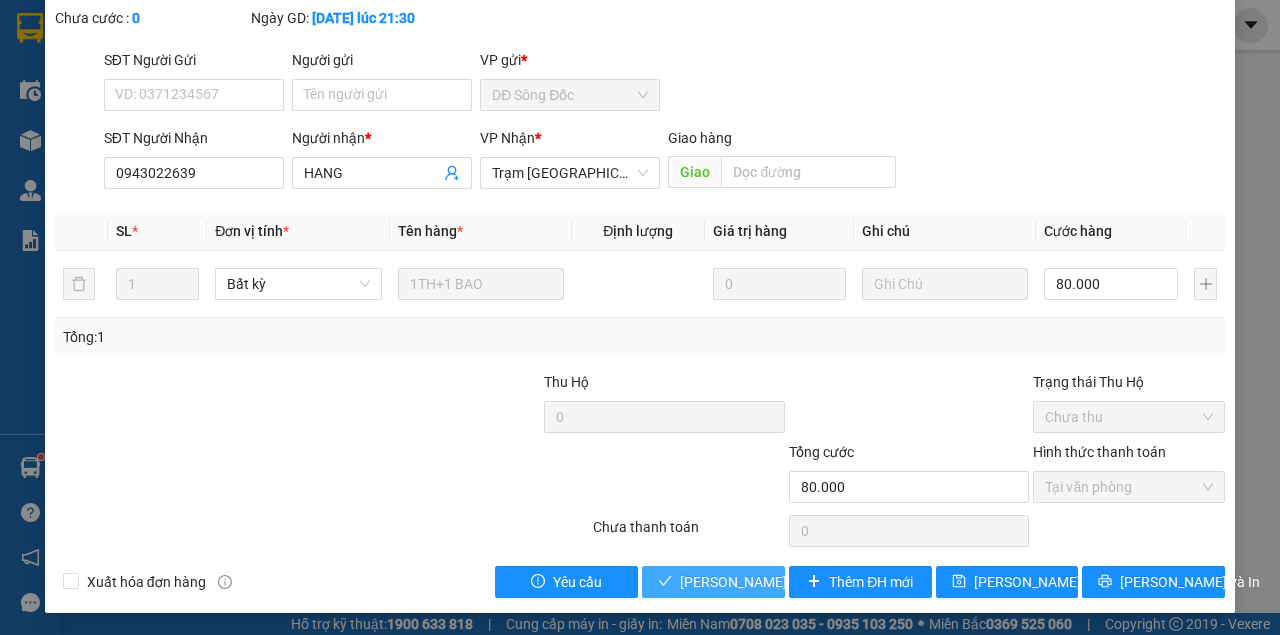 click on "Lưu và Giao hàng" at bounding box center (815, 582) 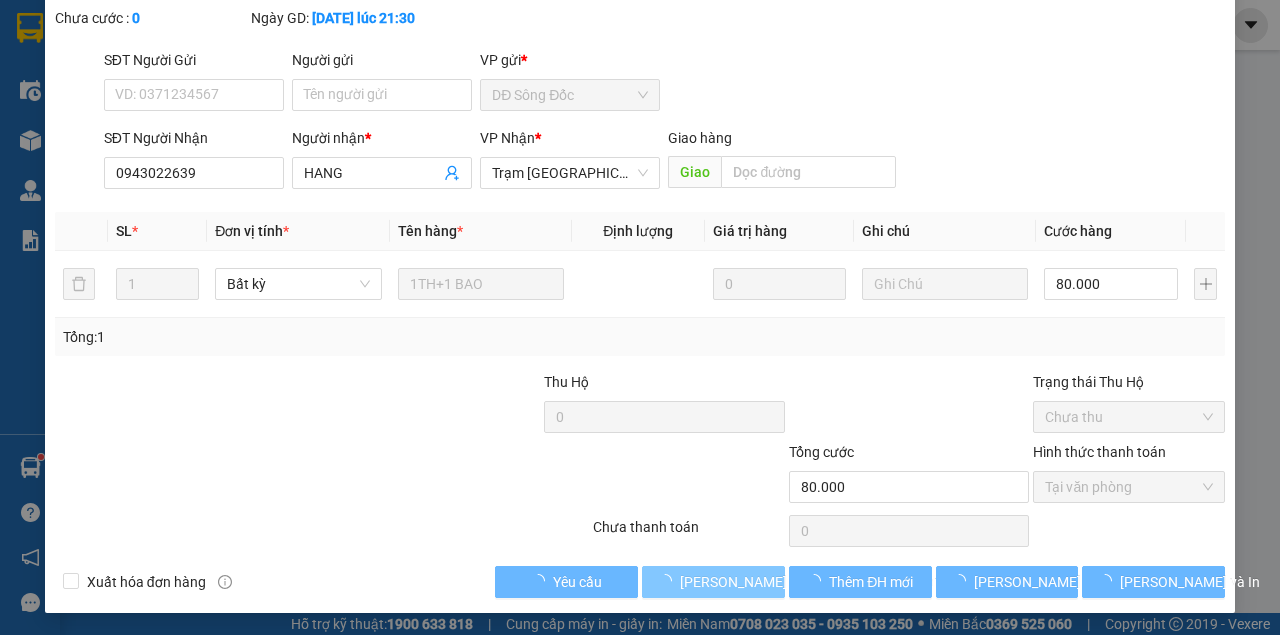 click on "Lưu và Giao hàng" at bounding box center (713, 582) 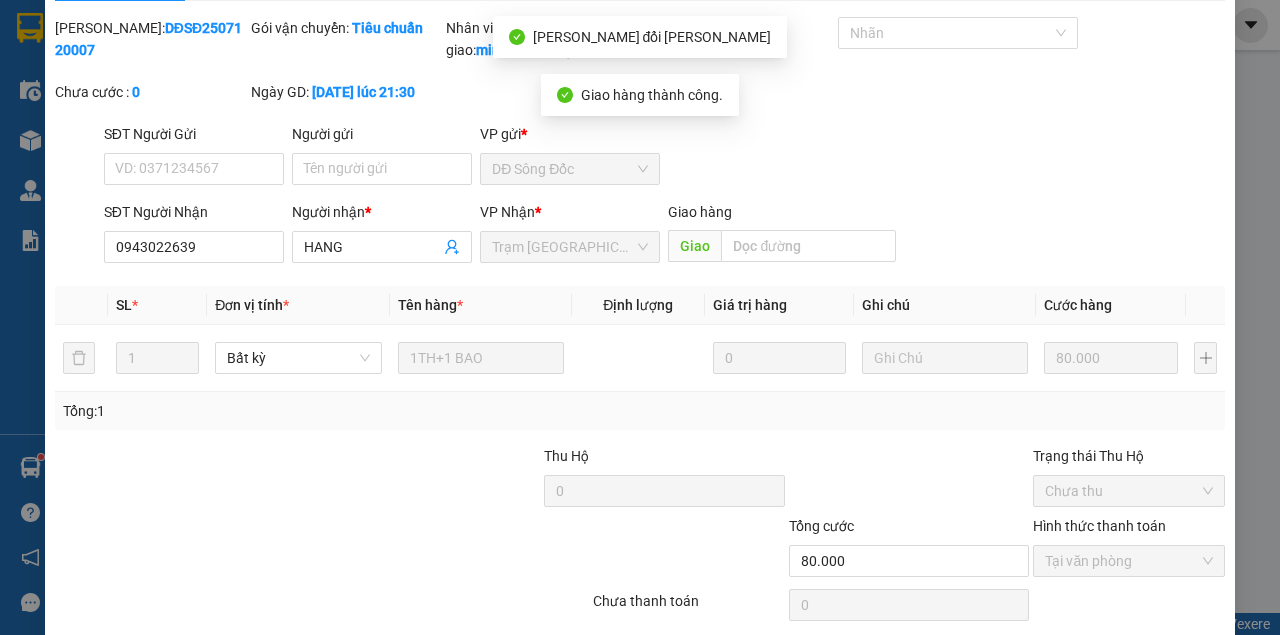 scroll, scrollTop: 0, scrollLeft: 0, axis: both 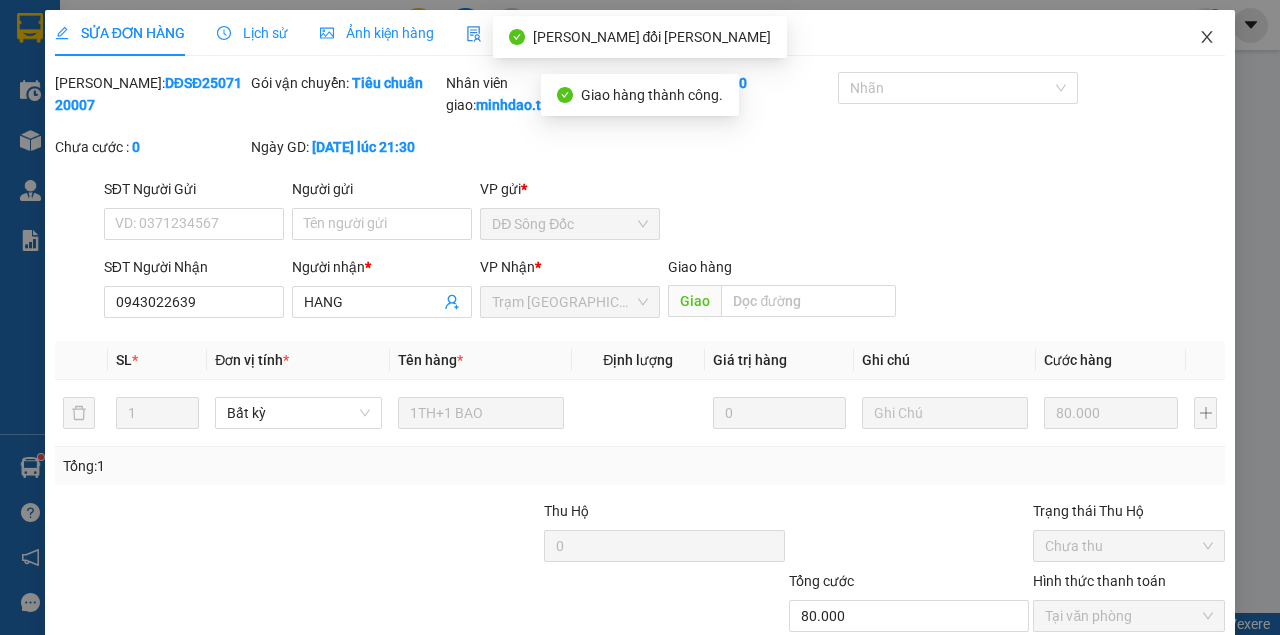 click at bounding box center (1207, 38) 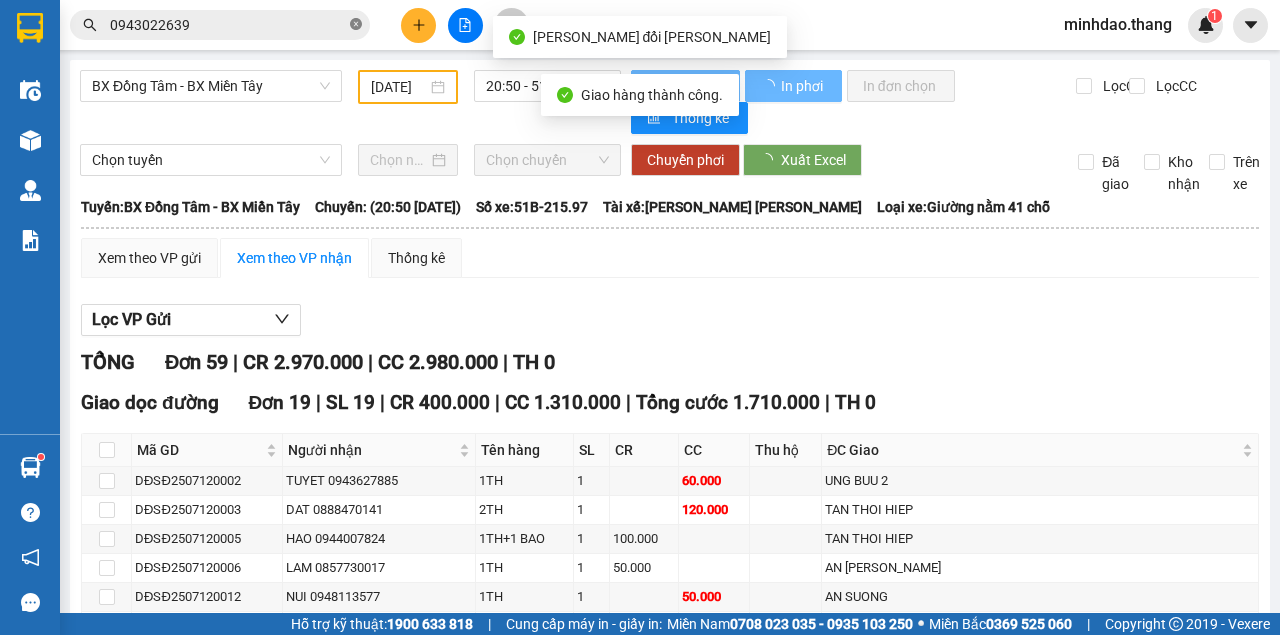 click 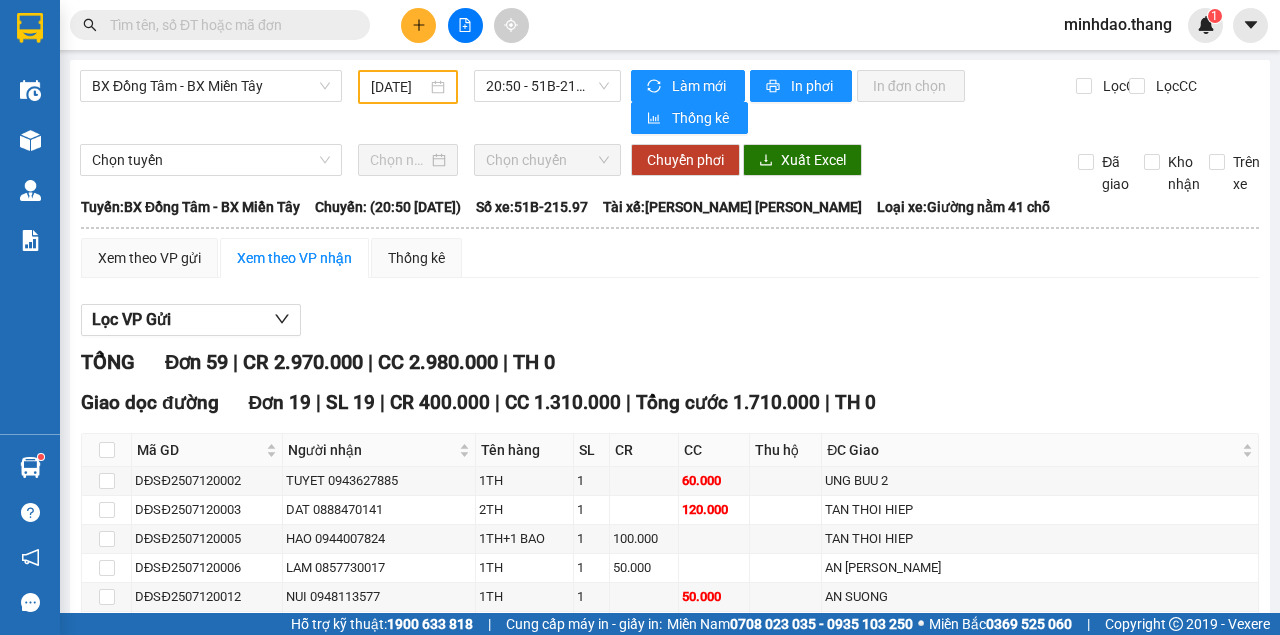 click at bounding box center [228, 25] 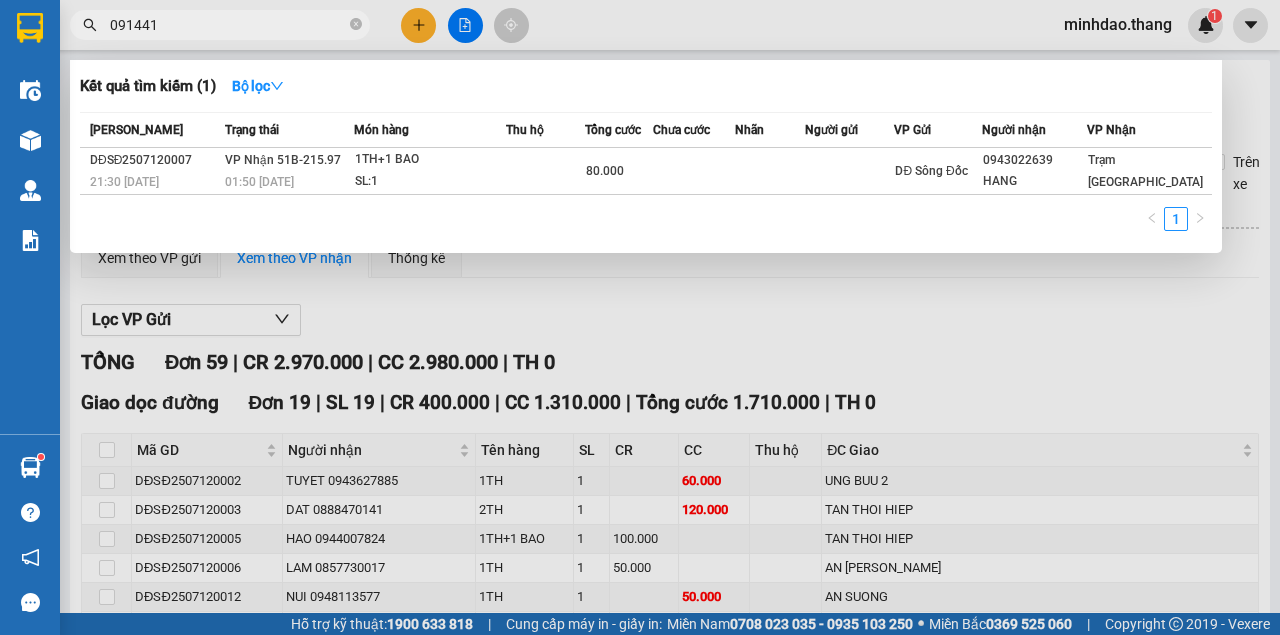 type on "0914418" 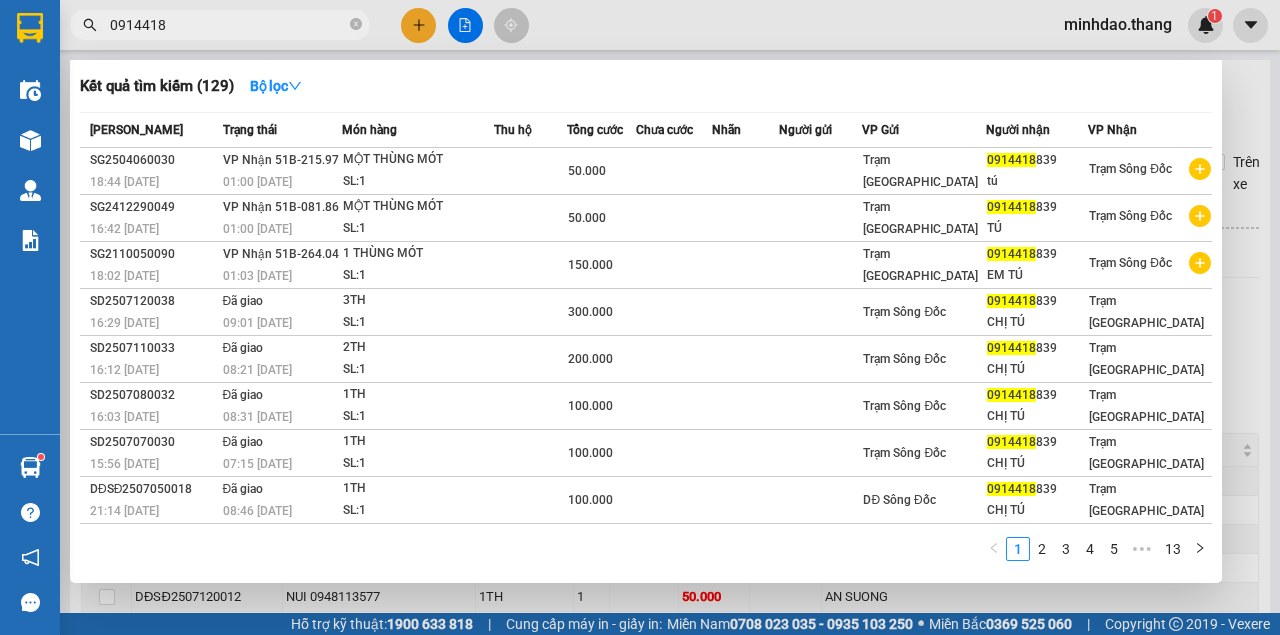 drag, startPoint x: 356, startPoint y: 23, endPoint x: 328, endPoint y: 24, distance: 28.01785 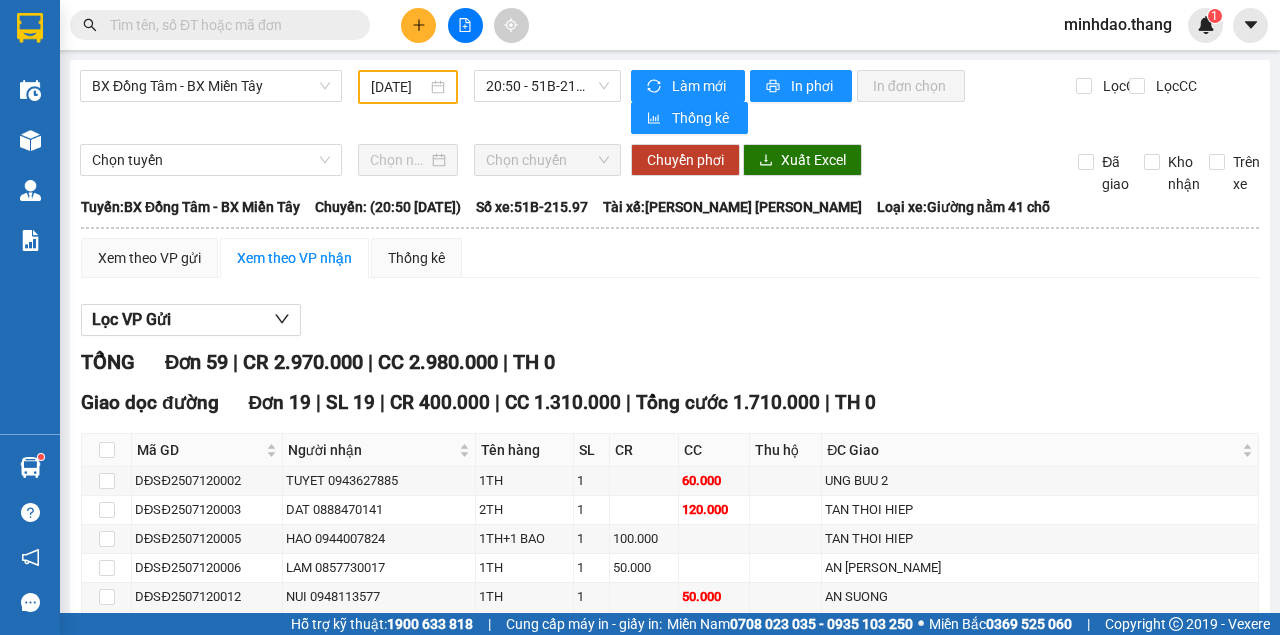 click at bounding box center (228, 25) 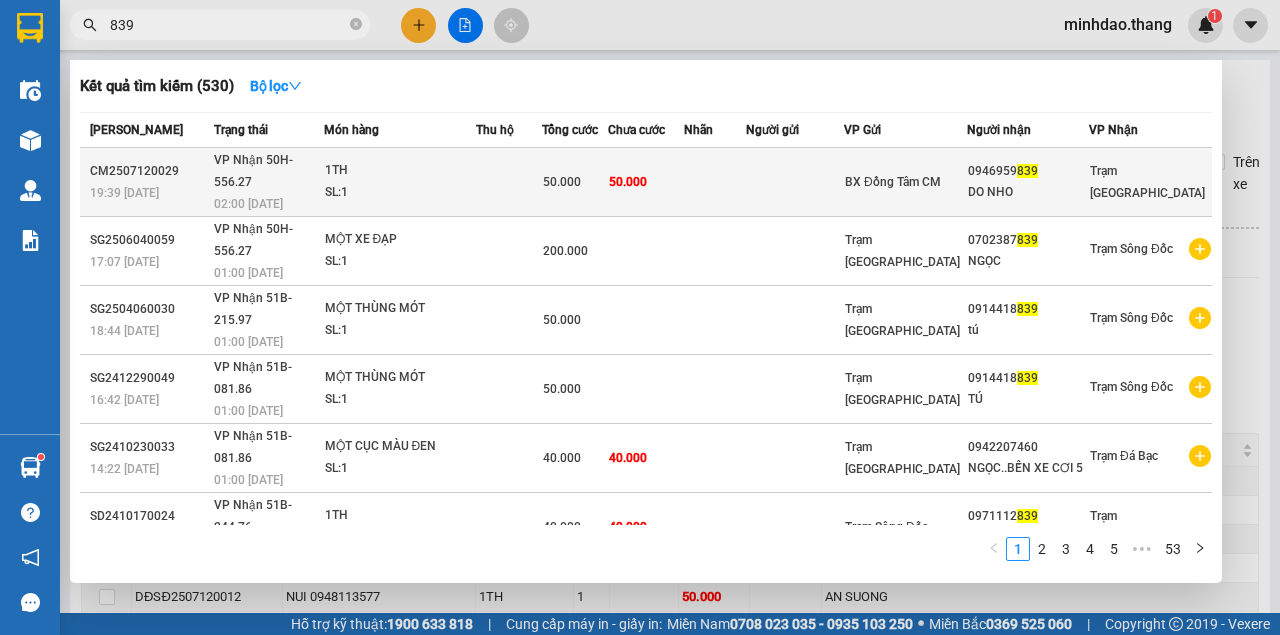 type on "839" 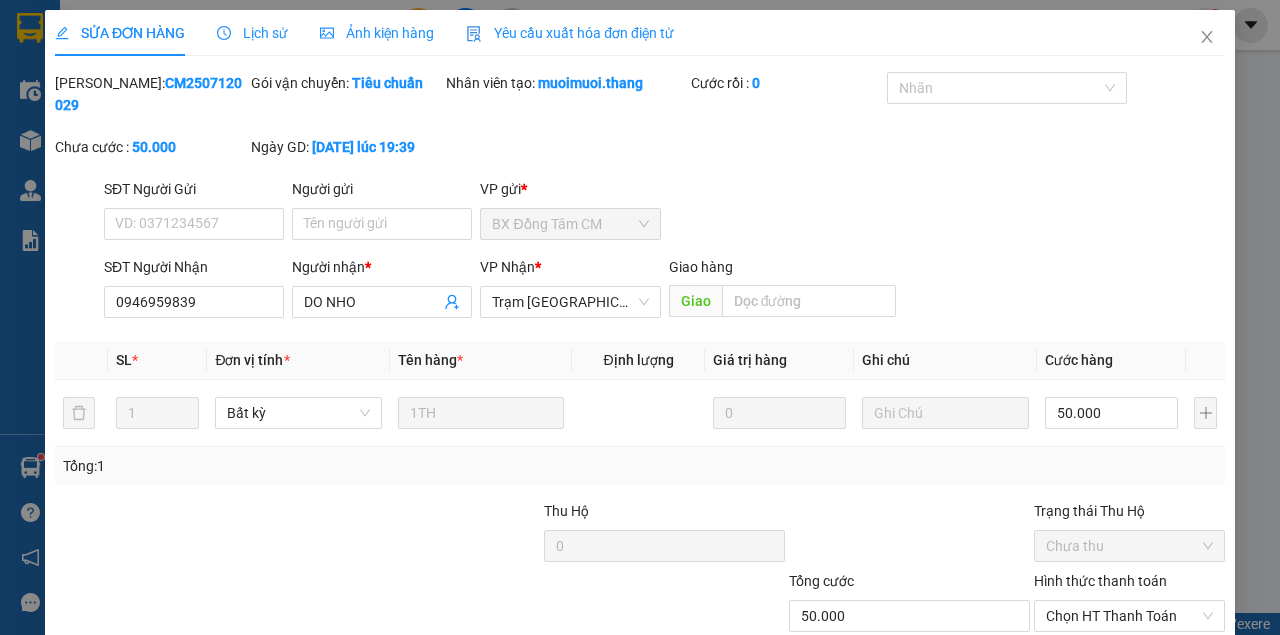 scroll, scrollTop: 0, scrollLeft: 0, axis: both 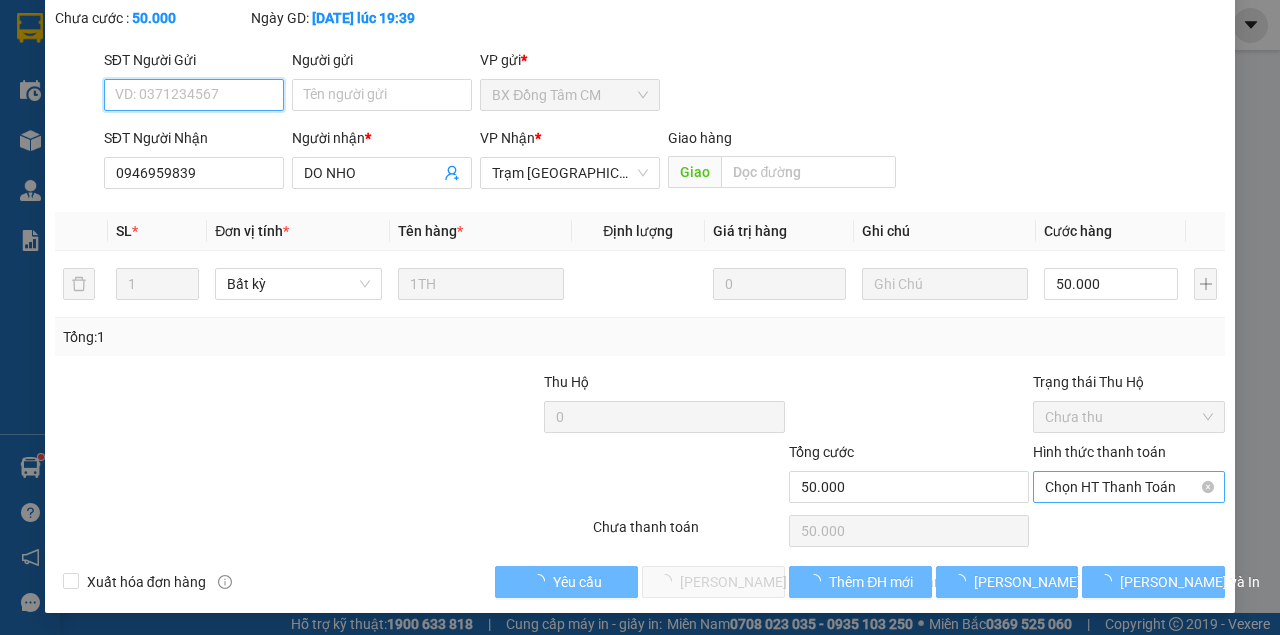 click on "Chọn HT Thanh Toán" at bounding box center [1129, 487] 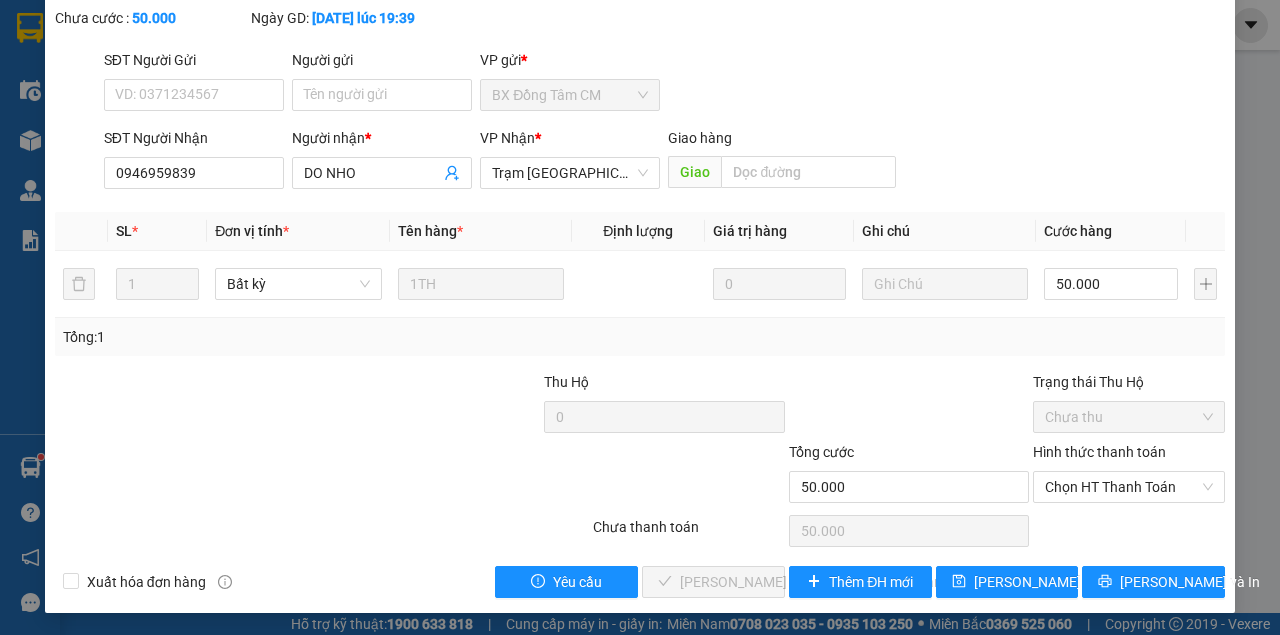 drag, startPoint x: 895, startPoint y: 389, endPoint x: 968, endPoint y: 407, distance: 75.18643 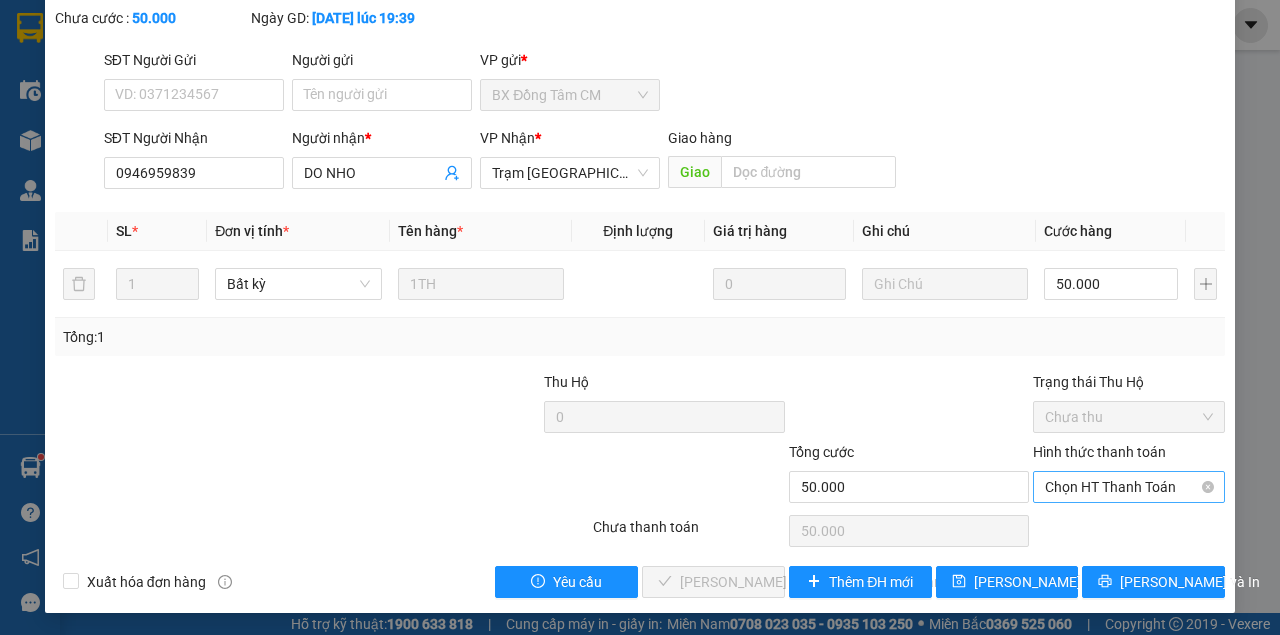 click on "Chọn HT Thanh Toán" at bounding box center [1129, 487] 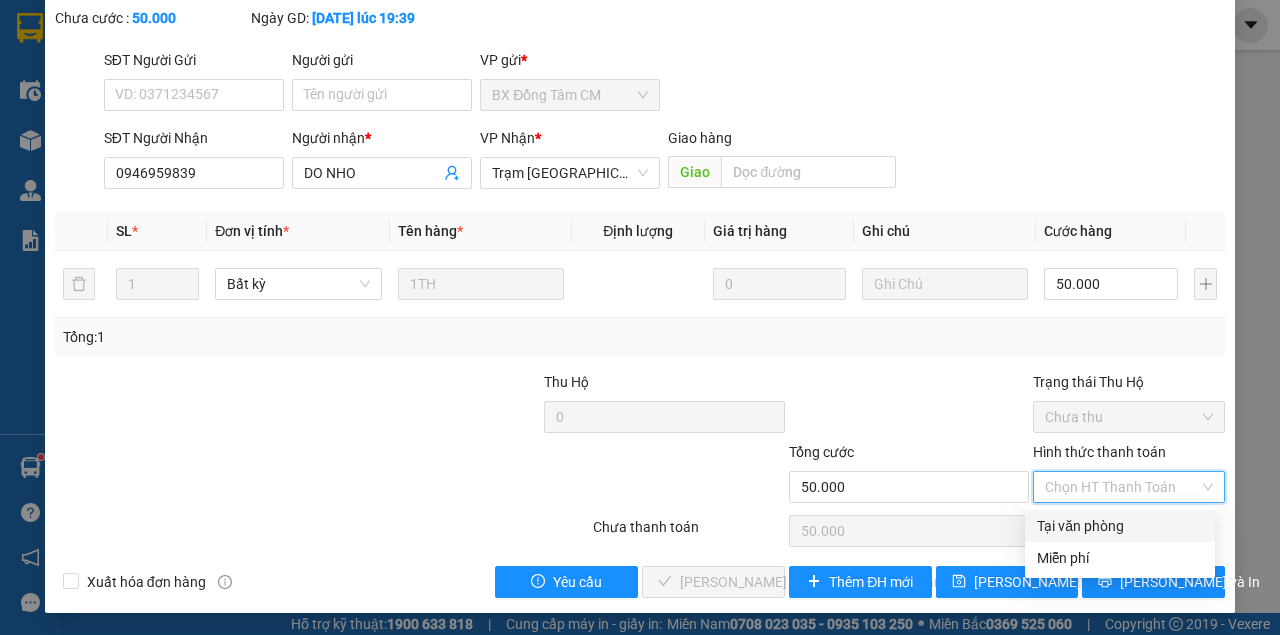 drag, startPoint x: 1080, startPoint y: 518, endPoint x: 1032, endPoint y: 532, distance: 50 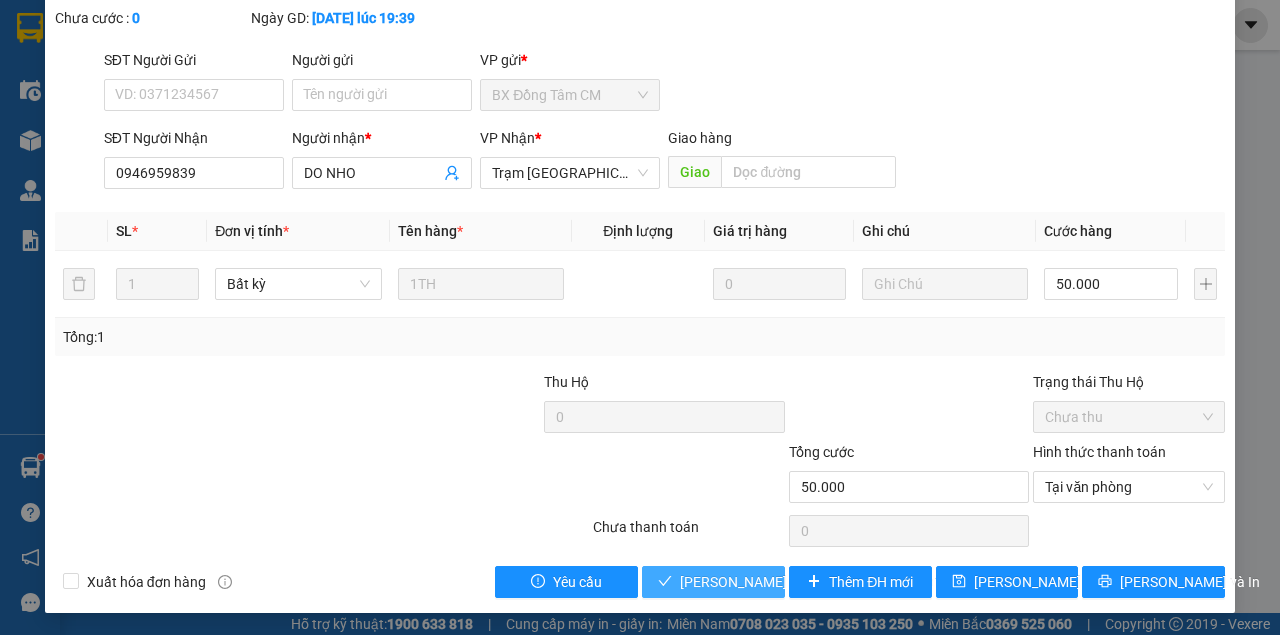 click on "Lưu và Giao hàng" at bounding box center (815, 582) 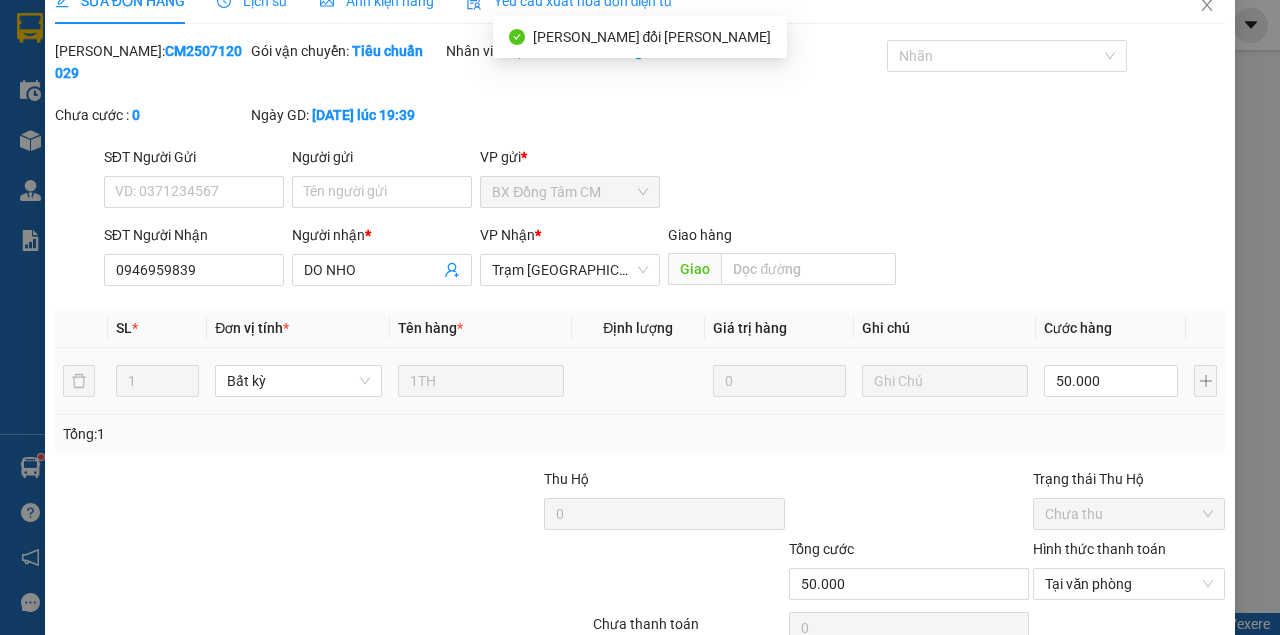 scroll, scrollTop: 0, scrollLeft: 0, axis: both 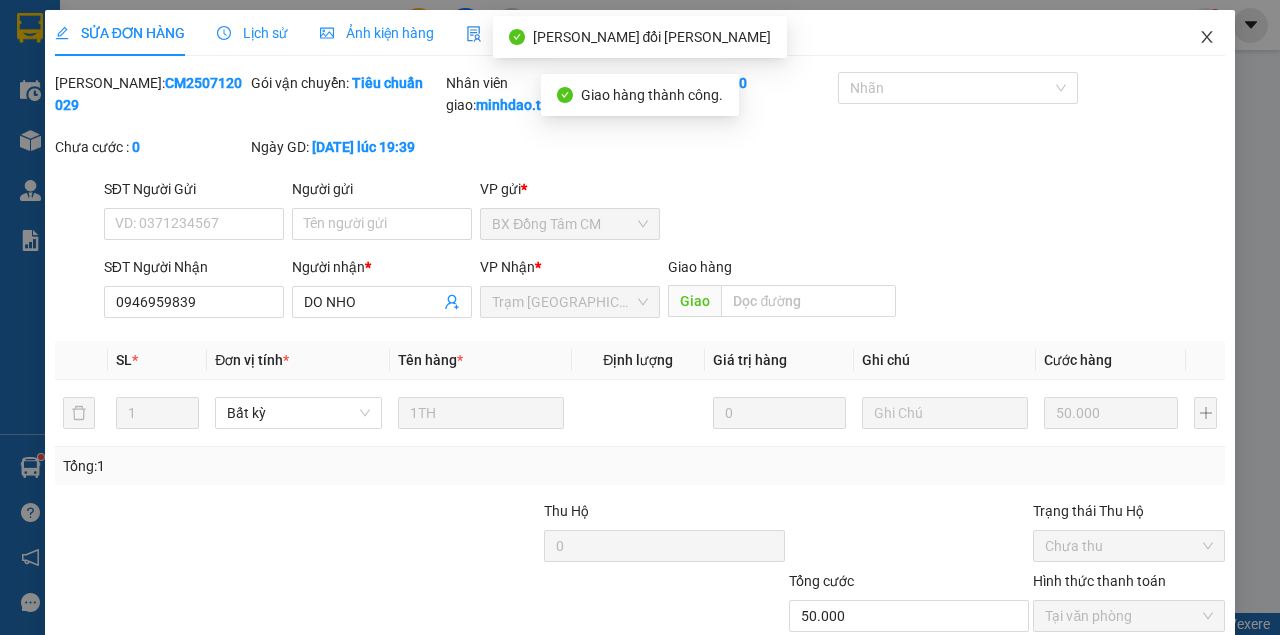 click at bounding box center [1207, 38] 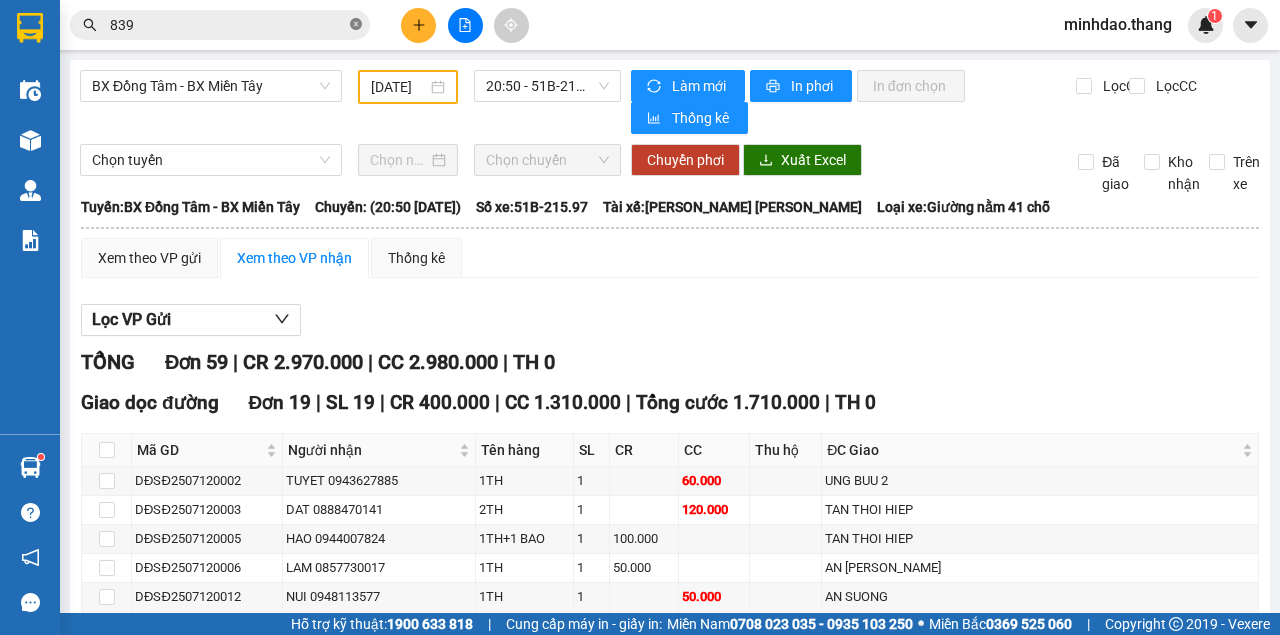 click 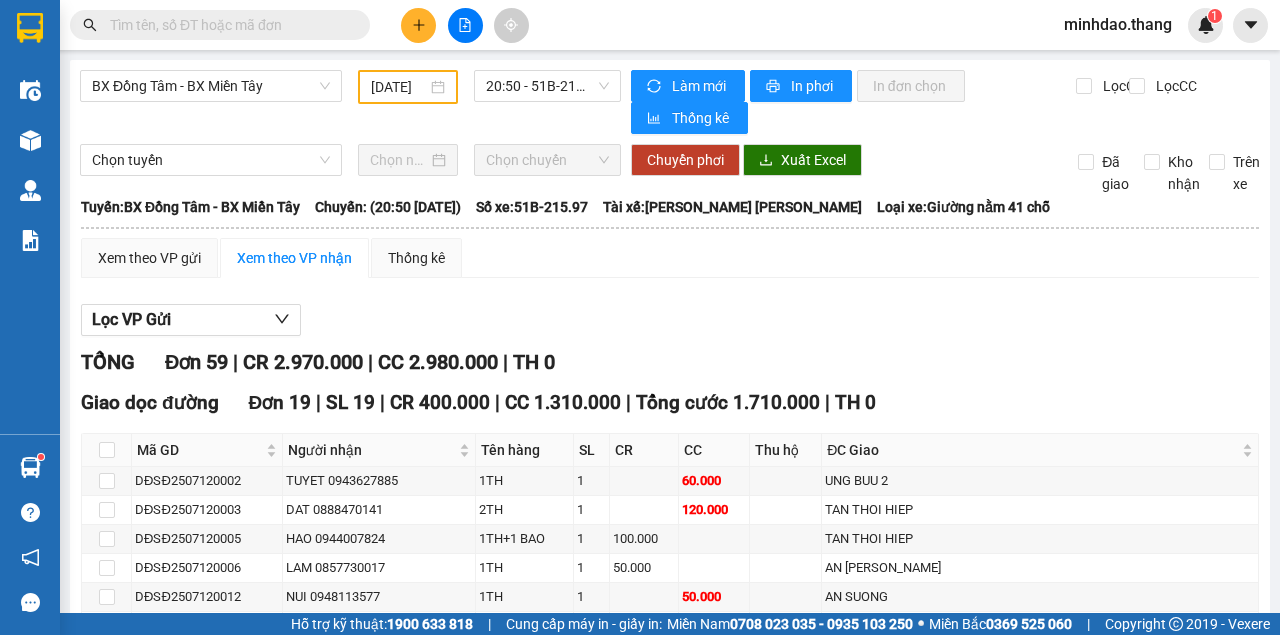 click at bounding box center [228, 25] 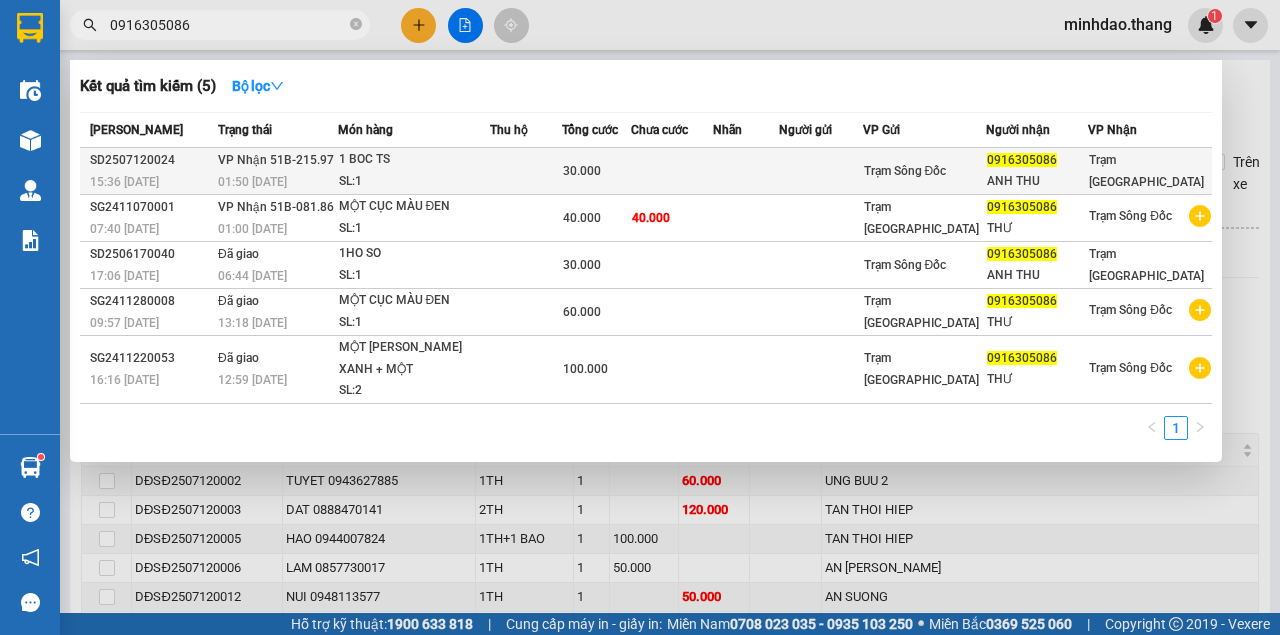 type on "0916305086" 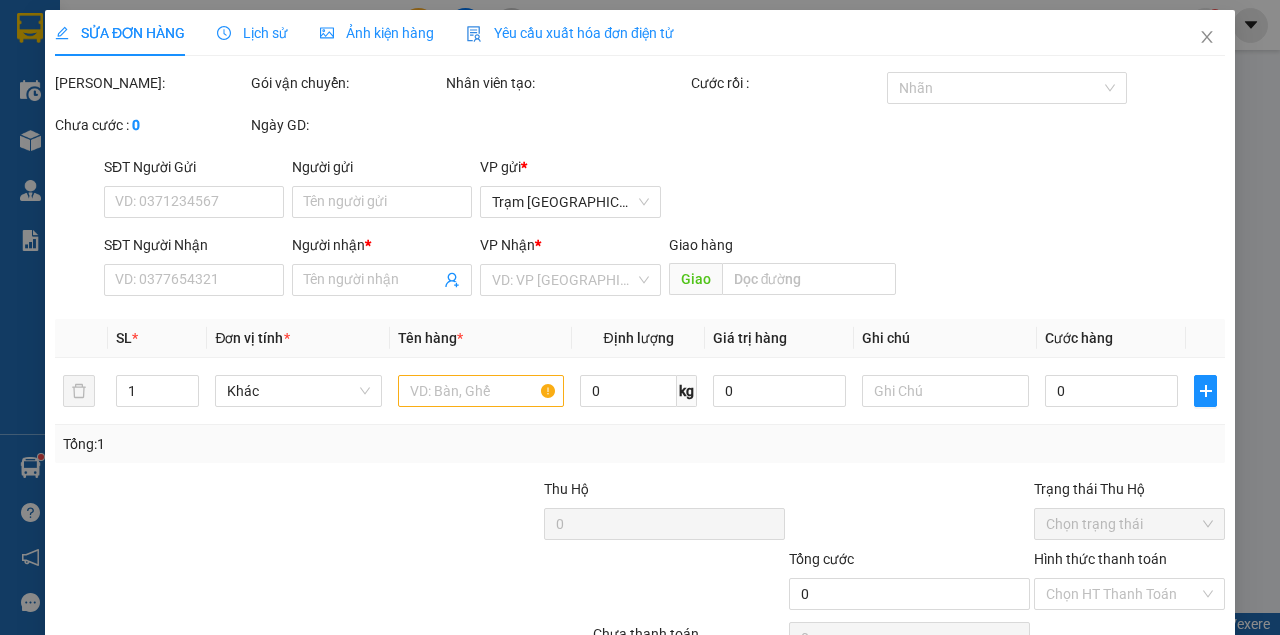 type on "0916305086" 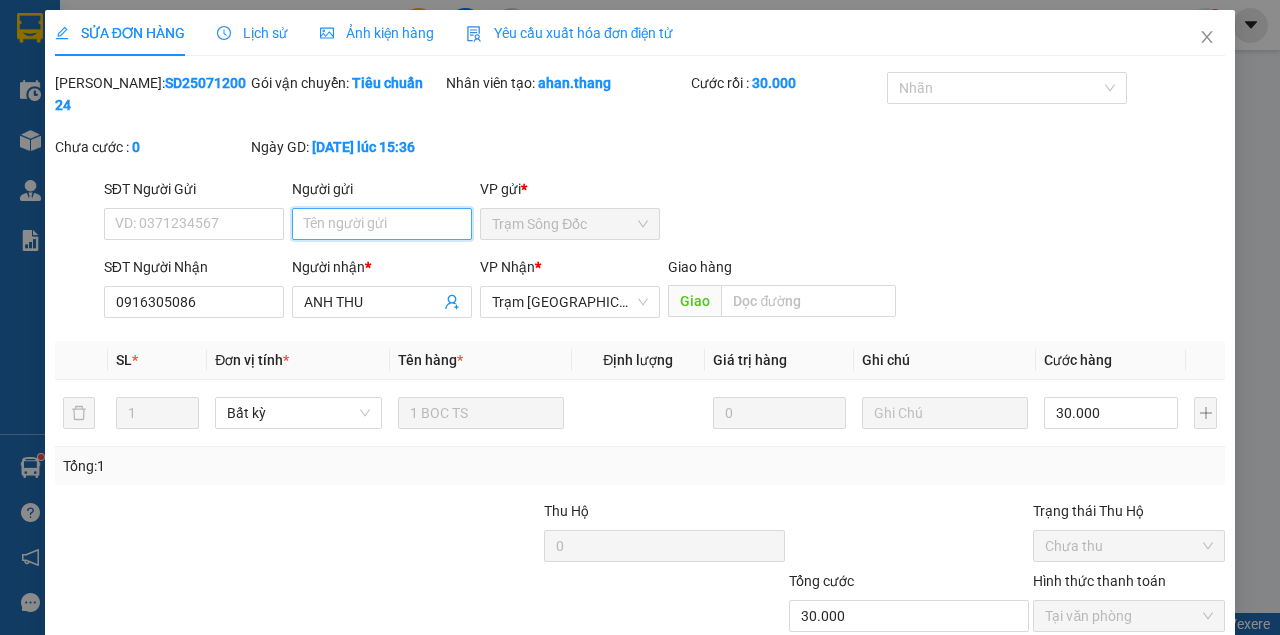 click on "Người gửi" at bounding box center (382, 224) 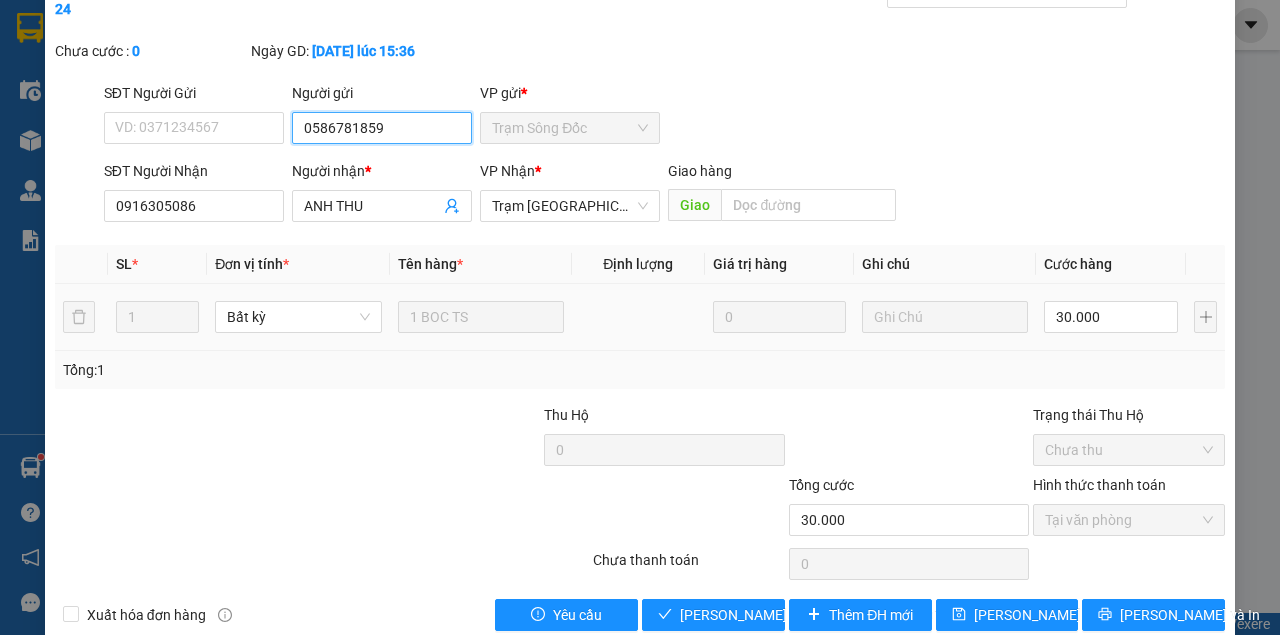 scroll, scrollTop: 129, scrollLeft: 0, axis: vertical 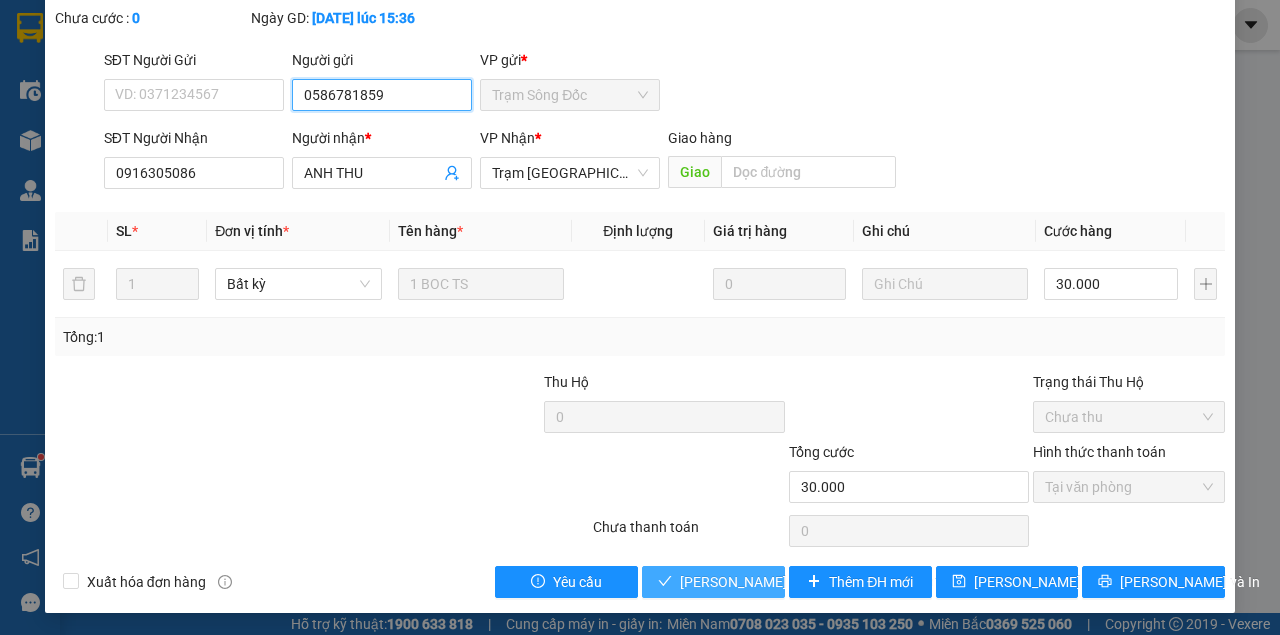 type on "0586781859" 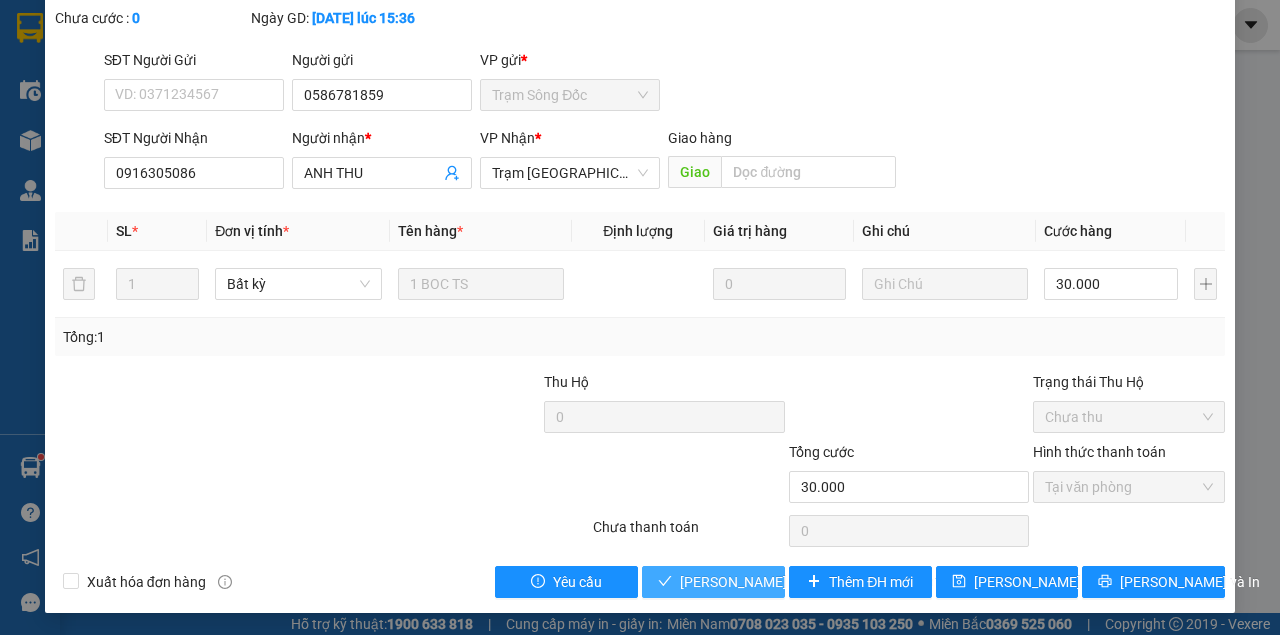 click on "Lưu và Giao hàng" at bounding box center [815, 582] 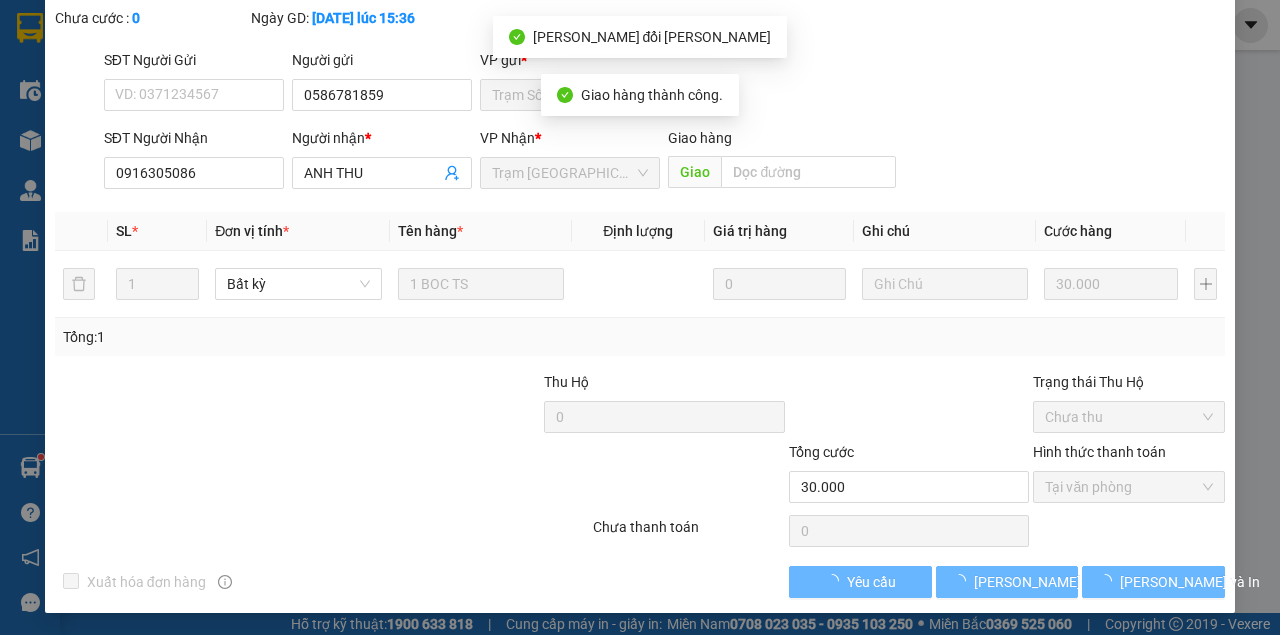 scroll, scrollTop: 151, scrollLeft: 0, axis: vertical 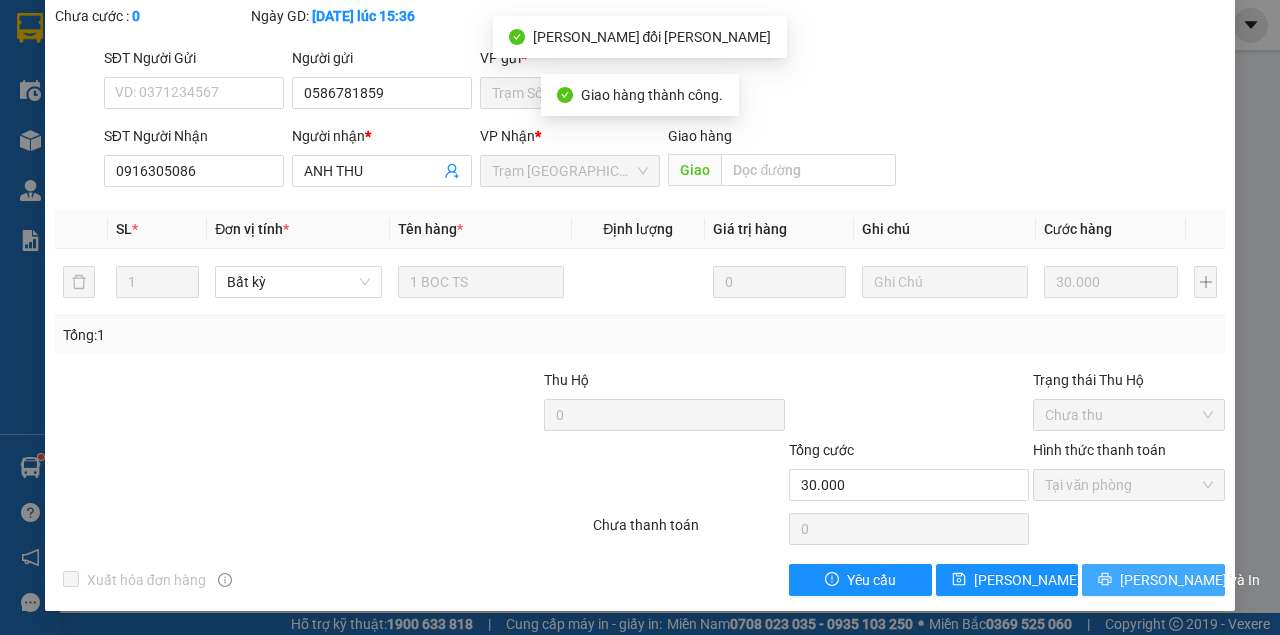 click on "Lưu và In" at bounding box center [1190, 580] 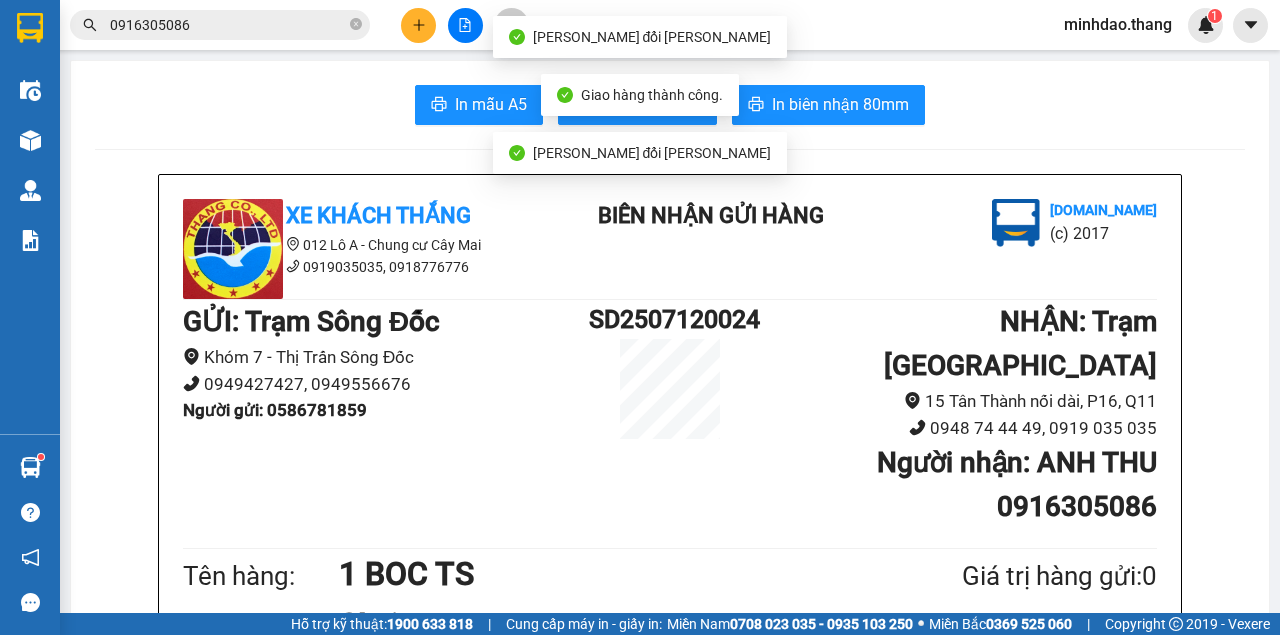 click at bounding box center (418, 25) 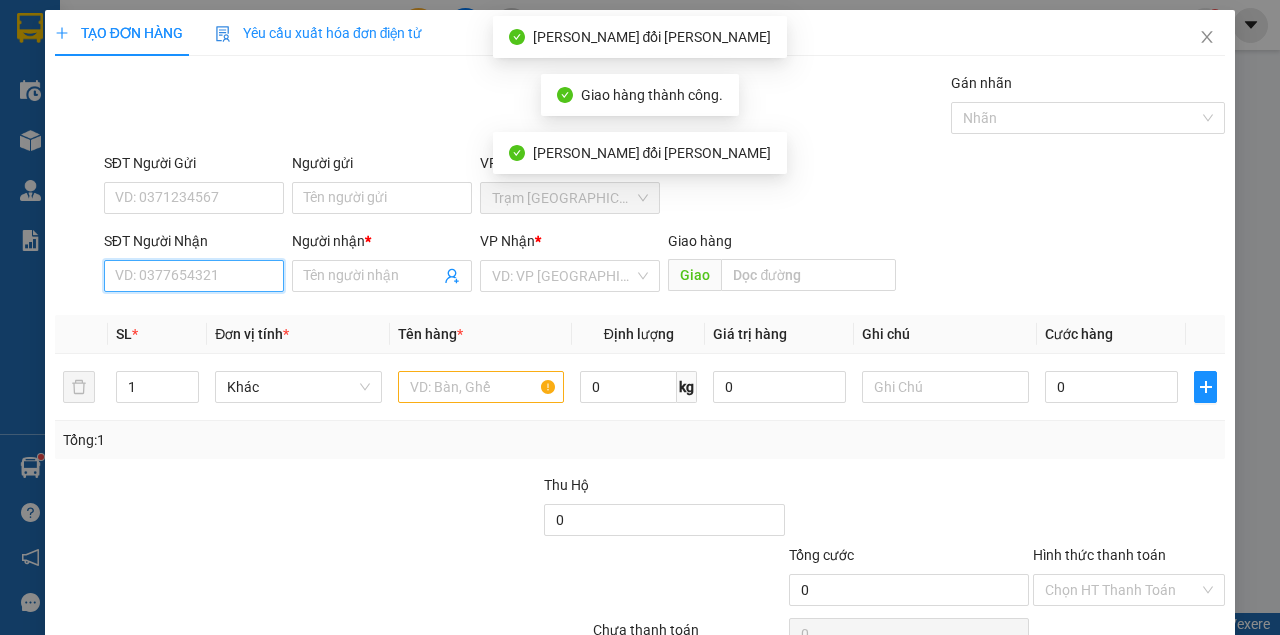 click on "SĐT Người Nhận" at bounding box center [194, 276] 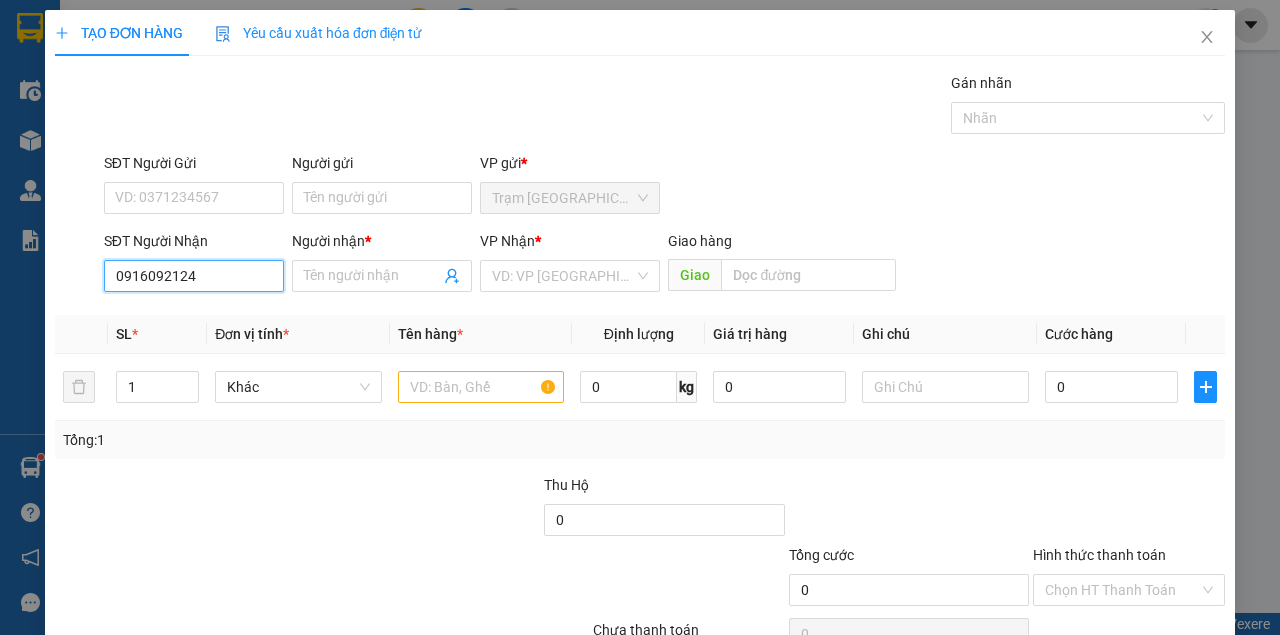 click on "0916092124" at bounding box center [194, 276] 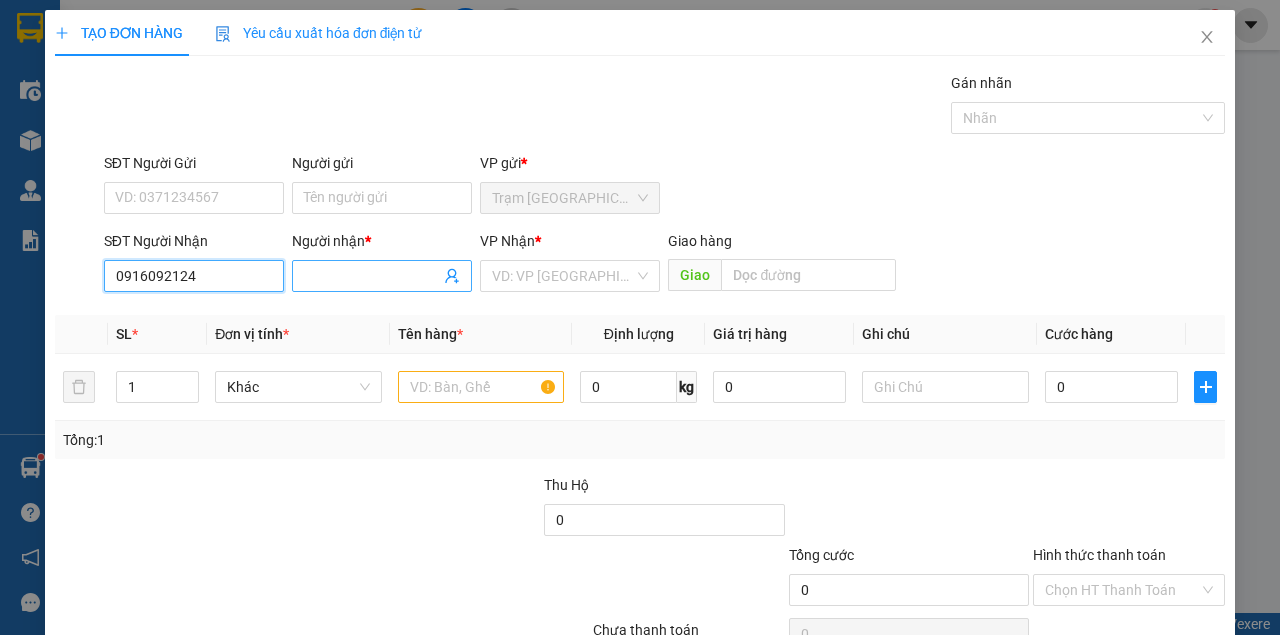 type on "0916092124" 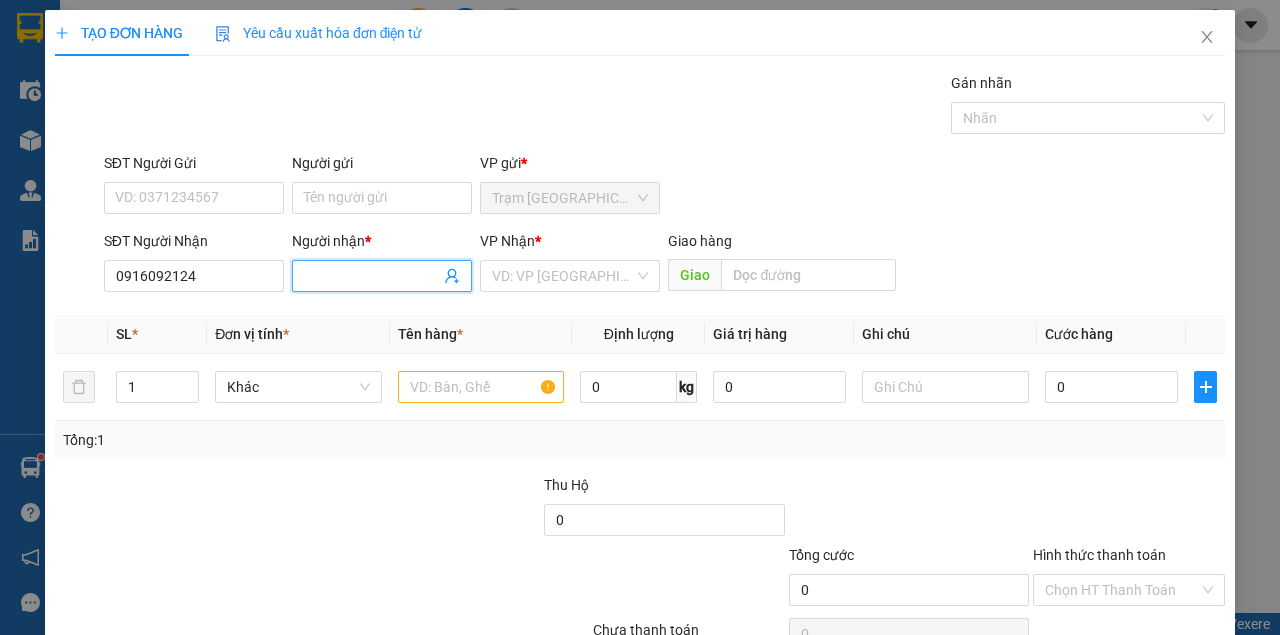 click on "Người nhận  *" at bounding box center [372, 276] 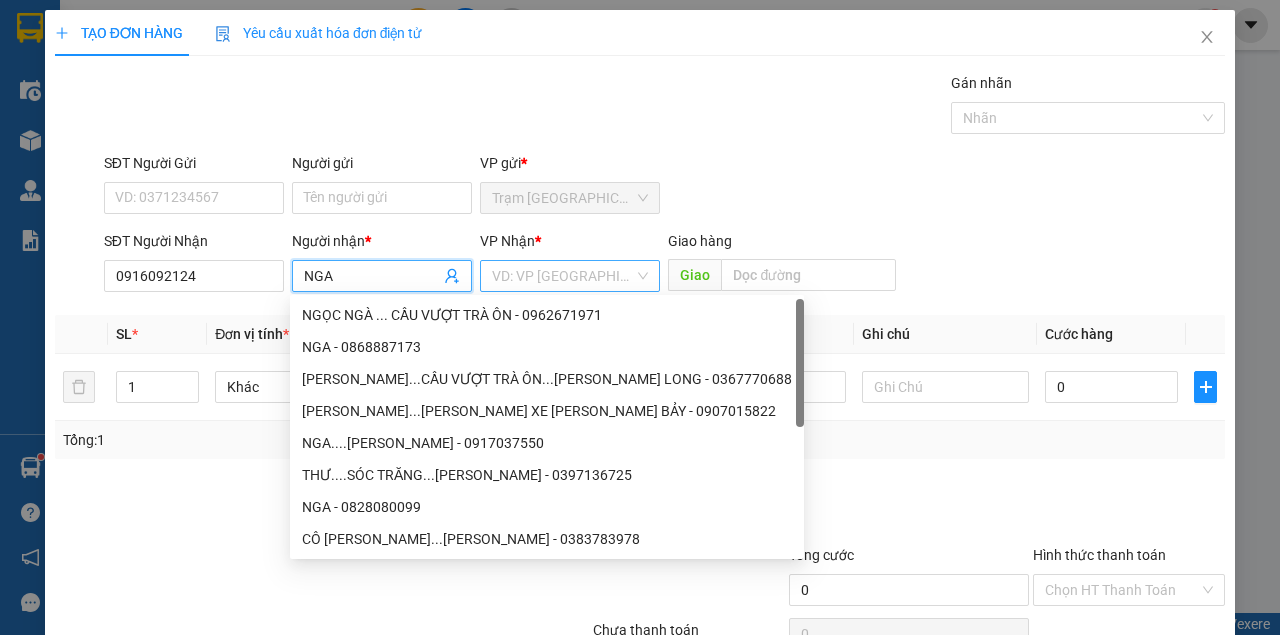type on "NGA" 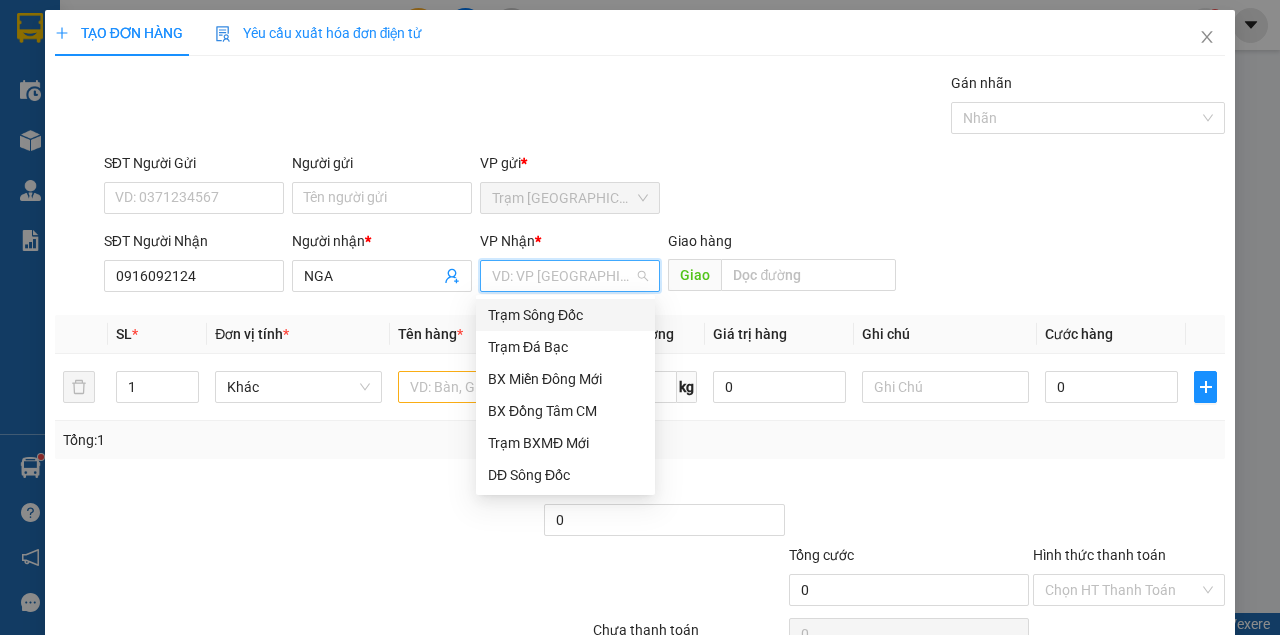 click on "Trạm Sông Đốc" at bounding box center [565, 315] 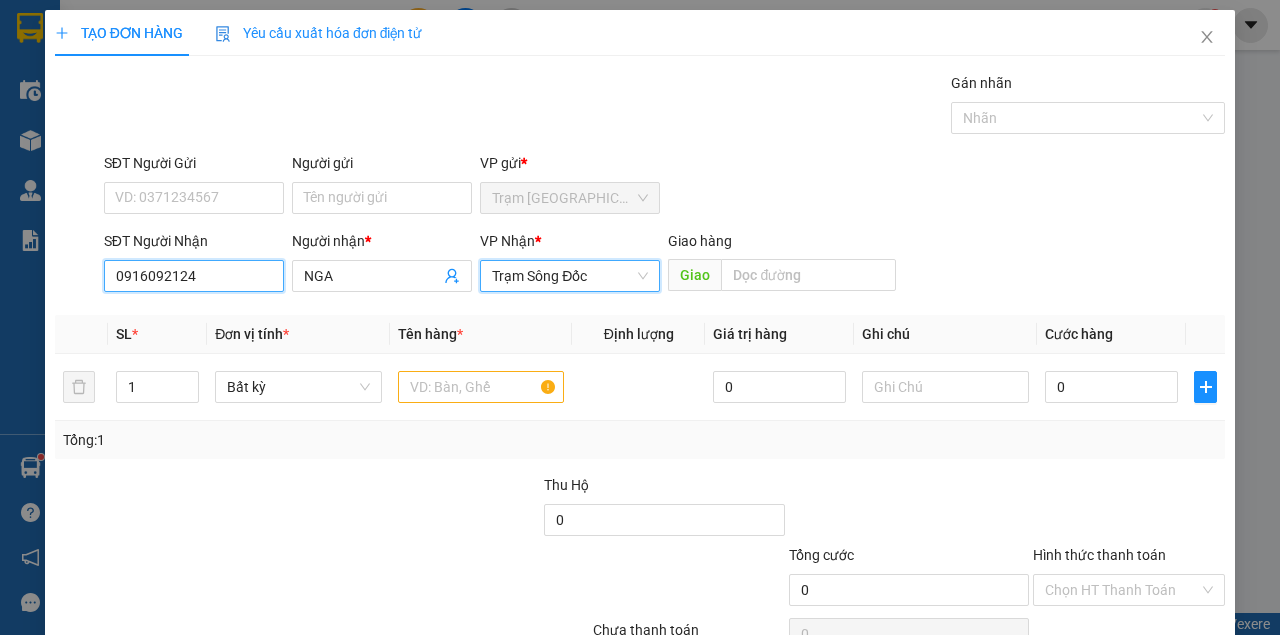 click on "0916092124" at bounding box center [194, 276] 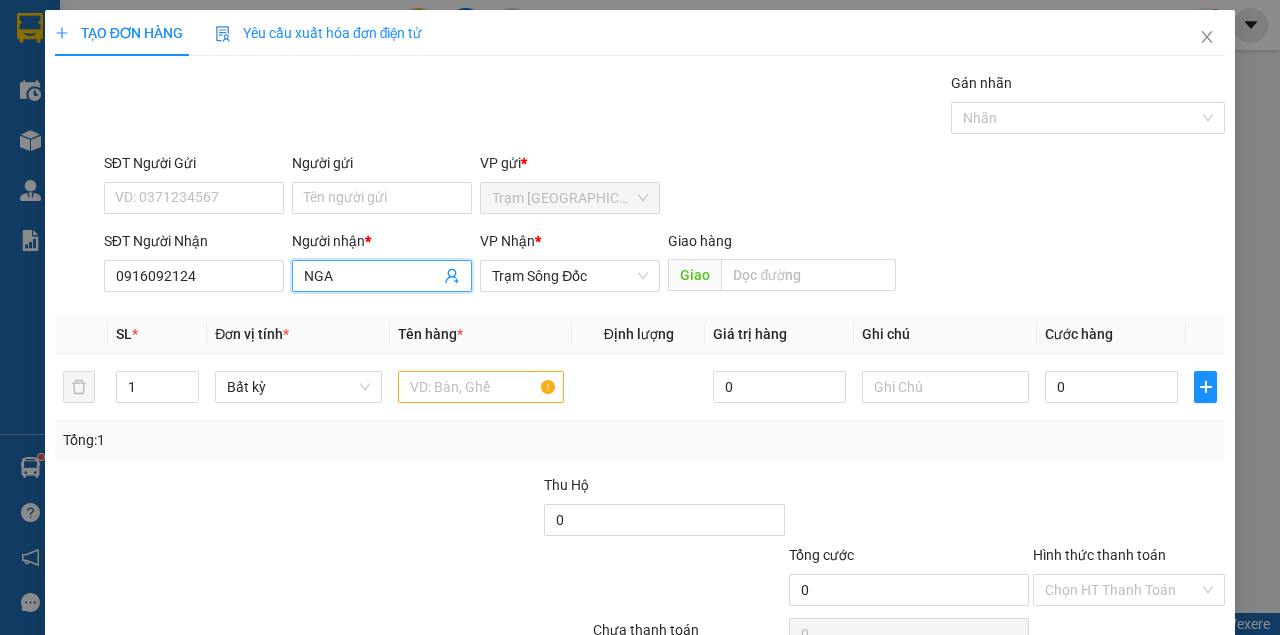 click on "NGA" at bounding box center [372, 276] 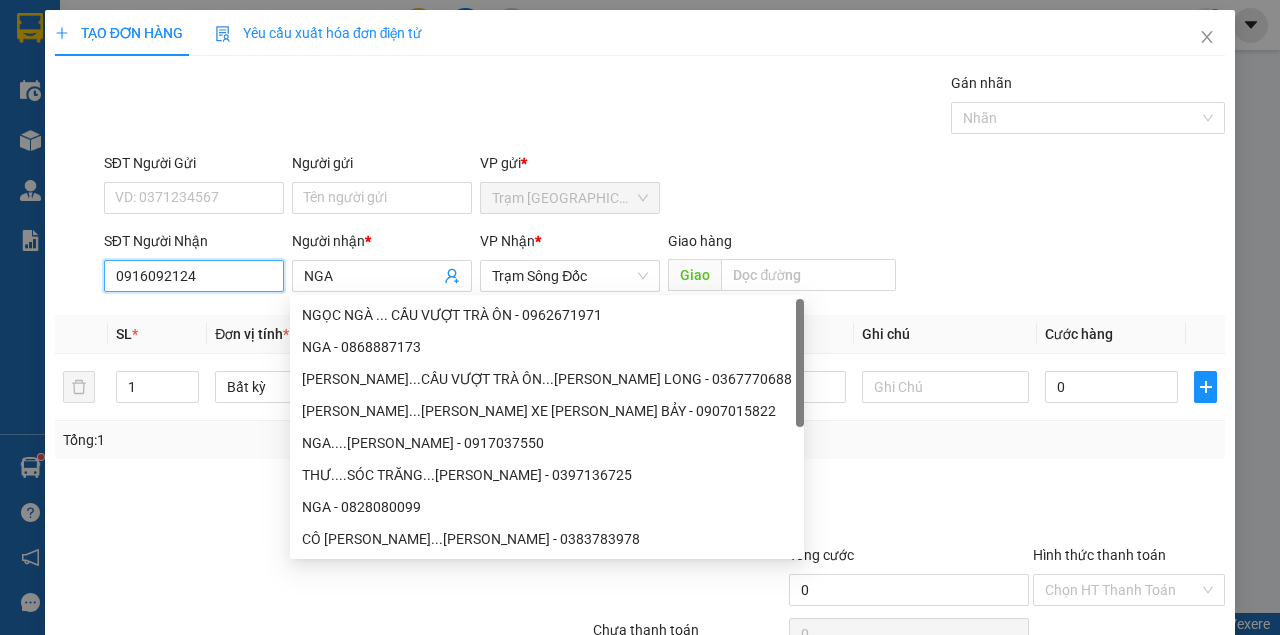 click on "0916092124" at bounding box center [194, 276] 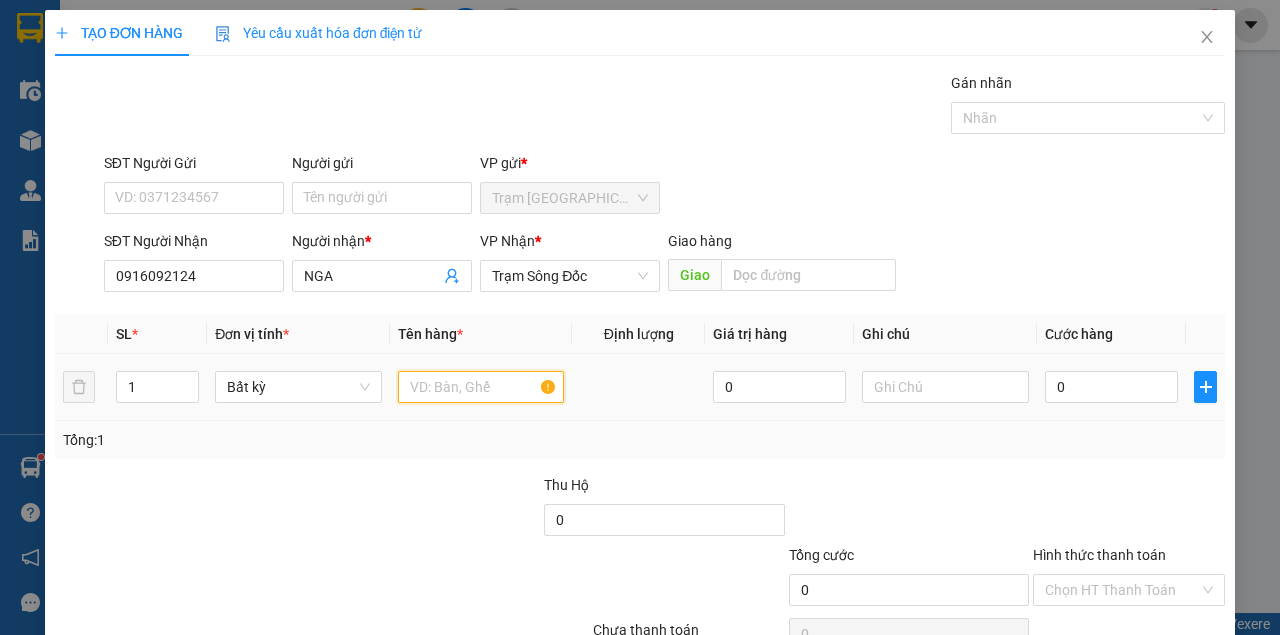 click at bounding box center (481, 387) 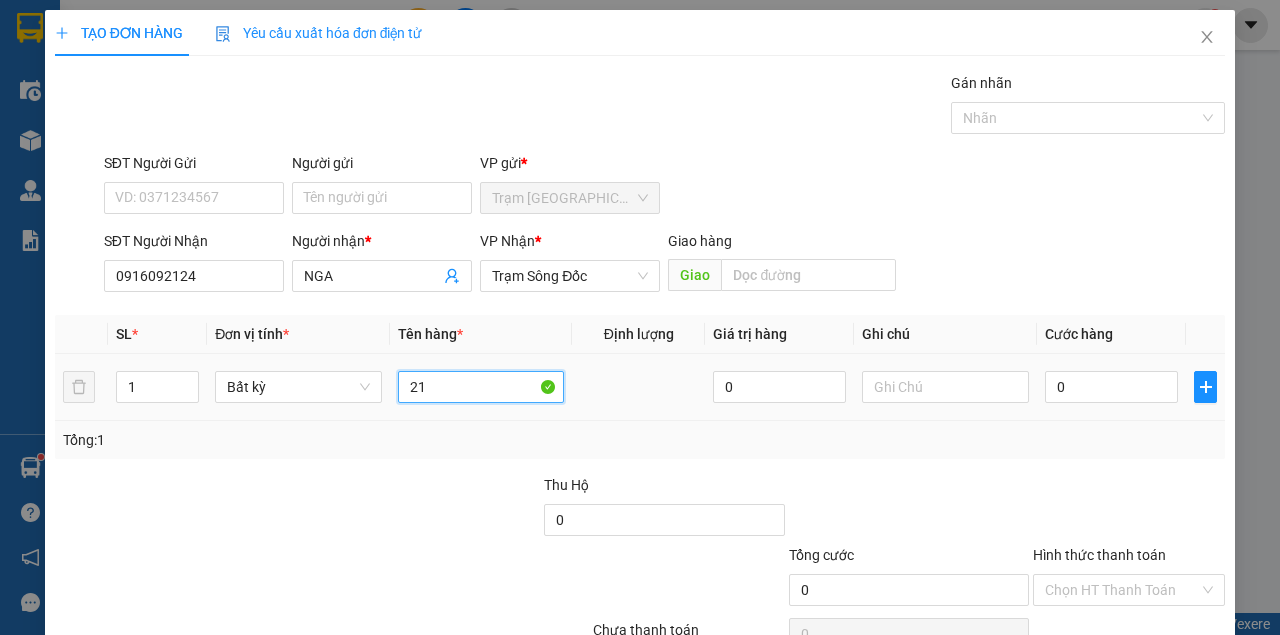 type on "2" 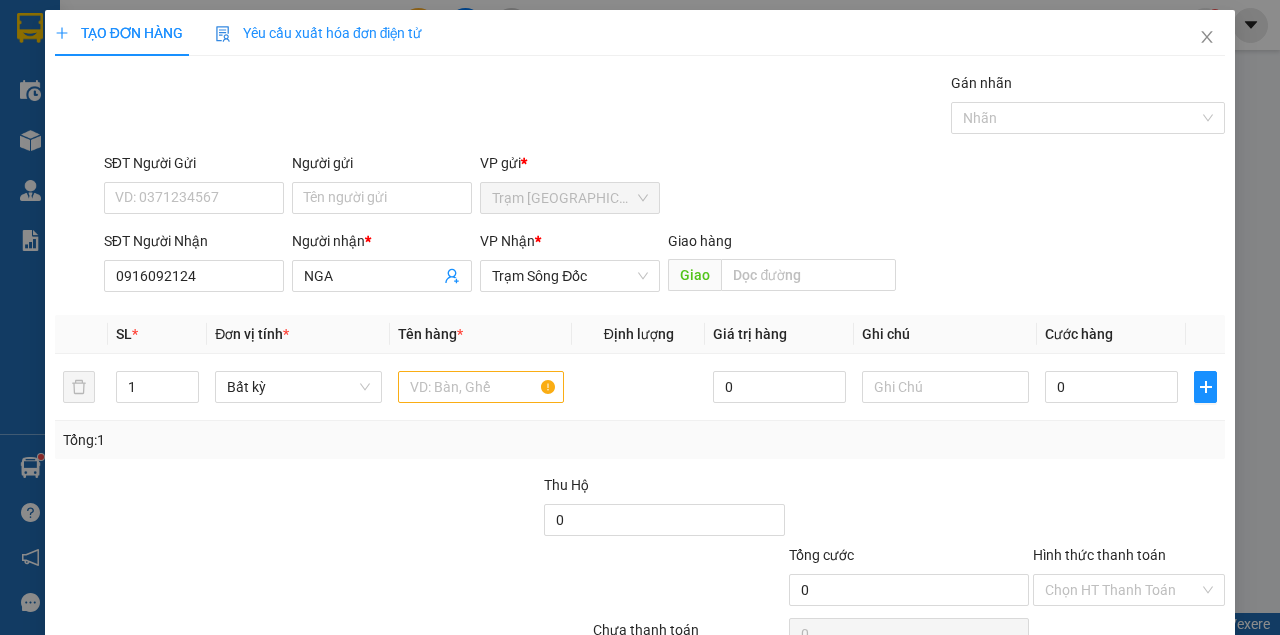 click on "SĐT Người Nhận" at bounding box center (194, 245) 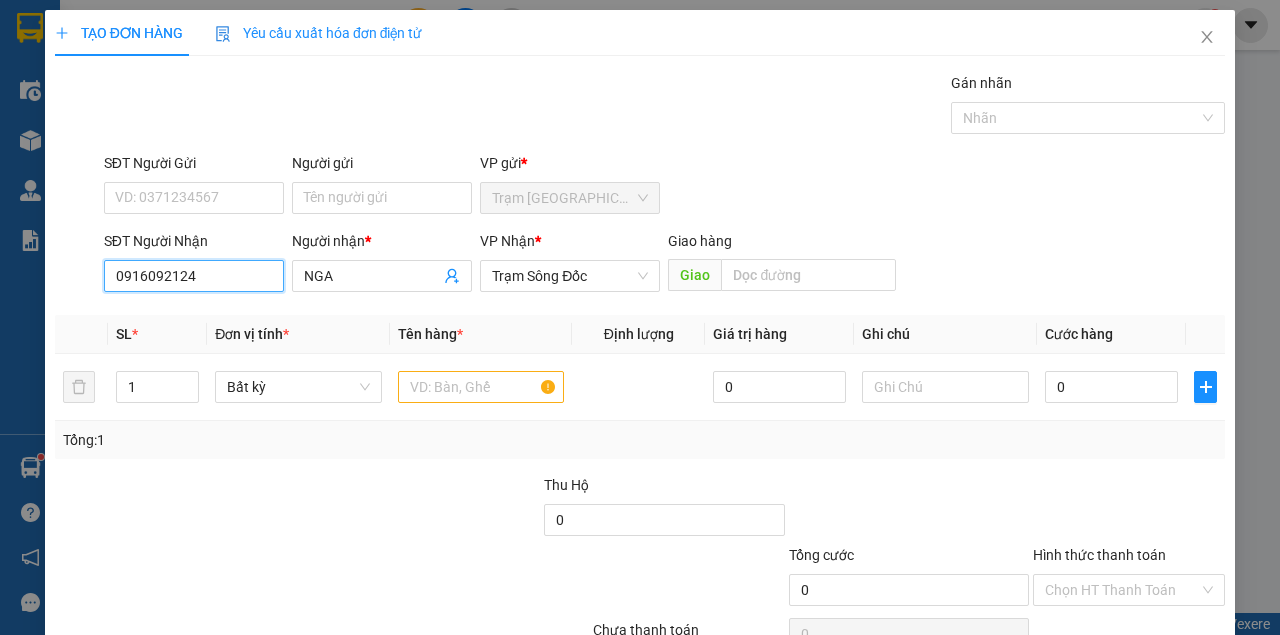 click on "0916092124" at bounding box center (194, 276) 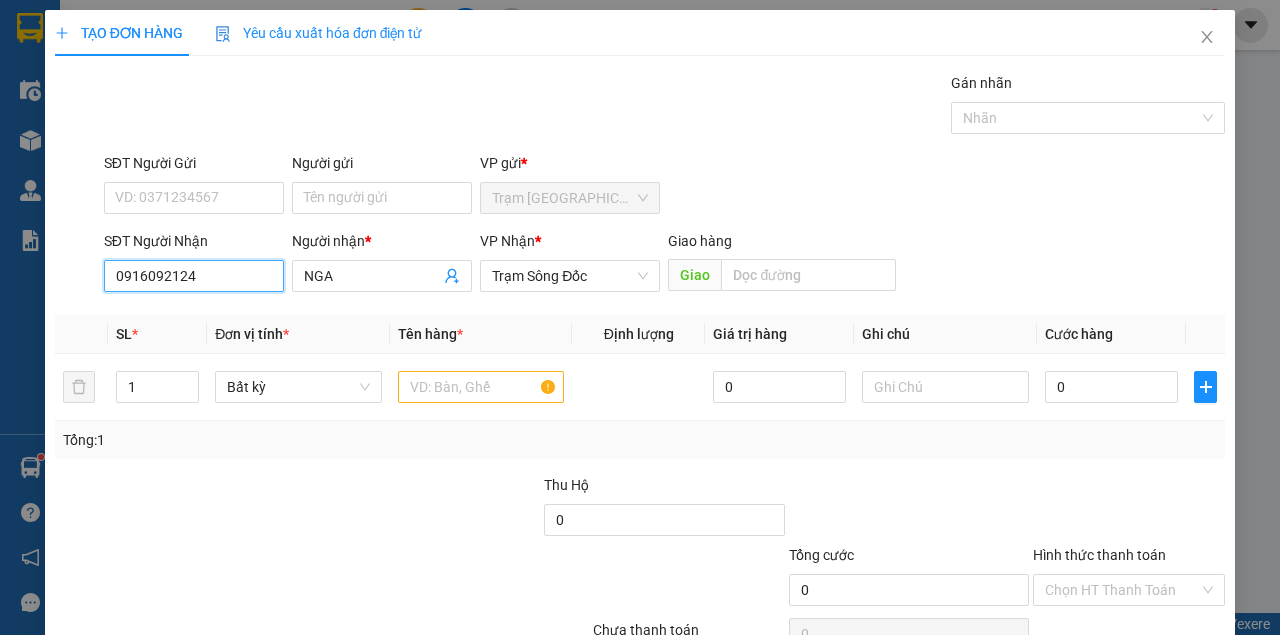 click on "0916092124" at bounding box center (194, 276) 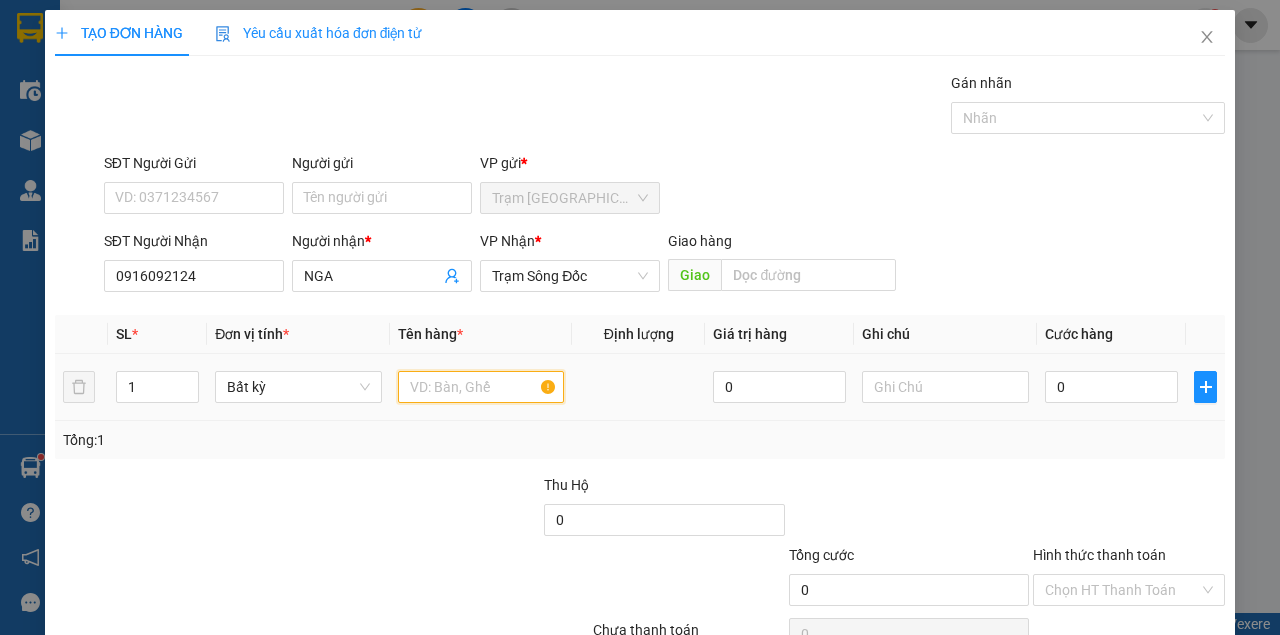 click at bounding box center [481, 387] 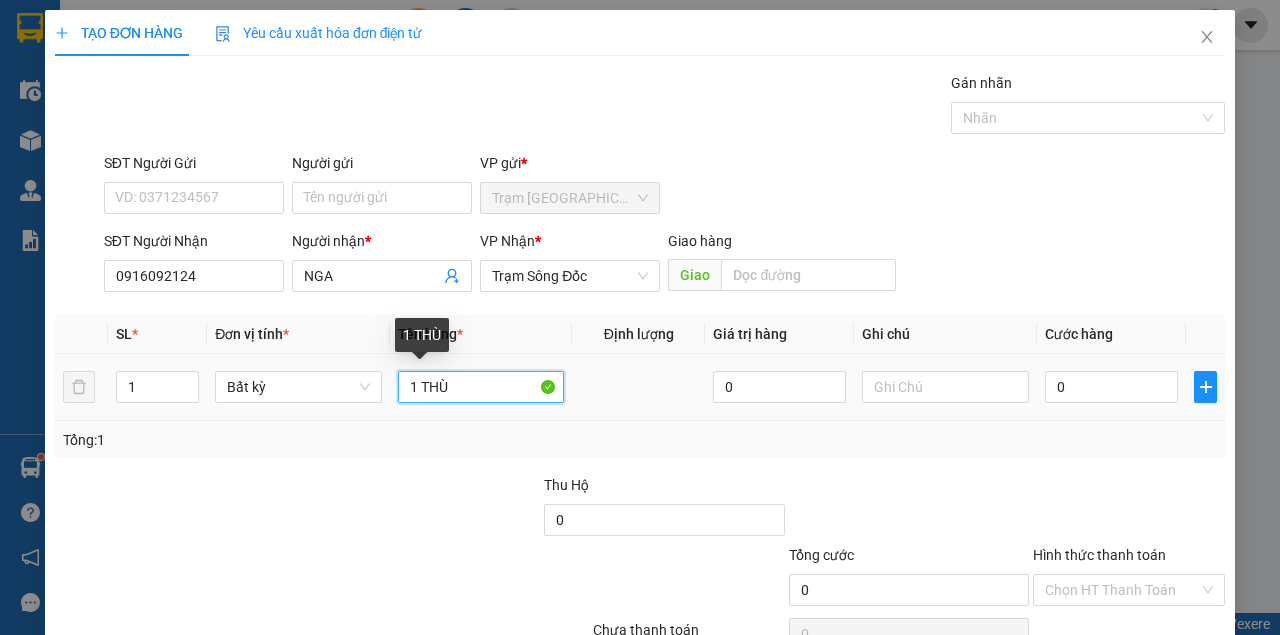 click on "1 THÙ" at bounding box center (481, 387) 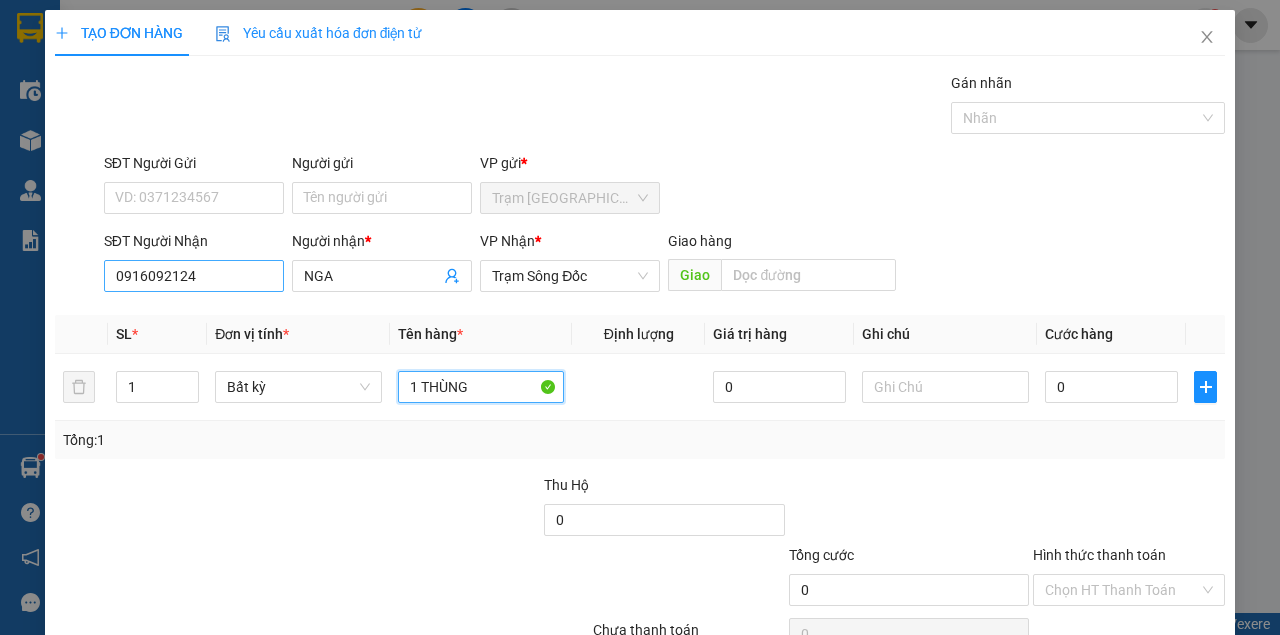 type on "1 THÙNG" 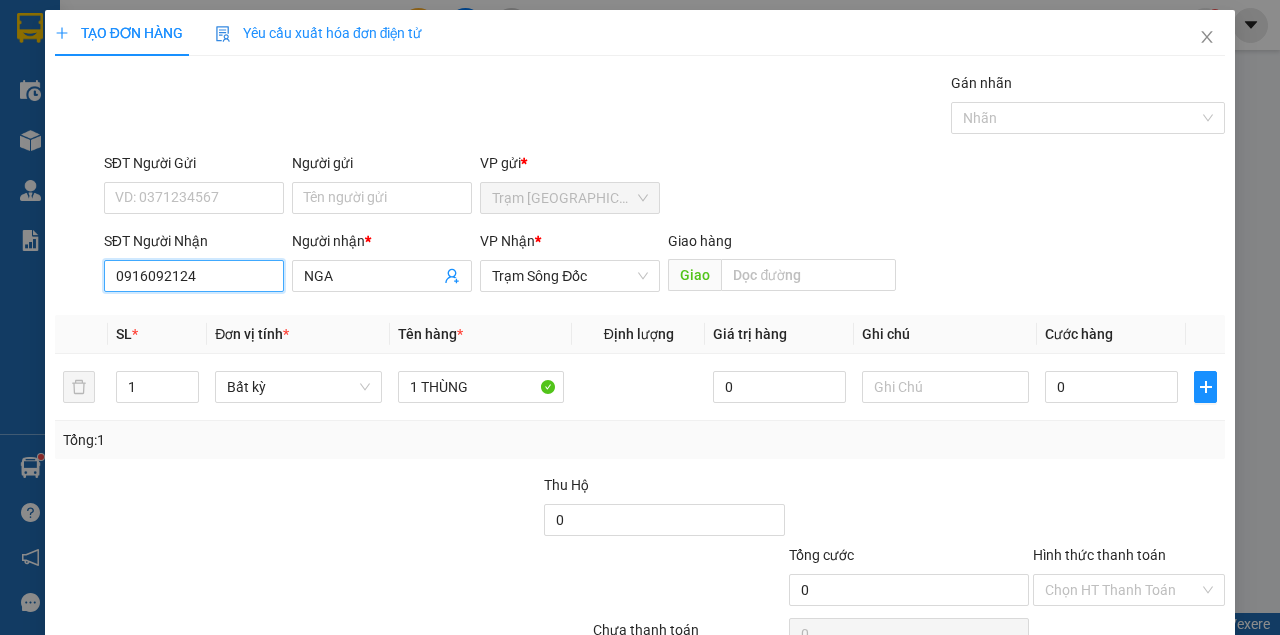 click on "0916092124" at bounding box center [194, 276] 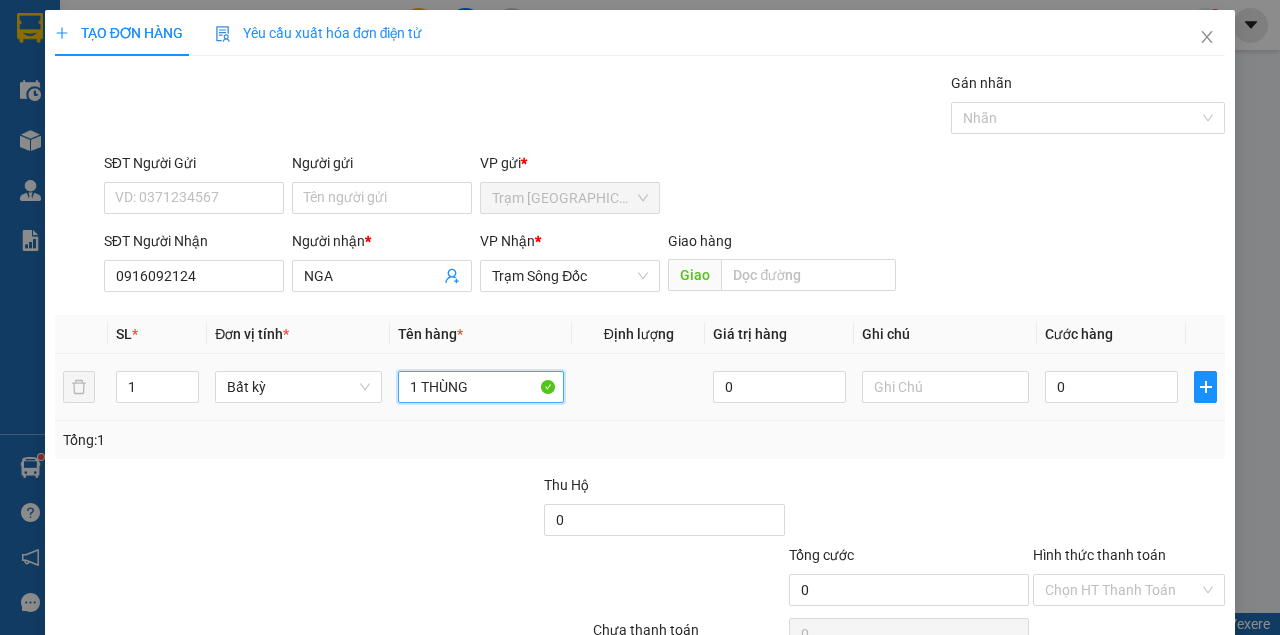 click on "1 THÙNG" at bounding box center [481, 387] 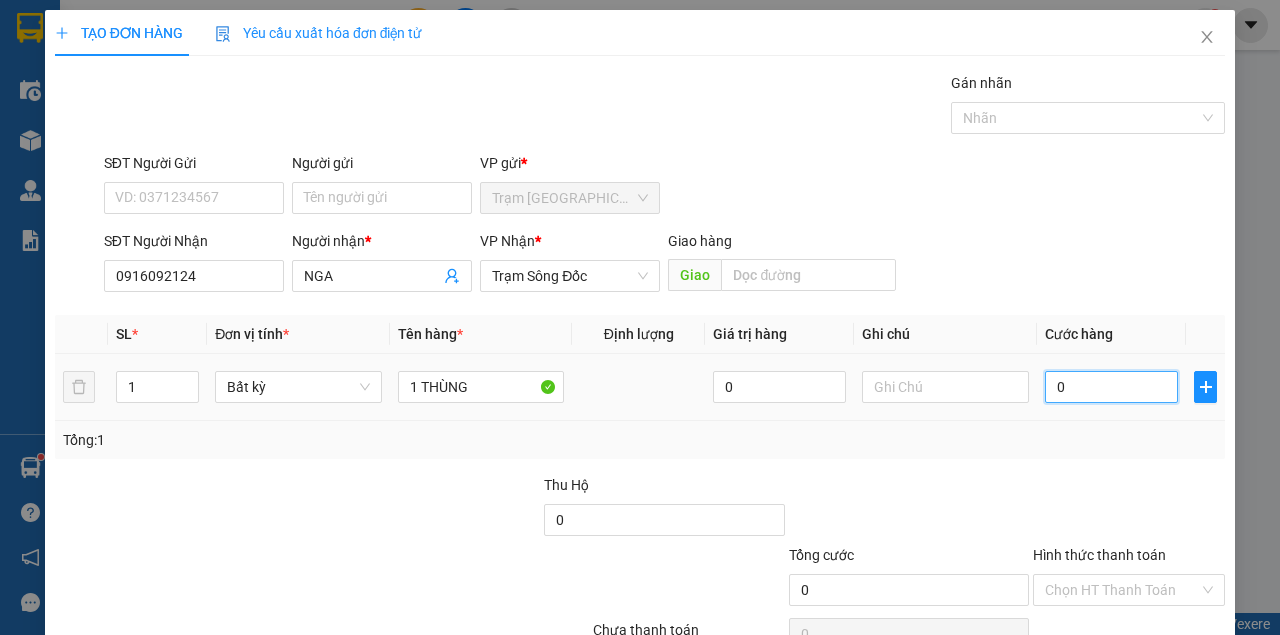 click on "0" at bounding box center (1111, 387) 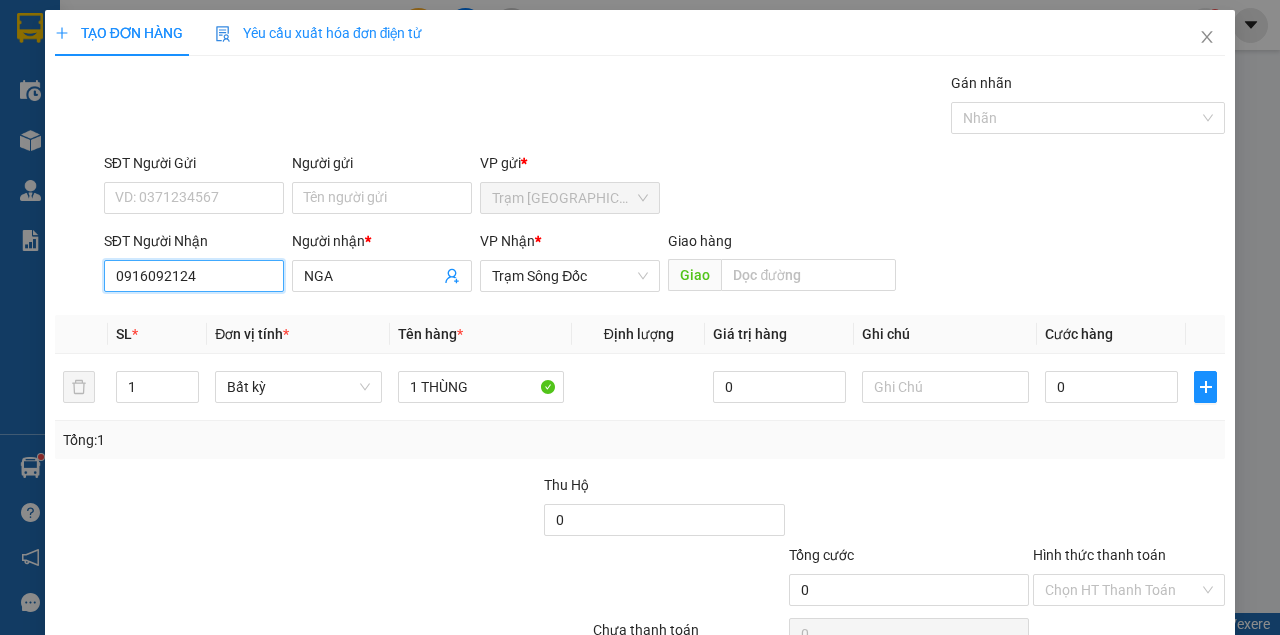 drag, startPoint x: 114, startPoint y: 274, endPoint x: 213, endPoint y: 286, distance: 99.724625 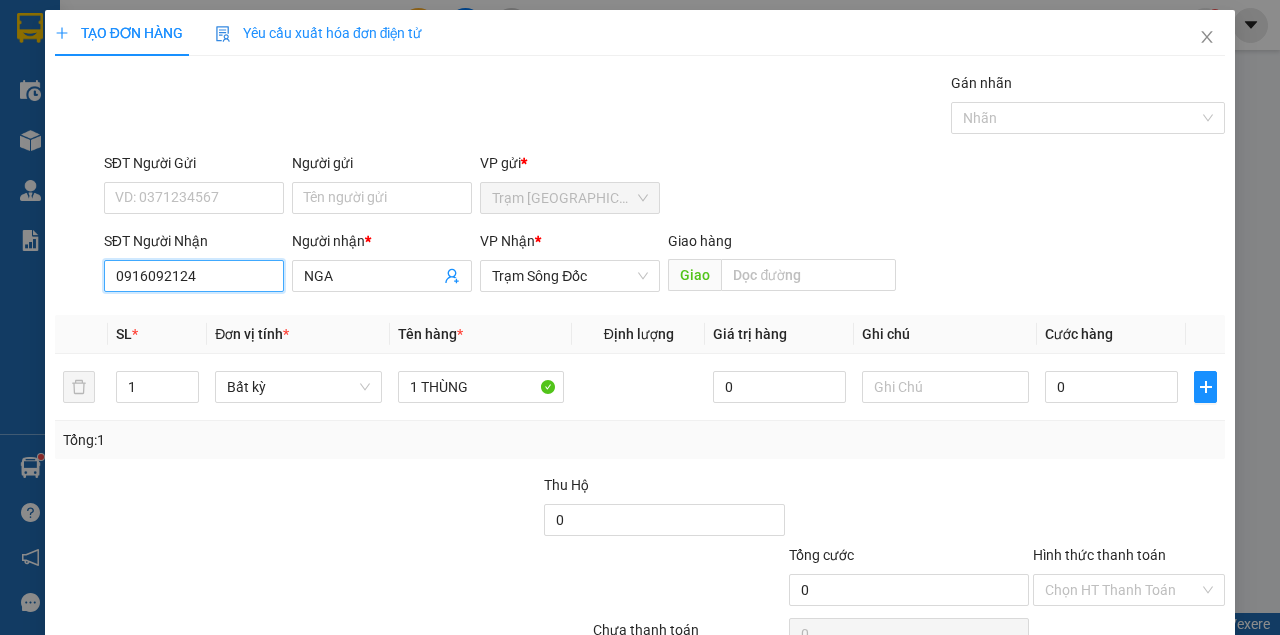 click on "0916092124" at bounding box center (194, 276) 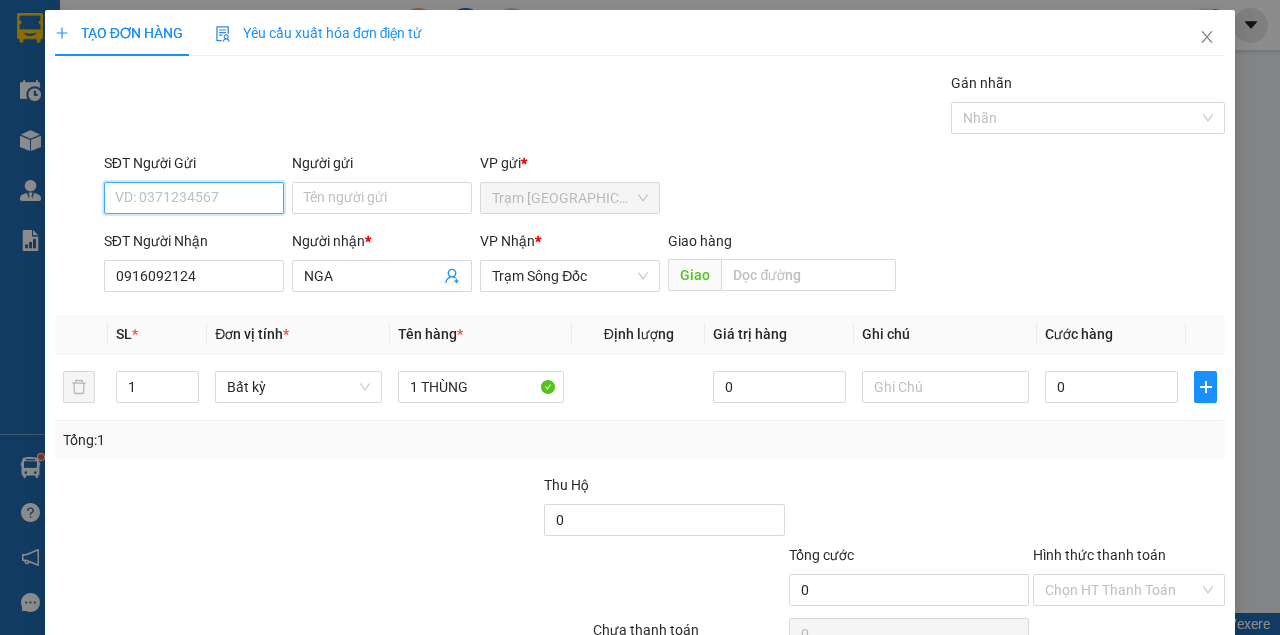 drag, startPoint x: 182, startPoint y: 203, endPoint x: 198, endPoint y: 204, distance: 16.03122 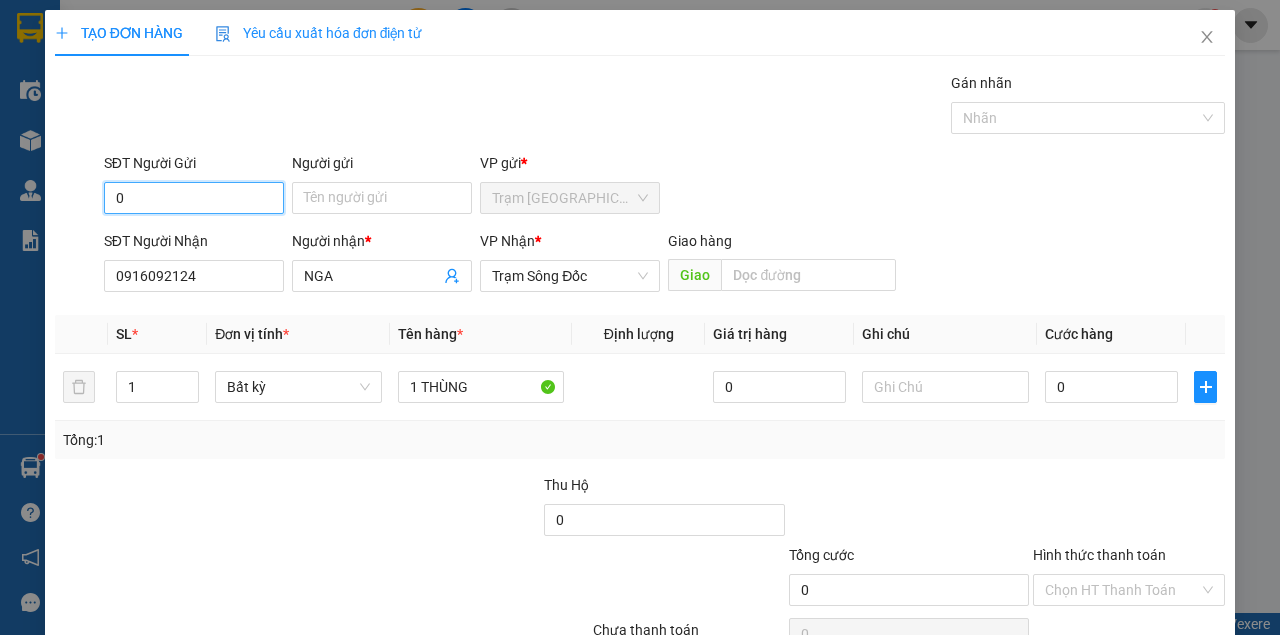type 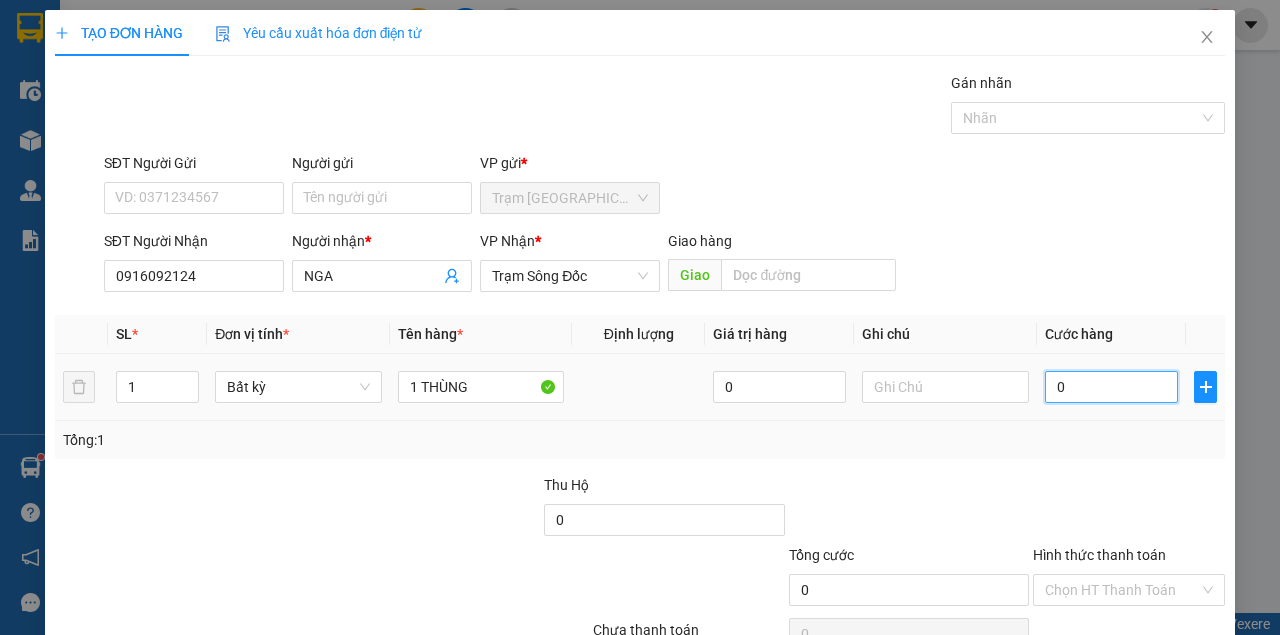 click on "0" at bounding box center (1111, 387) 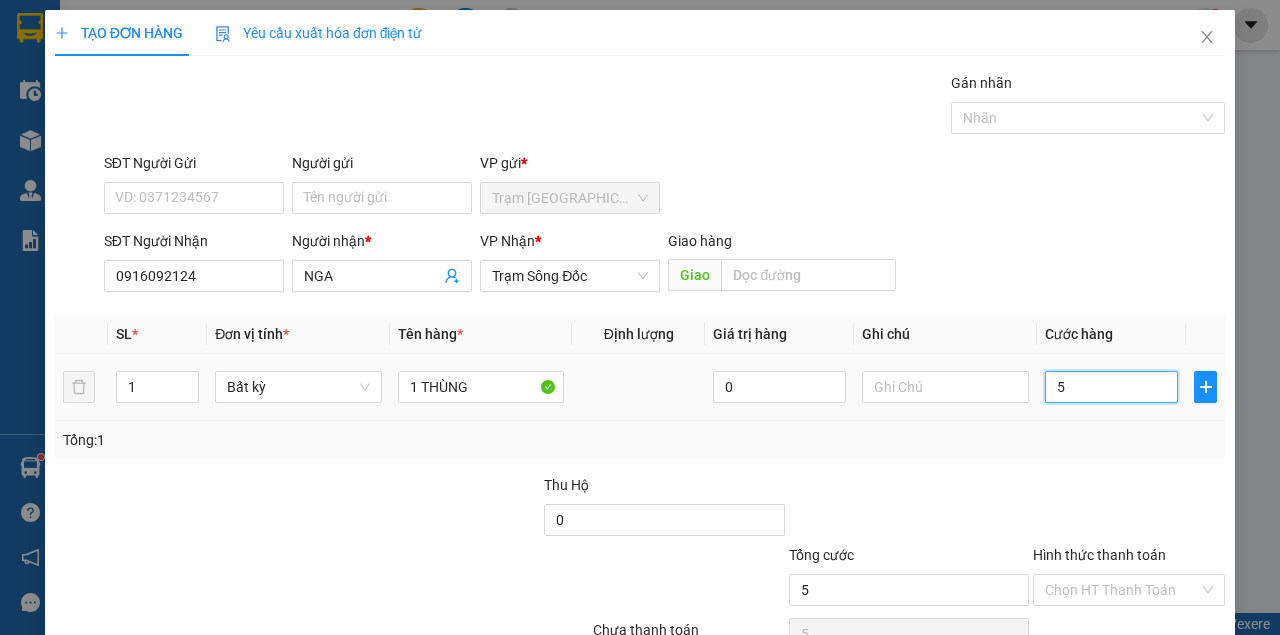 type on "50" 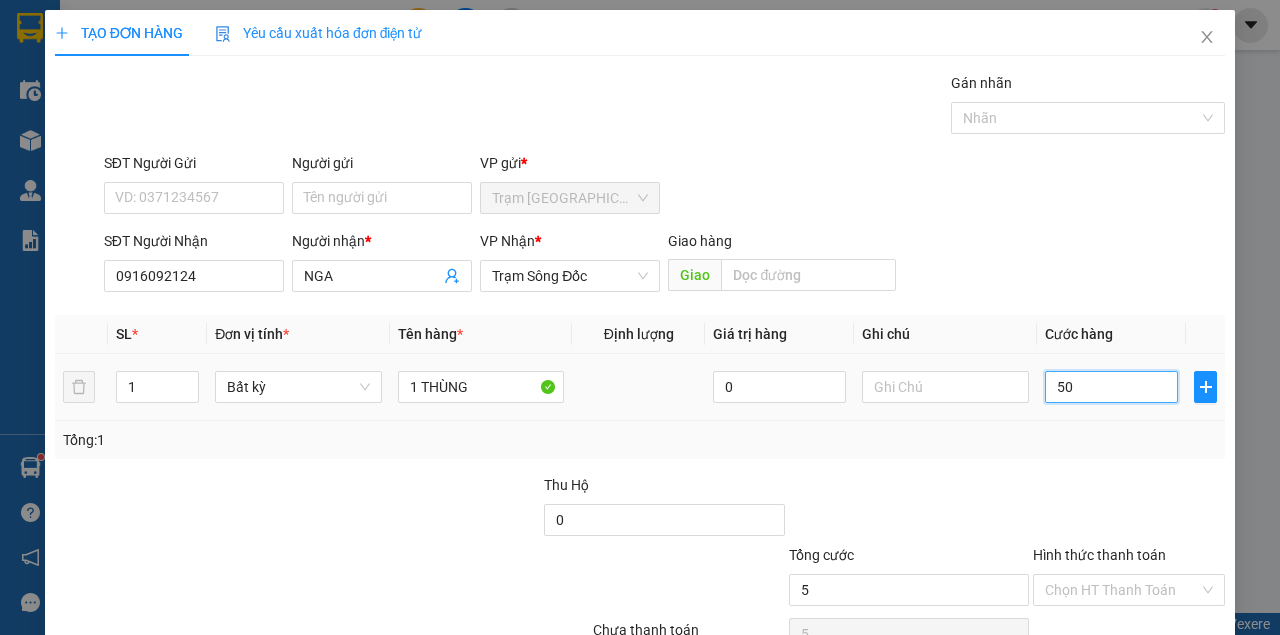 type on "50" 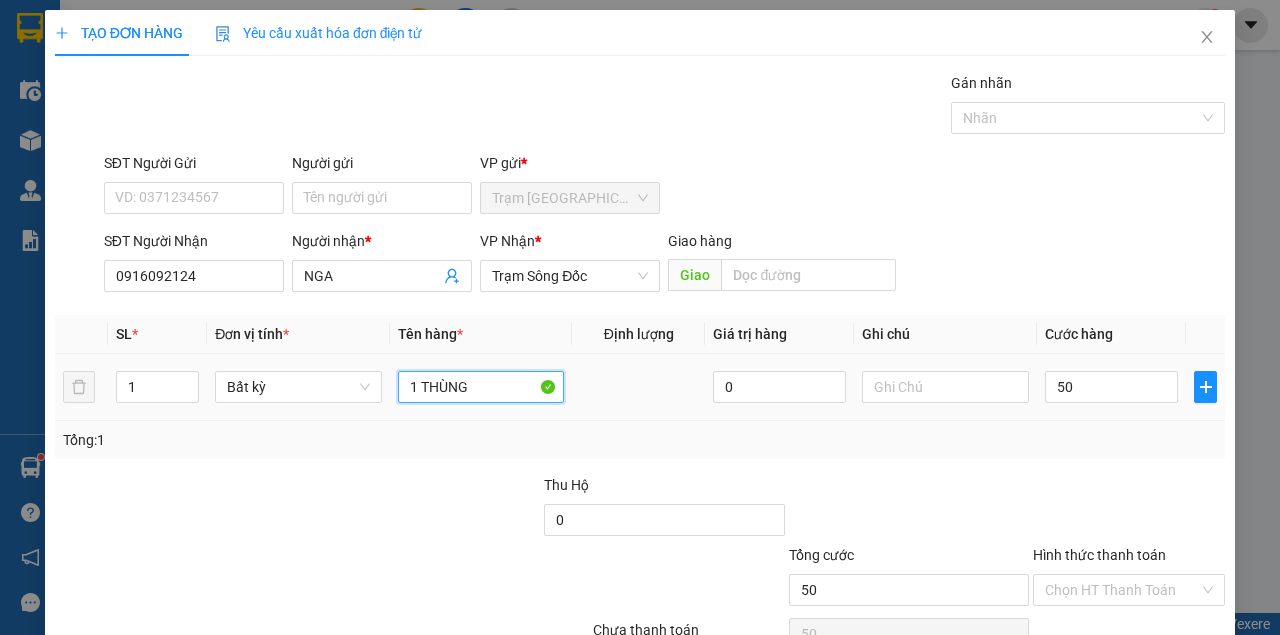 type on "50.000" 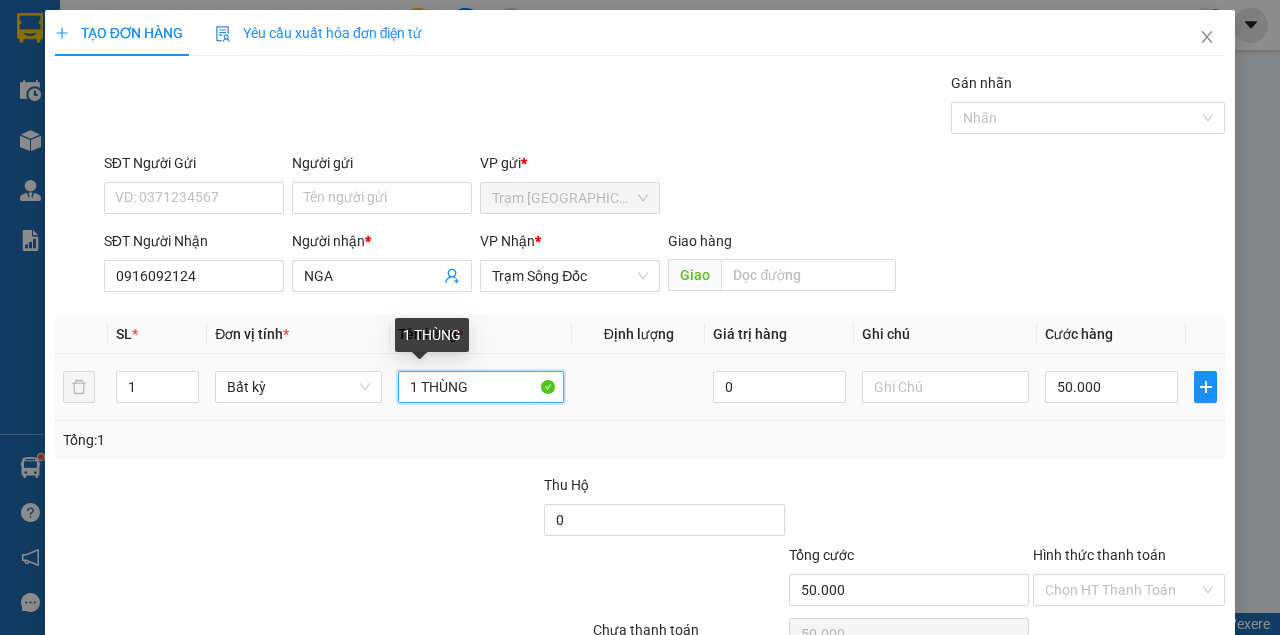 click on "1 THÙNG" at bounding box center [481, 387] 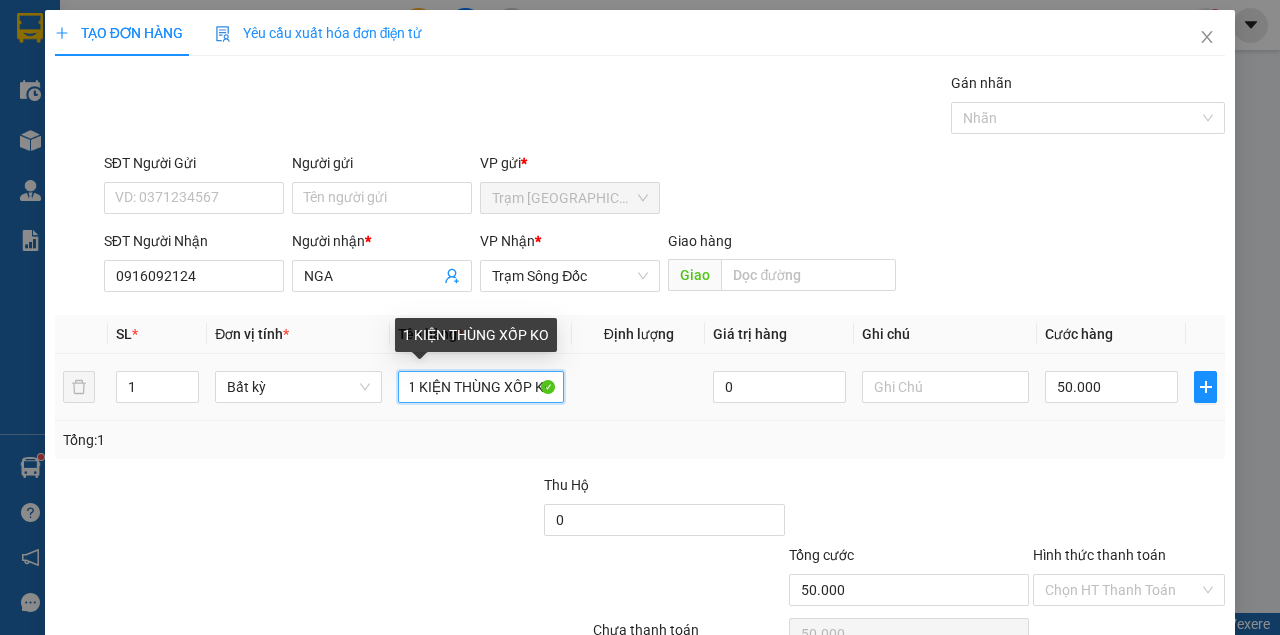 scroll, scrollTop: 0, scrollLeft: 6, axis: horizontal 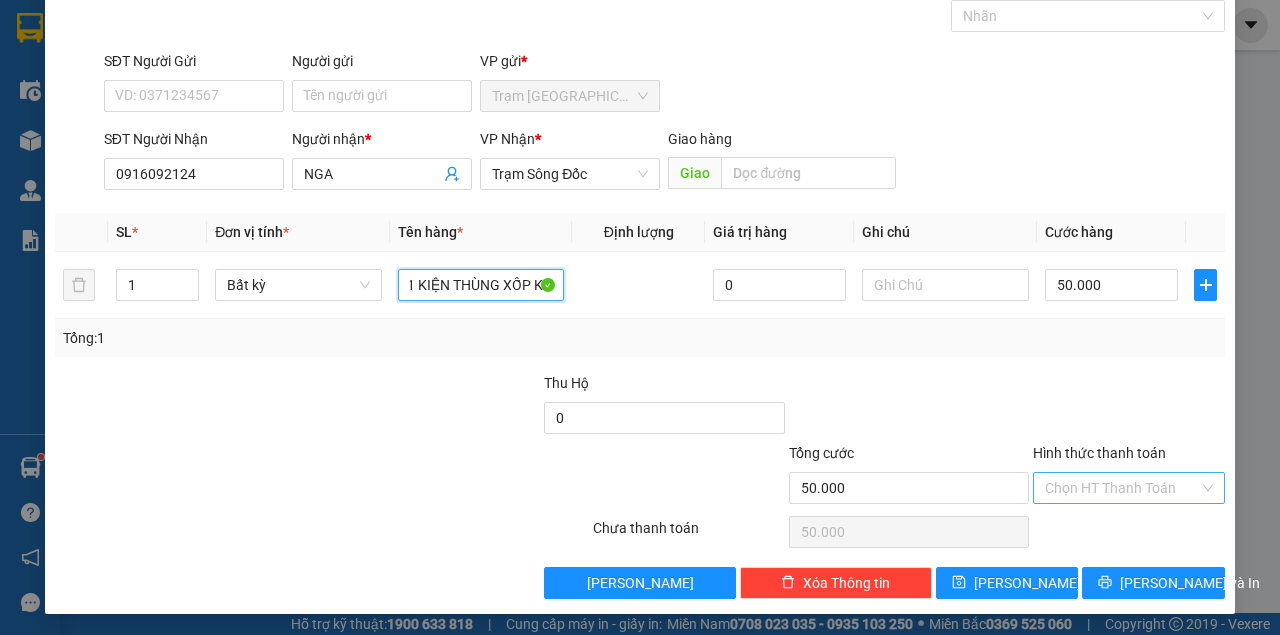 type on "1 KIỆN THÙNG XỐP KO" 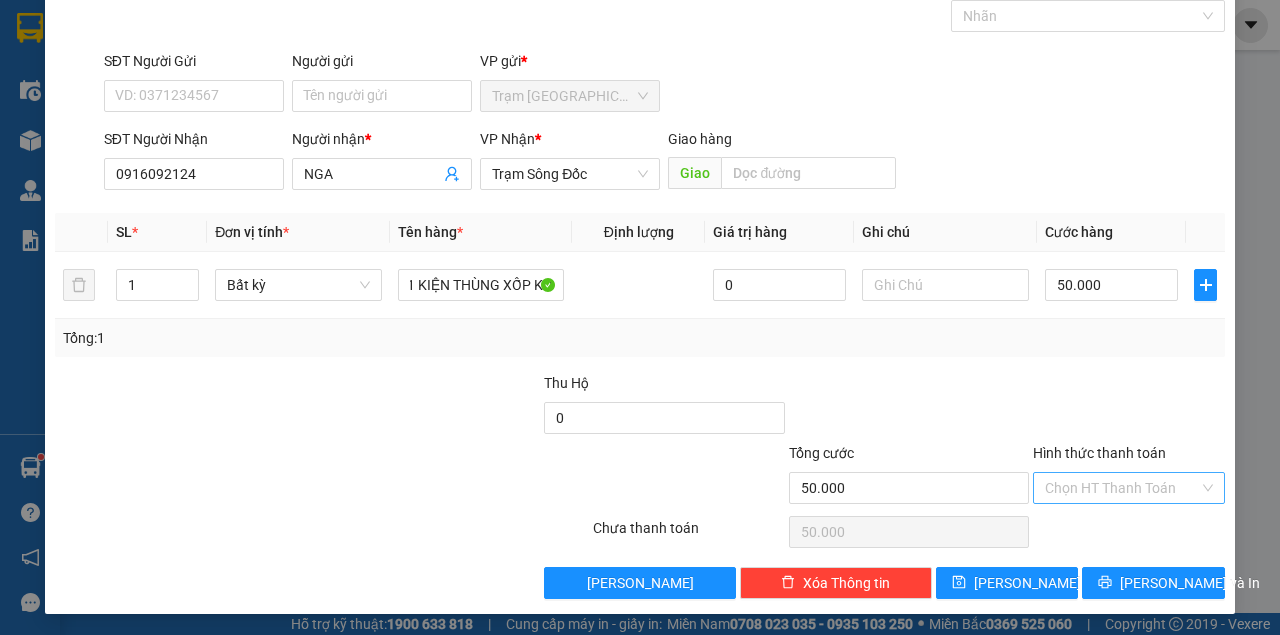 click on "Hình thức thanh toán" at bounding box center (1122, 488) 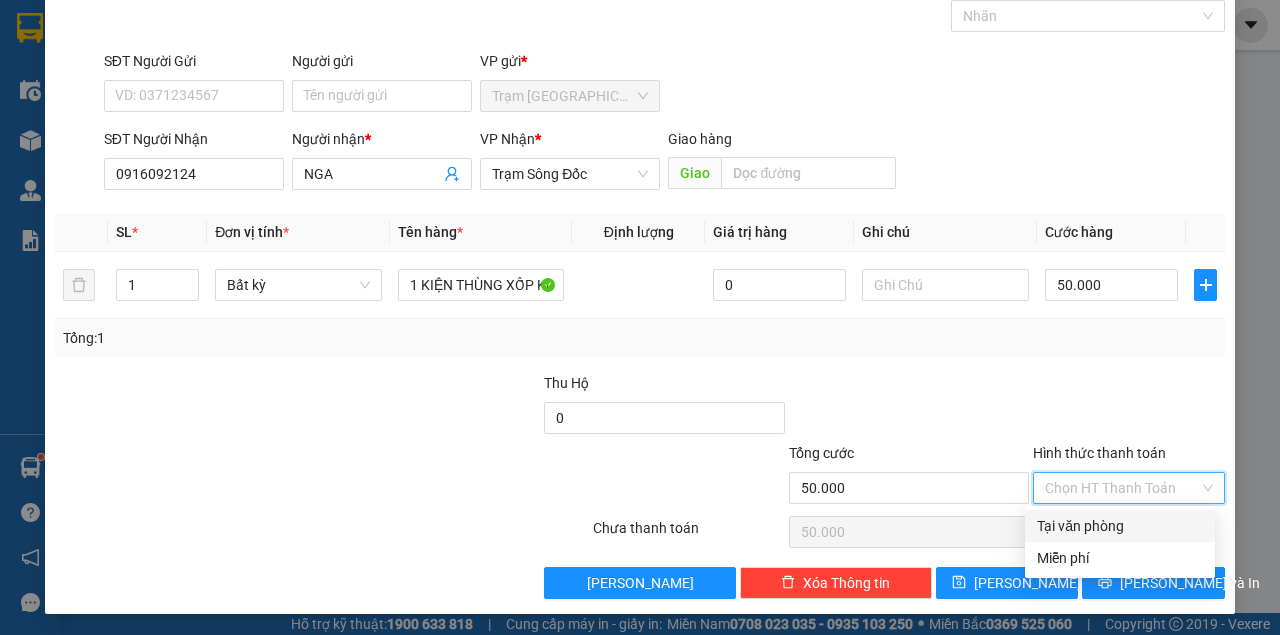 click on "Tại văn phòng" at bounding box center (1120, 526) 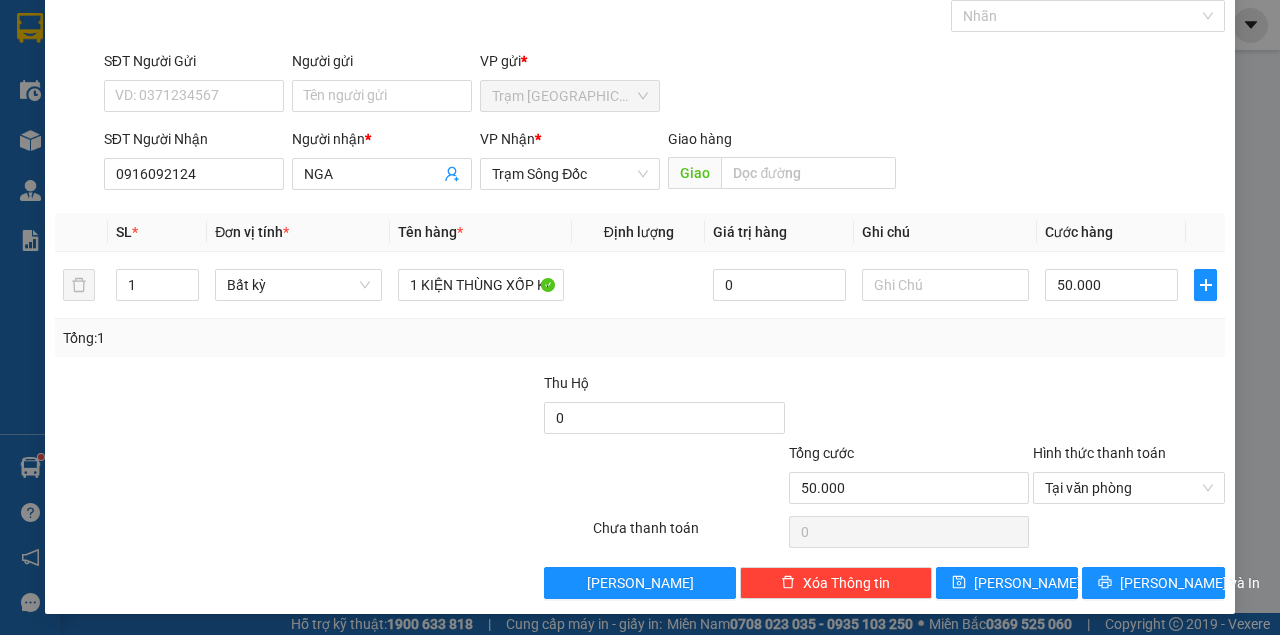 click on "Transit Pickup Surcharge Ids Transit Deliver Surcharge Ids Transit Deliver Surcharge Transit Deliver Surcharge Gói vận chuyển  * Tiêu chuẩn Gán nhãn   Nhãn SĐT Người Gửi VD: 0371234567 Người gửi Tên người gửi VP gửi  * Trạm Sài Gòn SĐT Người Nhận 0916092124 Người nhận  * NGA VP Nhận  * Trạm Sông Đốc Giao hàng Giao SL  * Đơn vị tính  * Tên hàng  * Định lượng Giá trị hàng Ghi chú Cước hàng                   1 Bất kỳ 1 KIỆN THÙNG XỐP KO 0 50.000 Tổng:  1 Thu Hộ 0 Tổng cước 50.000 Hình thức thanh toán Tại văn phòng Số tiền thu trước 0 Tại văn phòng Chưa thanh toán 0 Lưu nháp Xóa Thông tin Lưu Lưu và In 1 KIỆN THÙNG XỐP KO  Tại văn phòng Miễn phí Tại văn phòng Miễn phí" at bounding box center (640, 284) 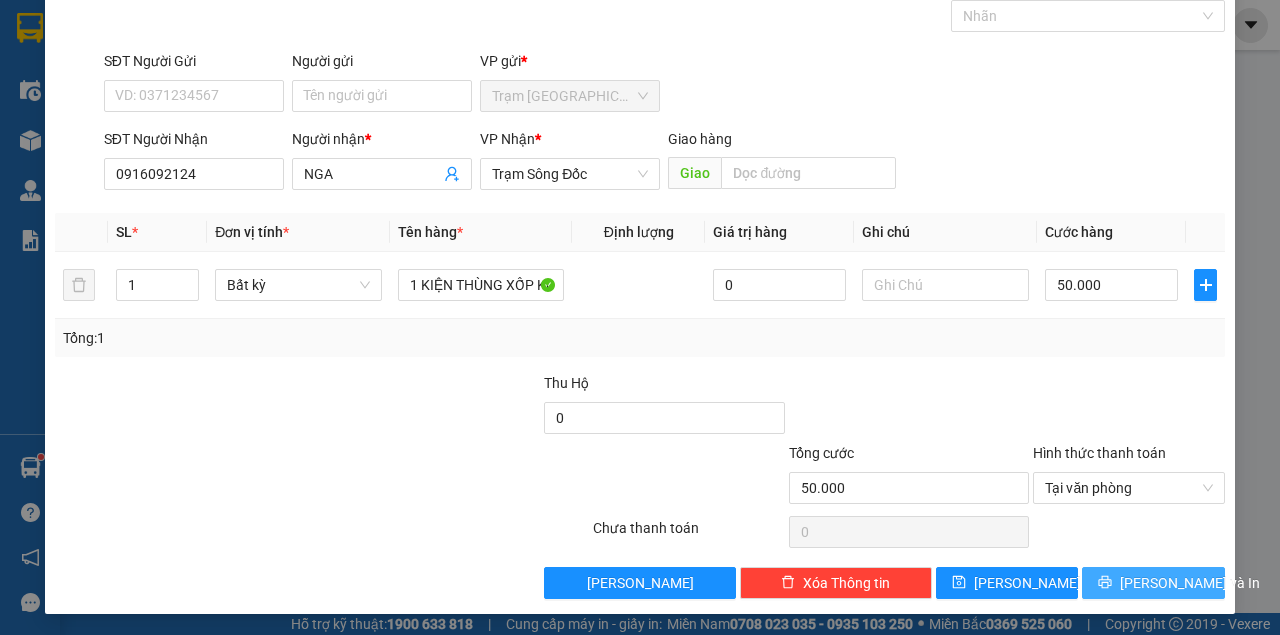 click on "Lưu và In" at bounding box center [1153, 583] 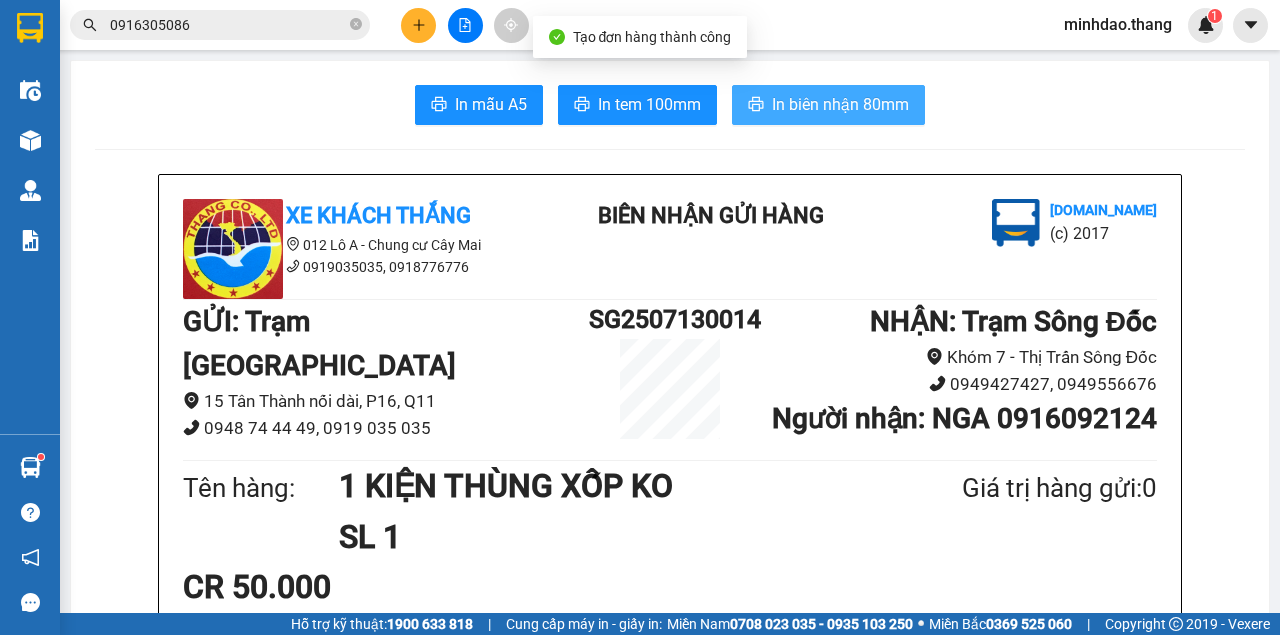 click on "In biên nhận 80mm" at bounding box center [840, 104] 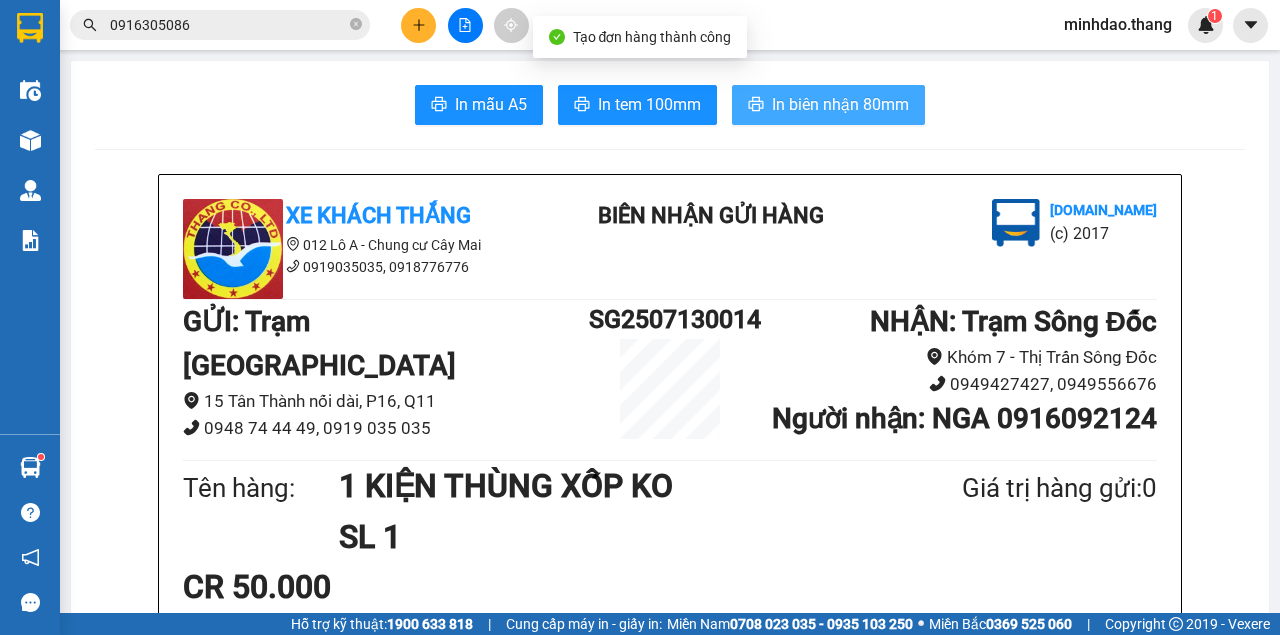 scroll, scrollTop: 0, scrollLeft: 0, axis: both 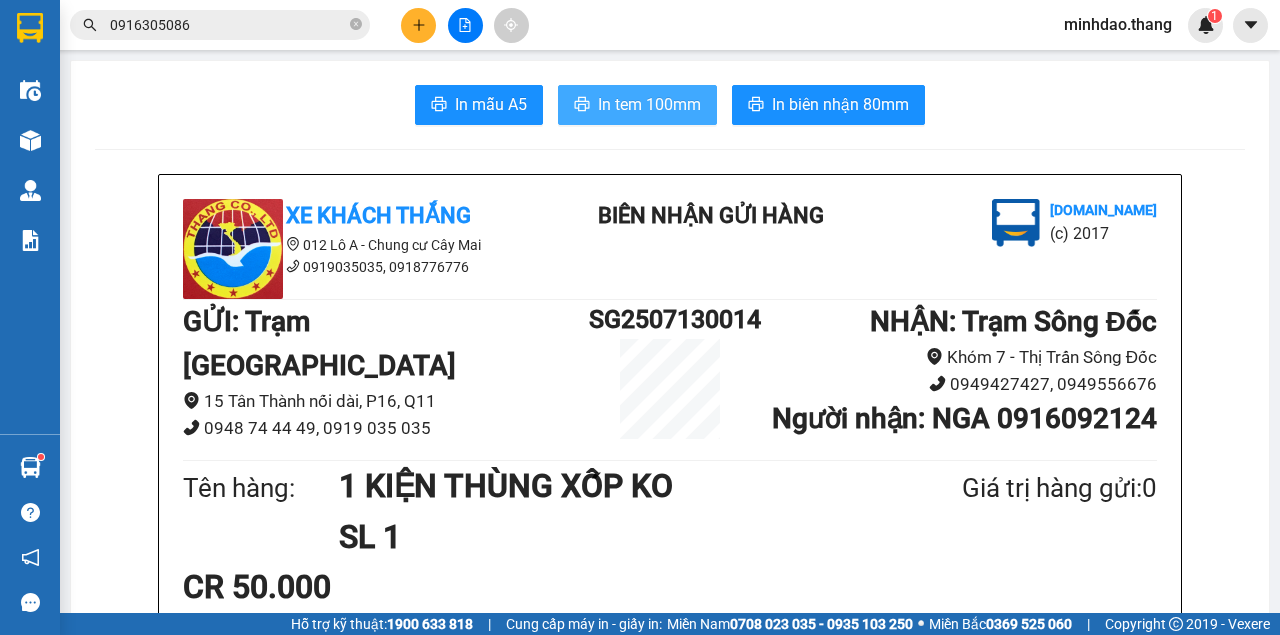 click on "In tem 100mm" at bounding box center [649, 104] 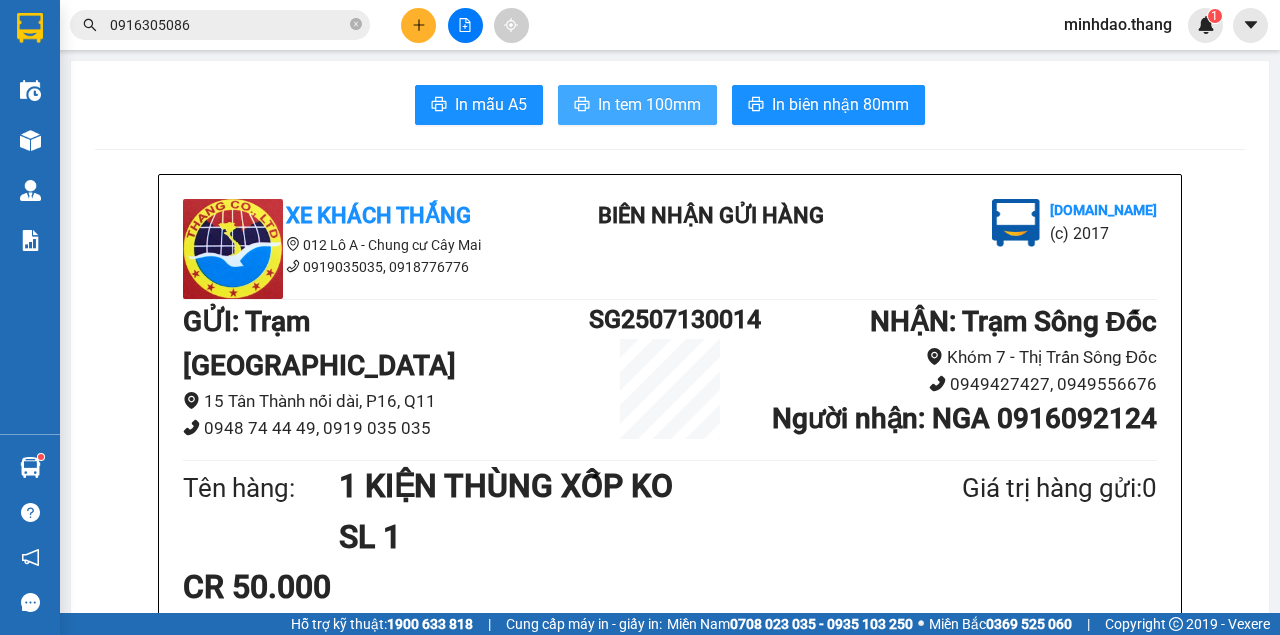 scroll, scrollTop: 0, scrollLeft: 0, axis: both 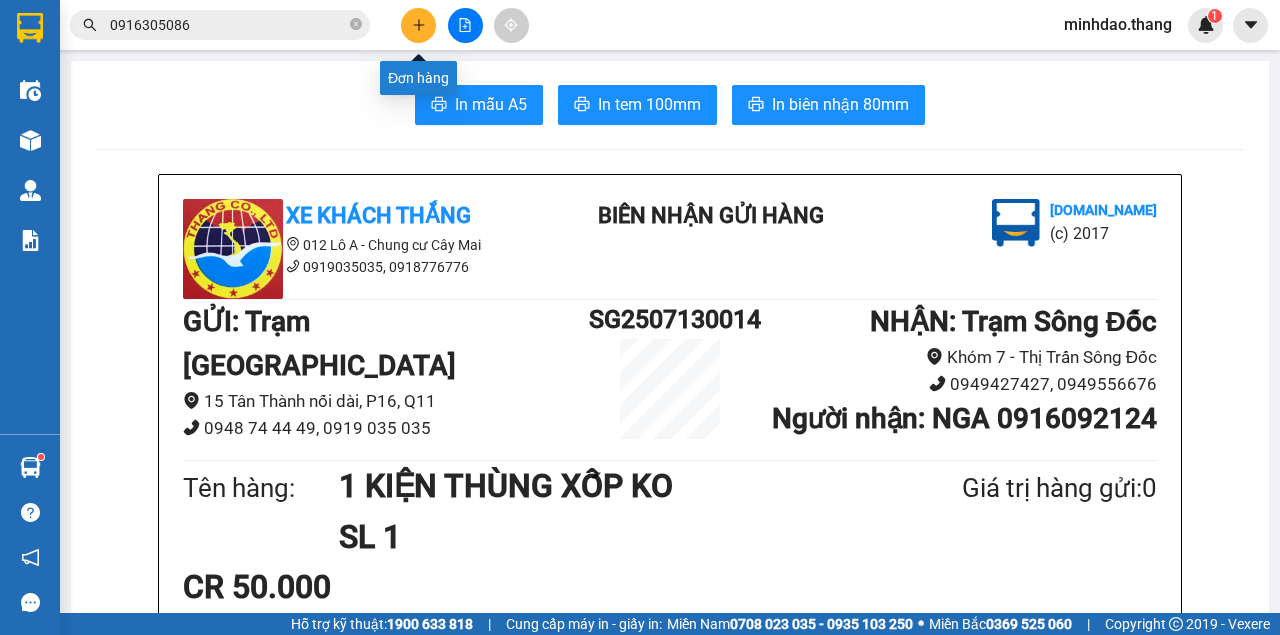 click 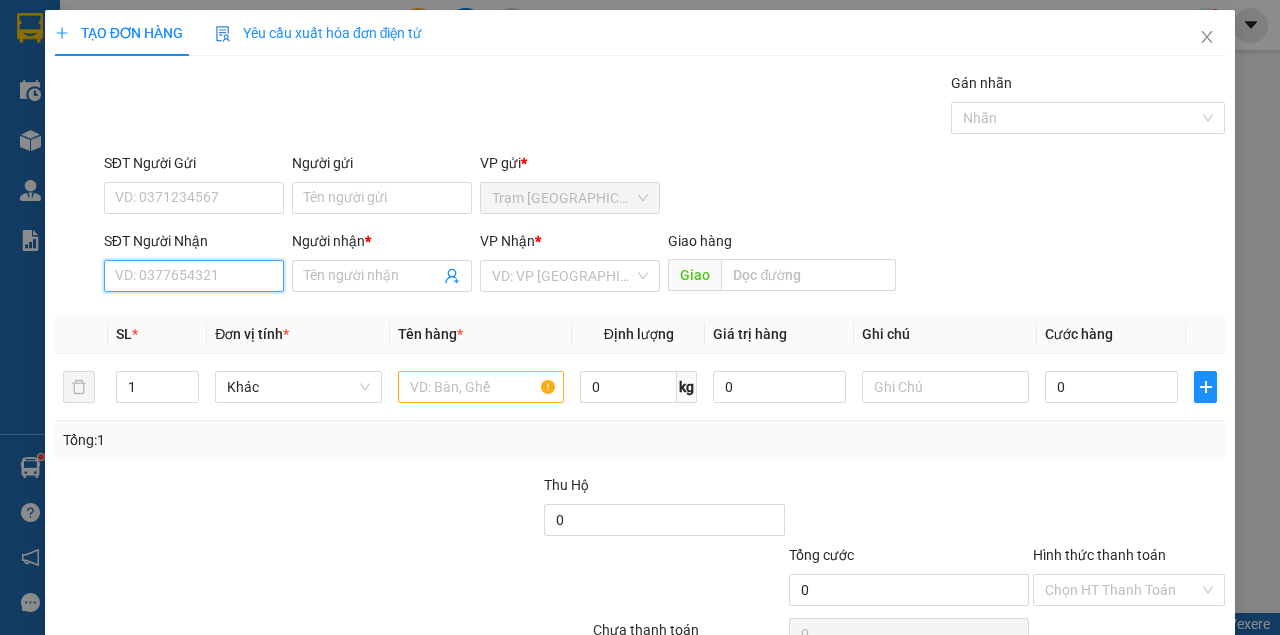 click on "SĐT Người Nhận" at bounding box center [194, 276] 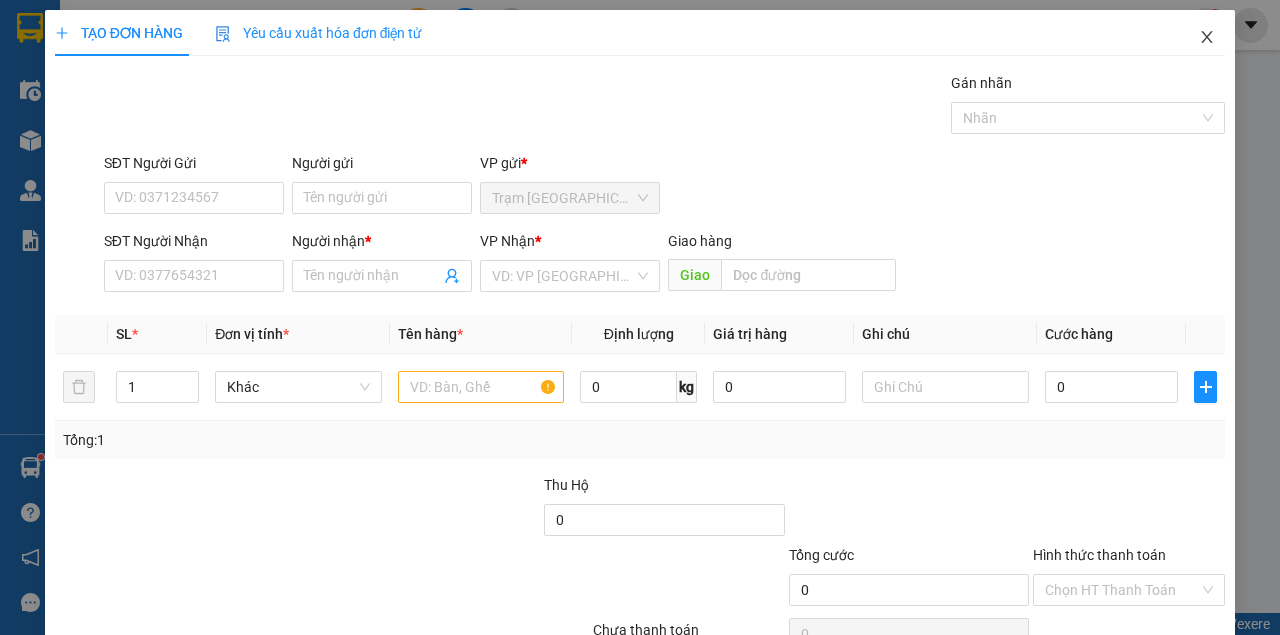 click 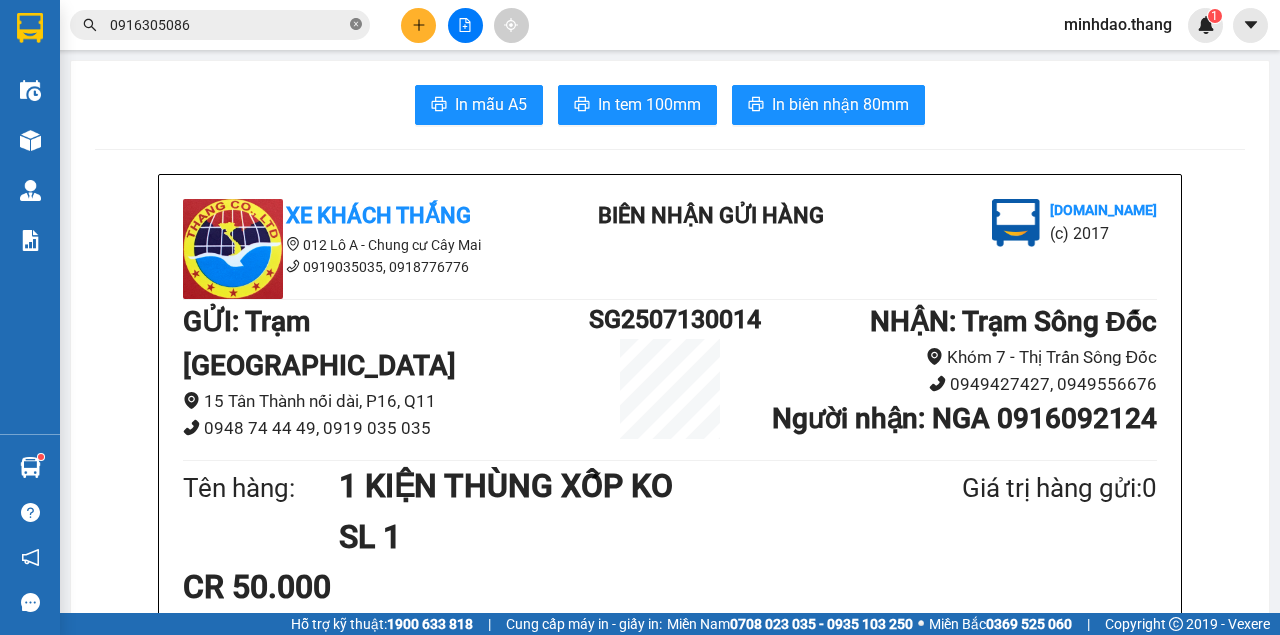 click 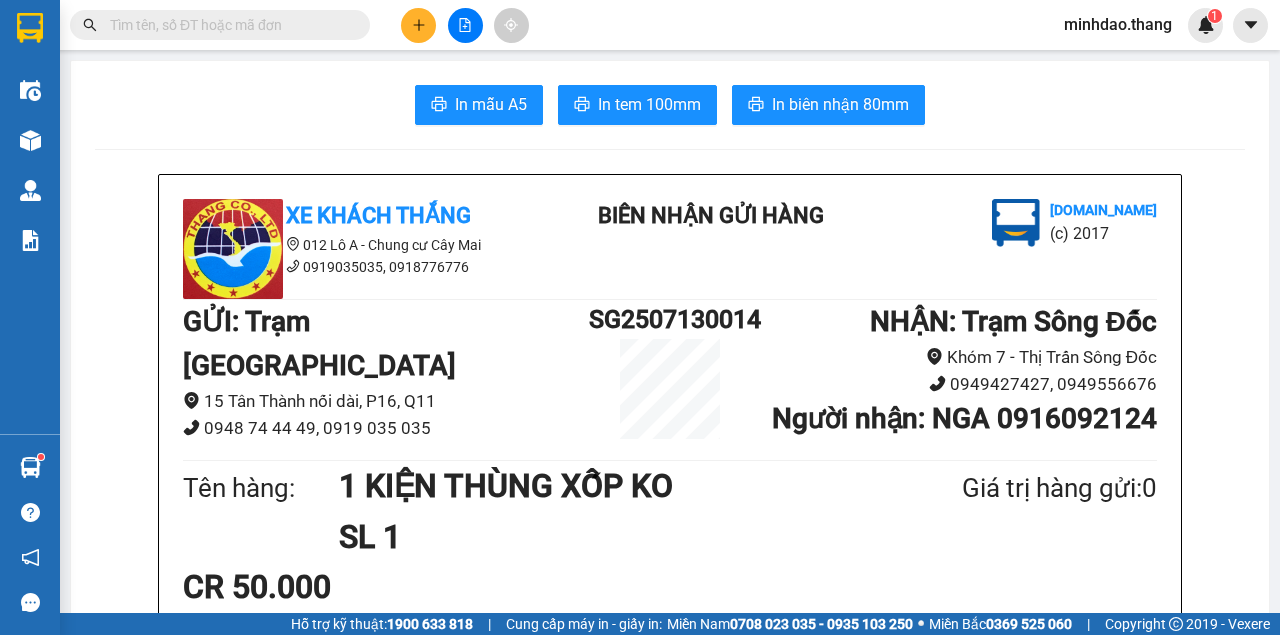 click at bounding box center [220, 25] 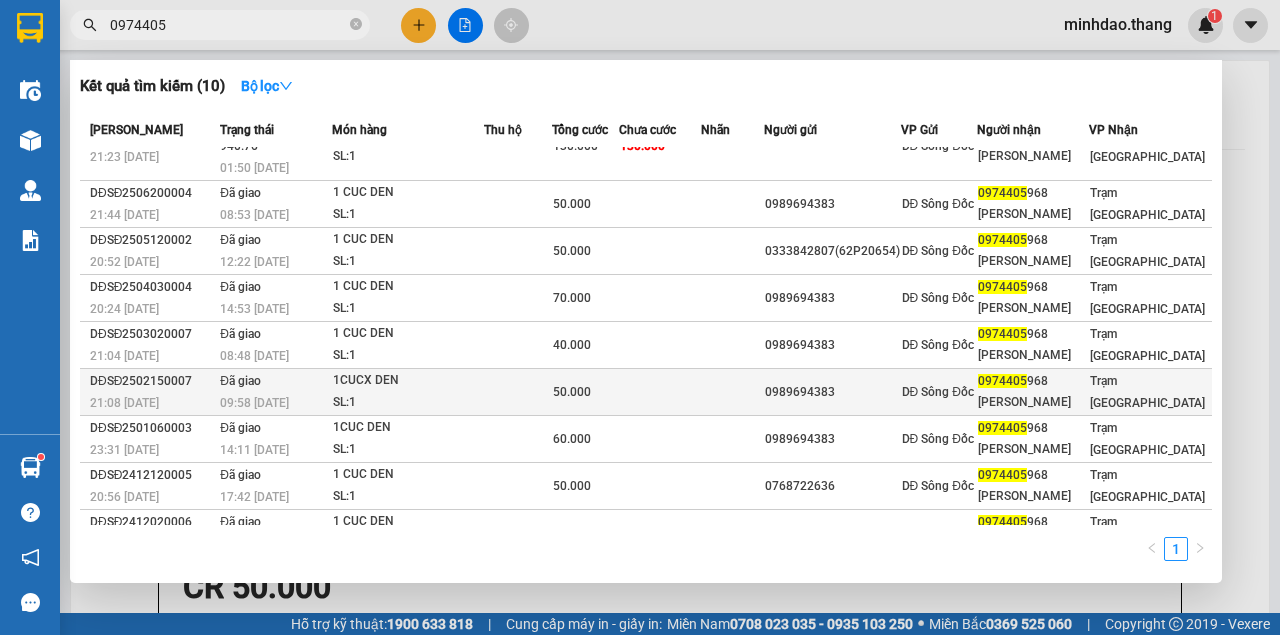 scroll, scrollTop: 0, scrollLeft: 0, axis: both 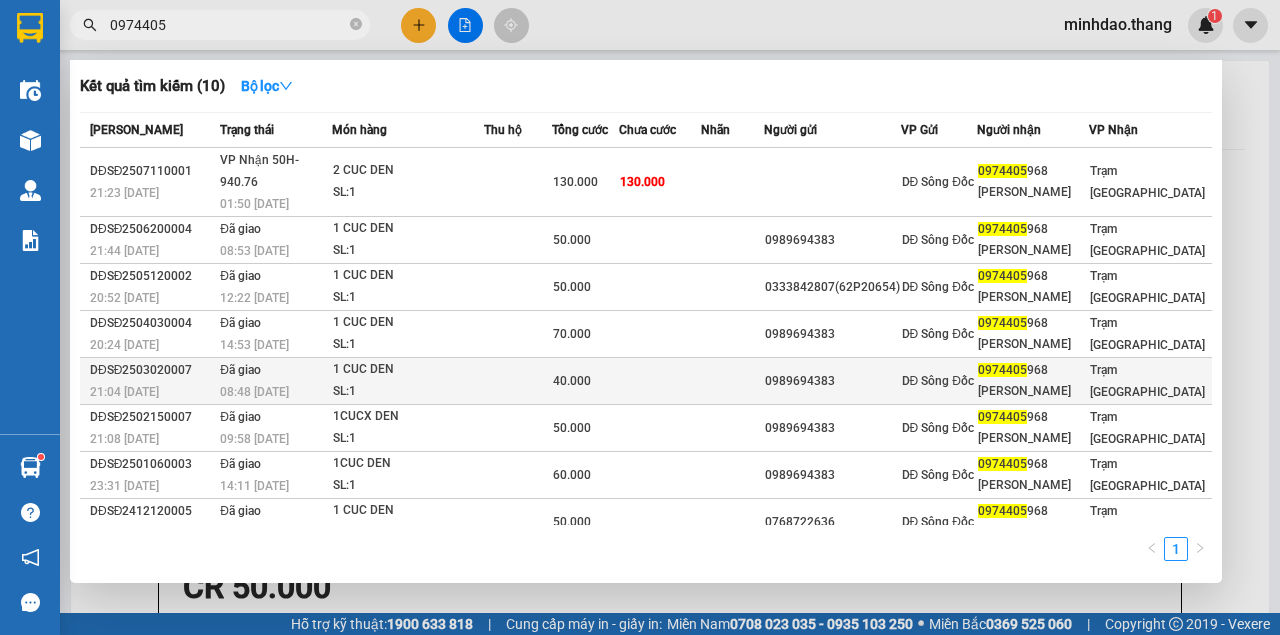 type on "0974405" 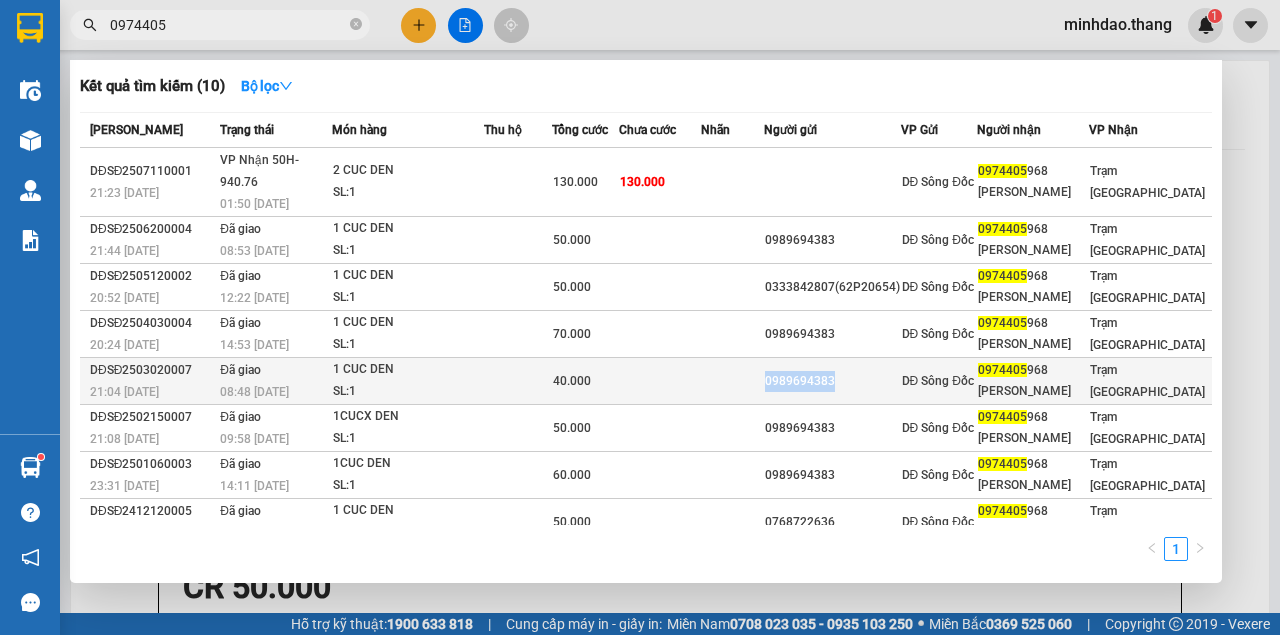 copy on "0989694383" 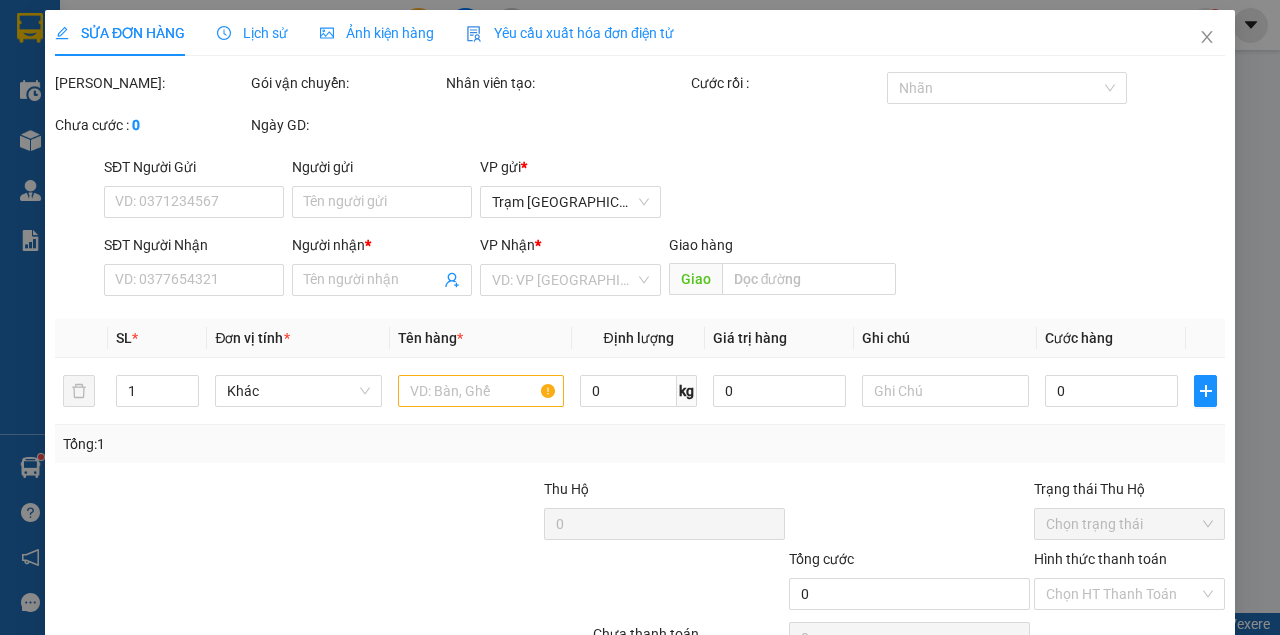 type on "0989694383" 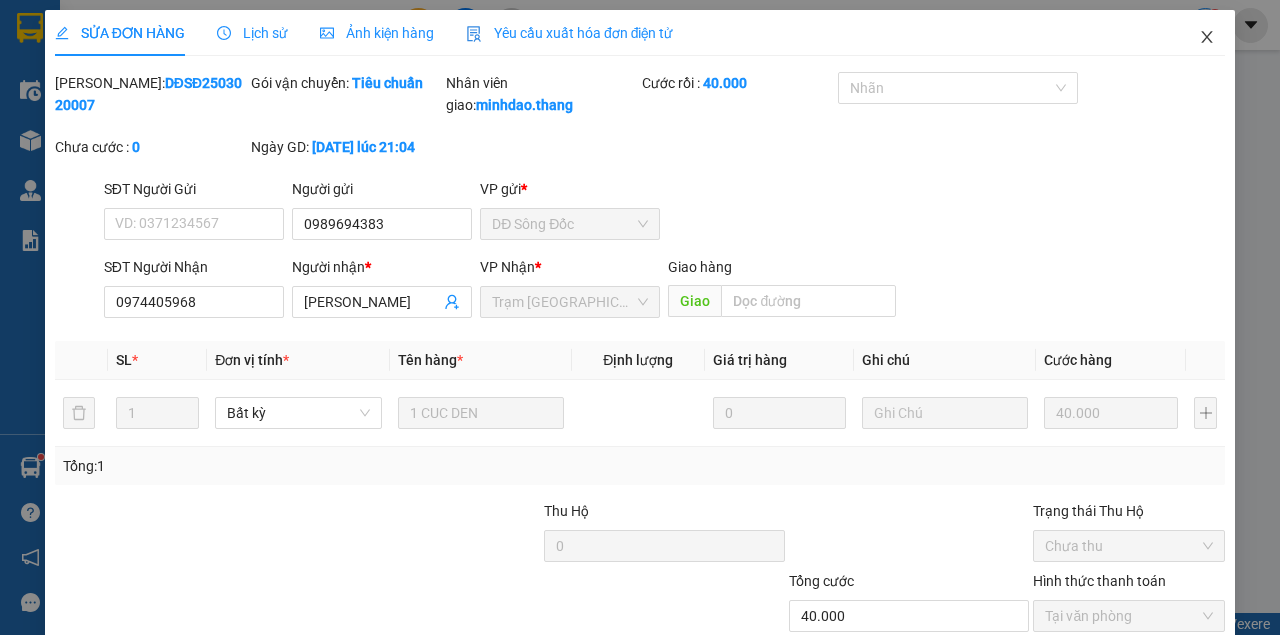 click 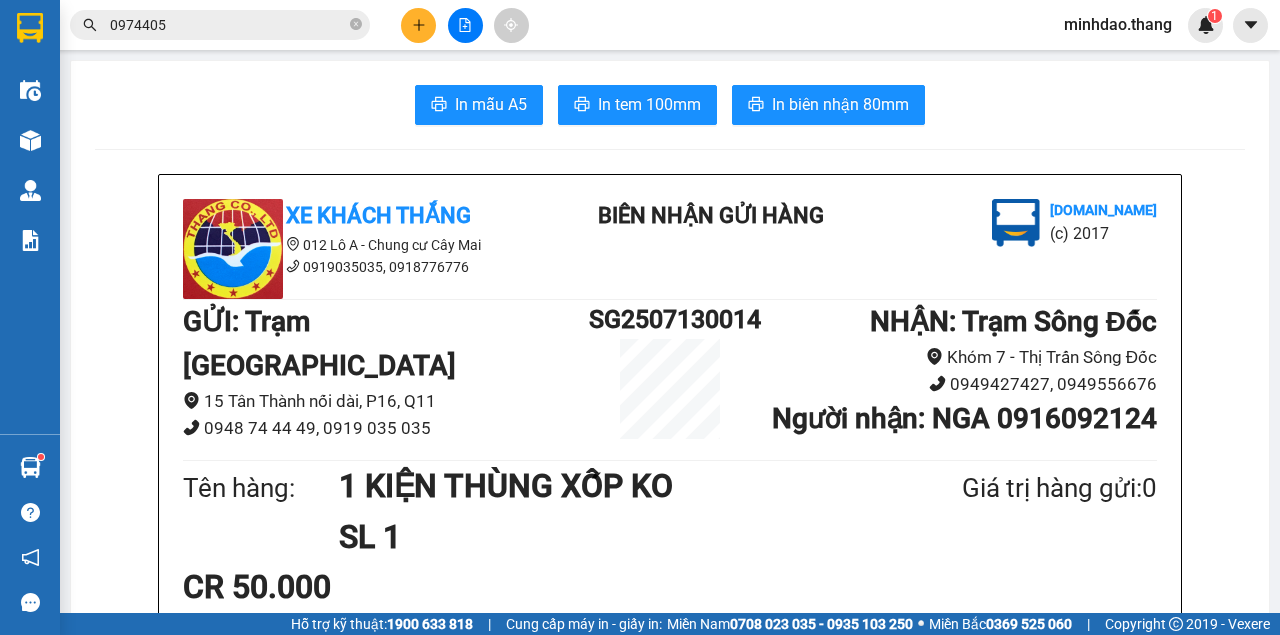 click on "0974405" at bounding box center (228, 25) 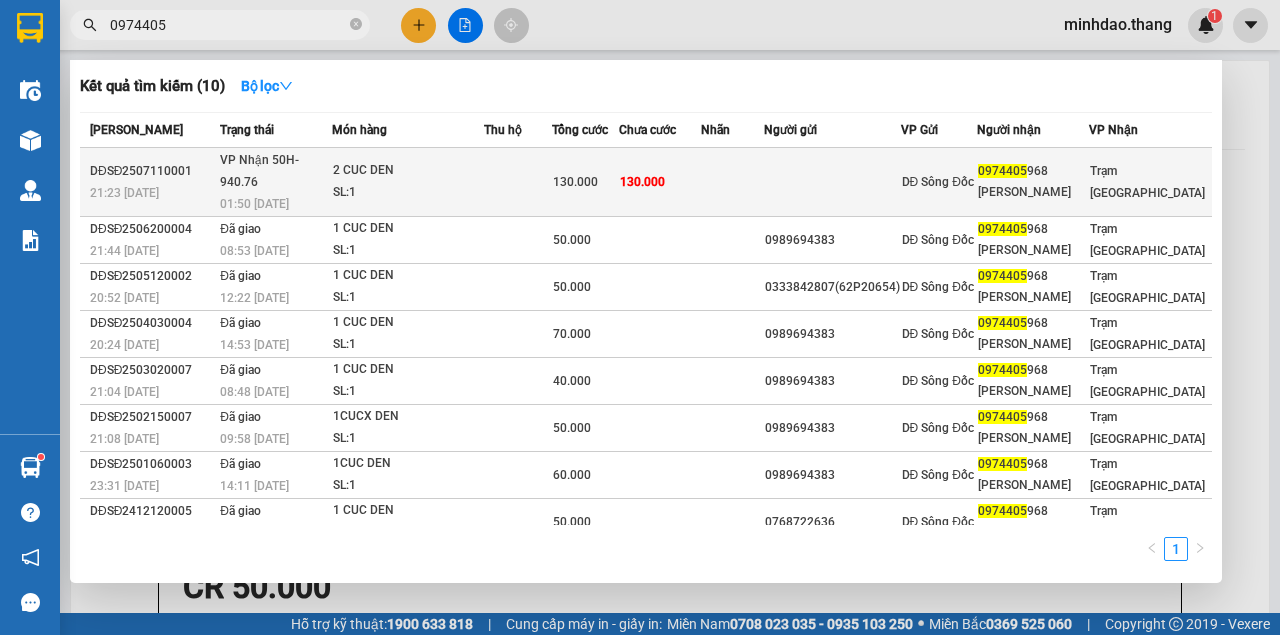 click at bounding box center [732, 182] 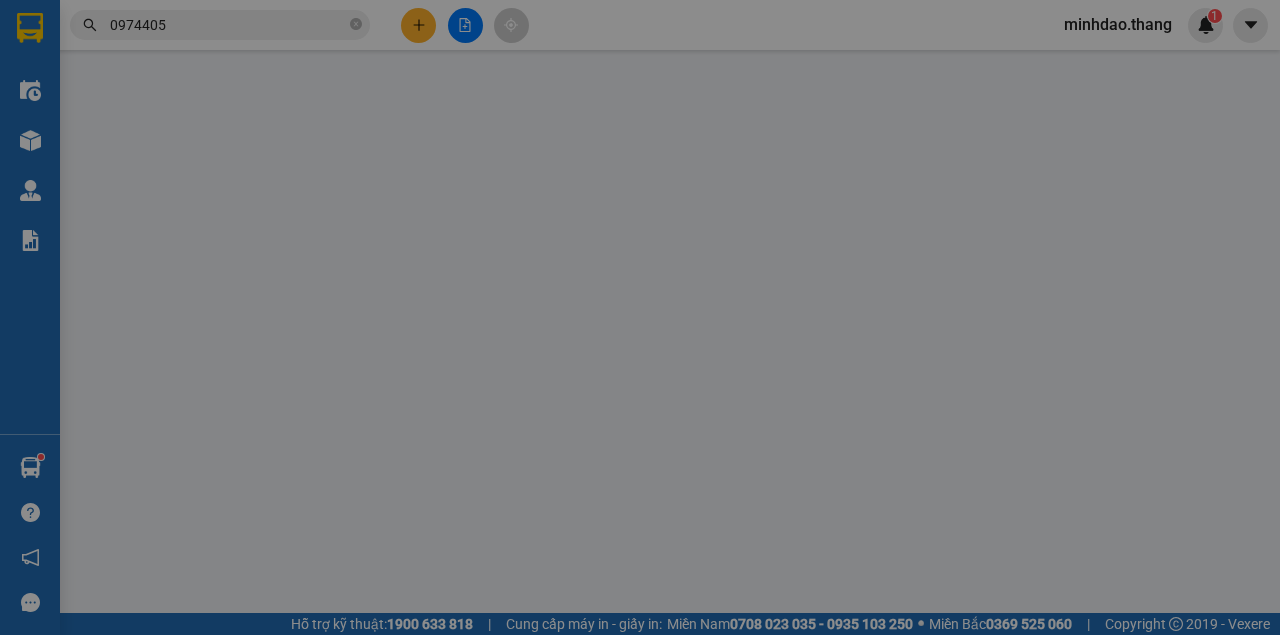 type on "0974405968" 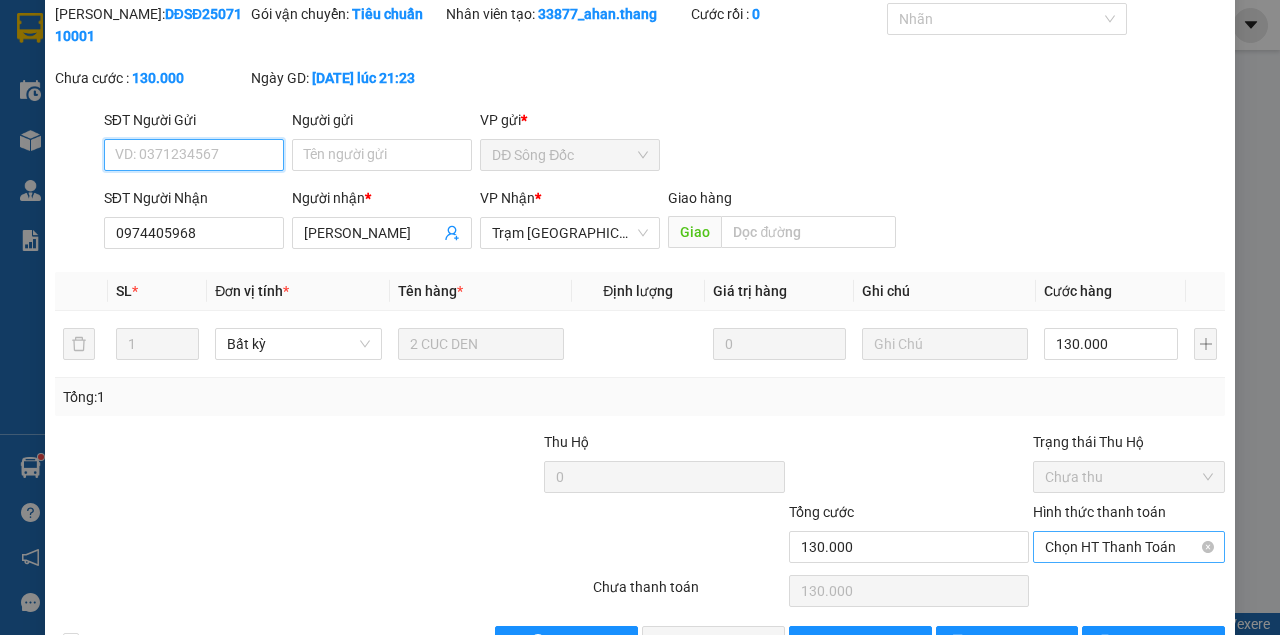 scroll, scrollTop: 129, scrollLeft: 0, axis: vertical 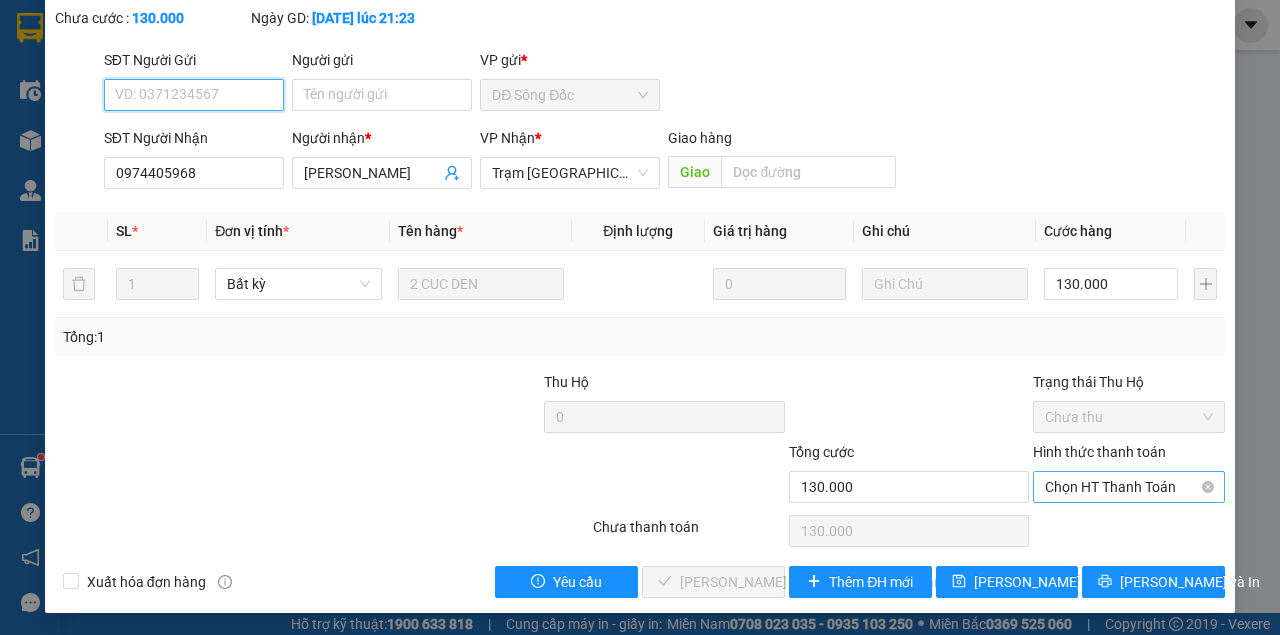 click on "Chọn HT Thanh Toán" at bounding box center [1129, 487] 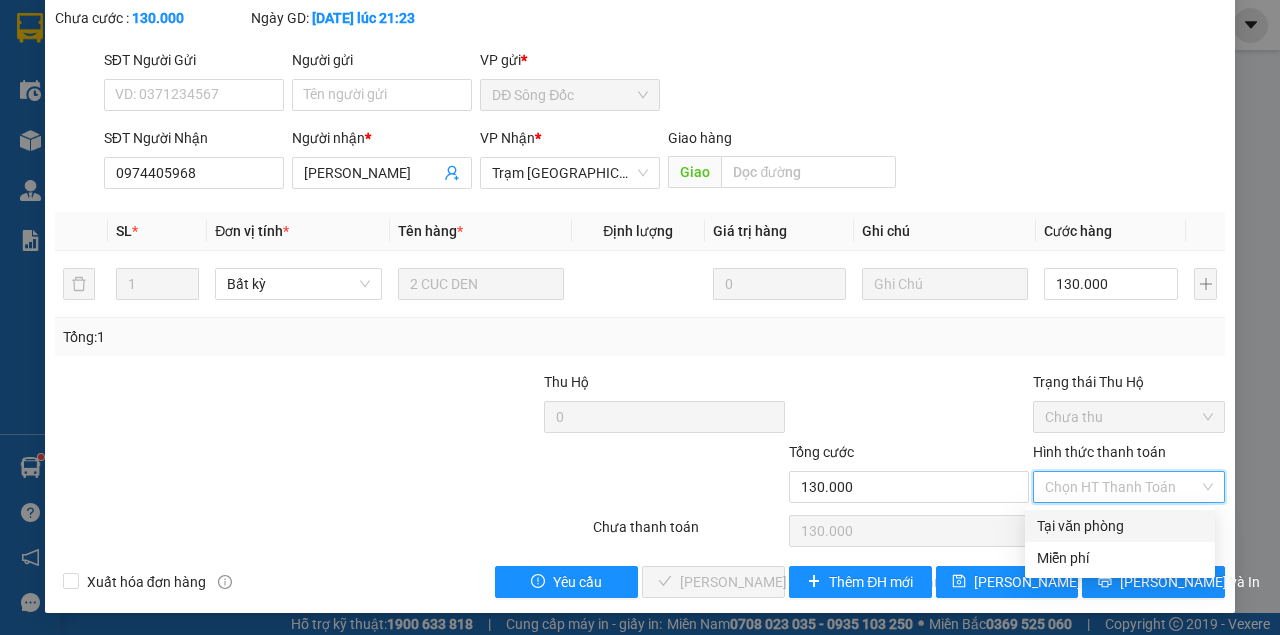 click on "Tại văn phòng" at bounding box center (1120, 526) 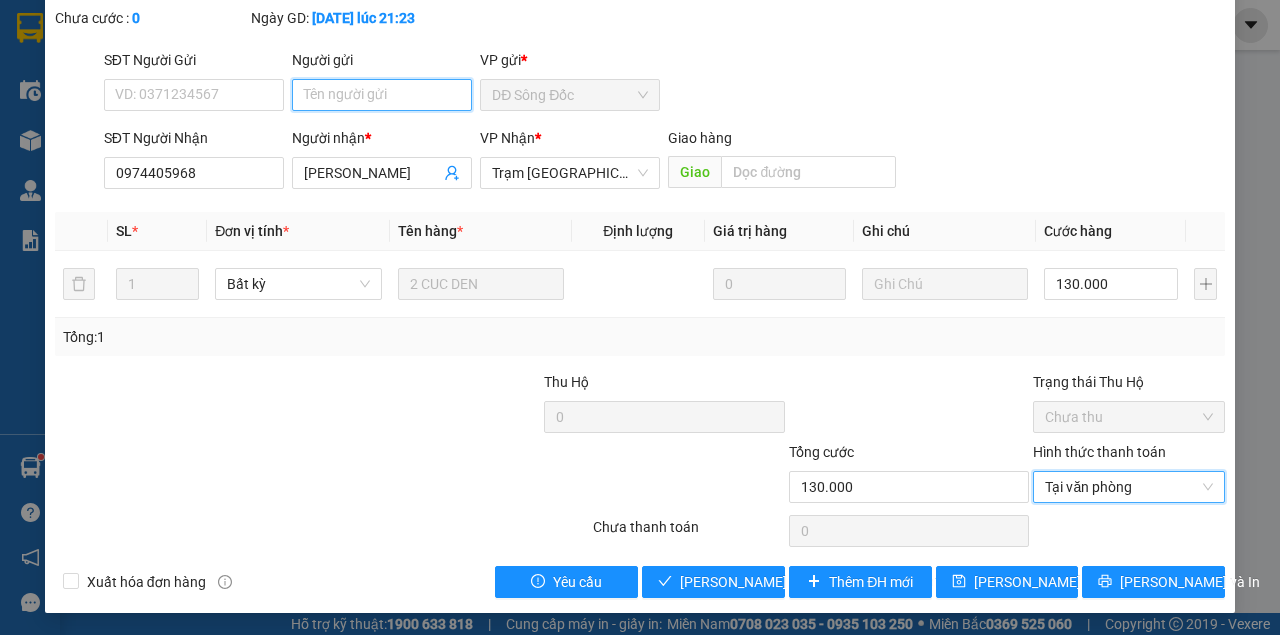 click on "Người gửi" at bounding box center [382, 95] 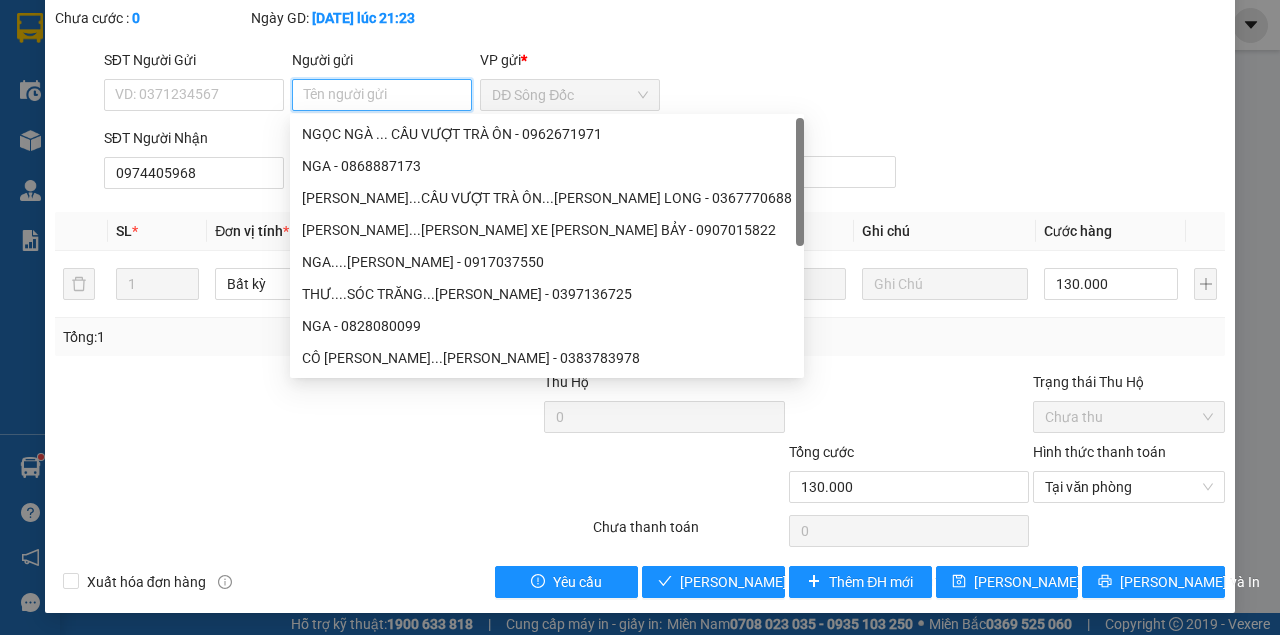 paste on "0989694383" 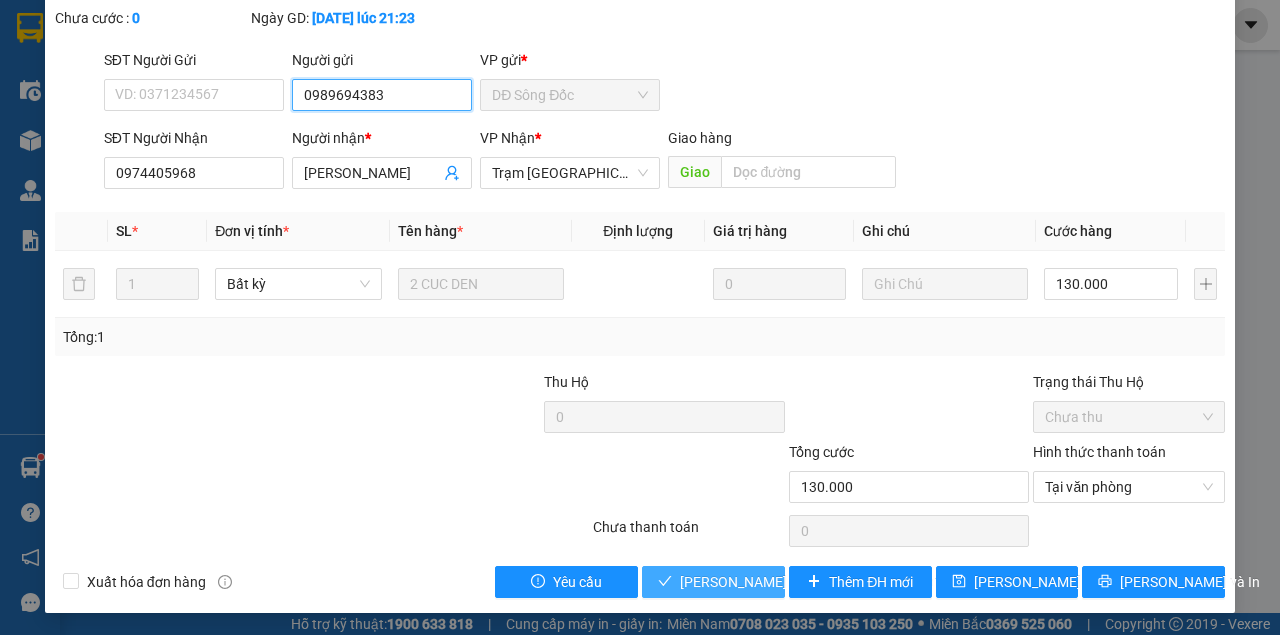 type on "0989694383" 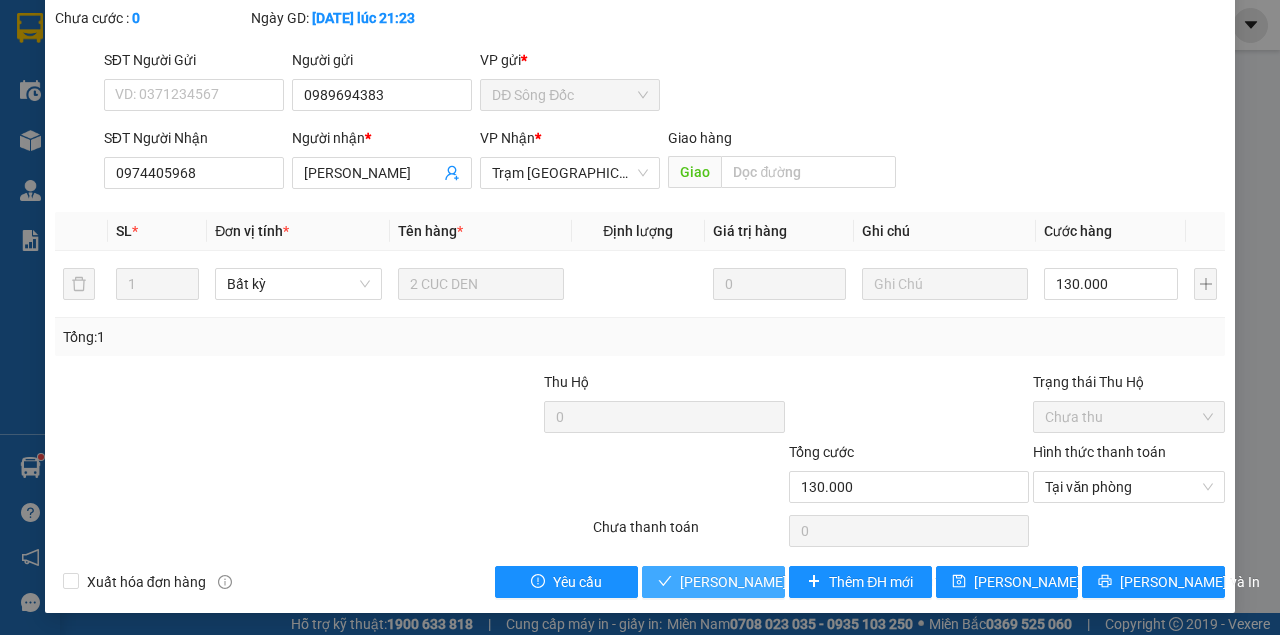click on "Lưu và Giao hàng" at bounding box center [815, 582] 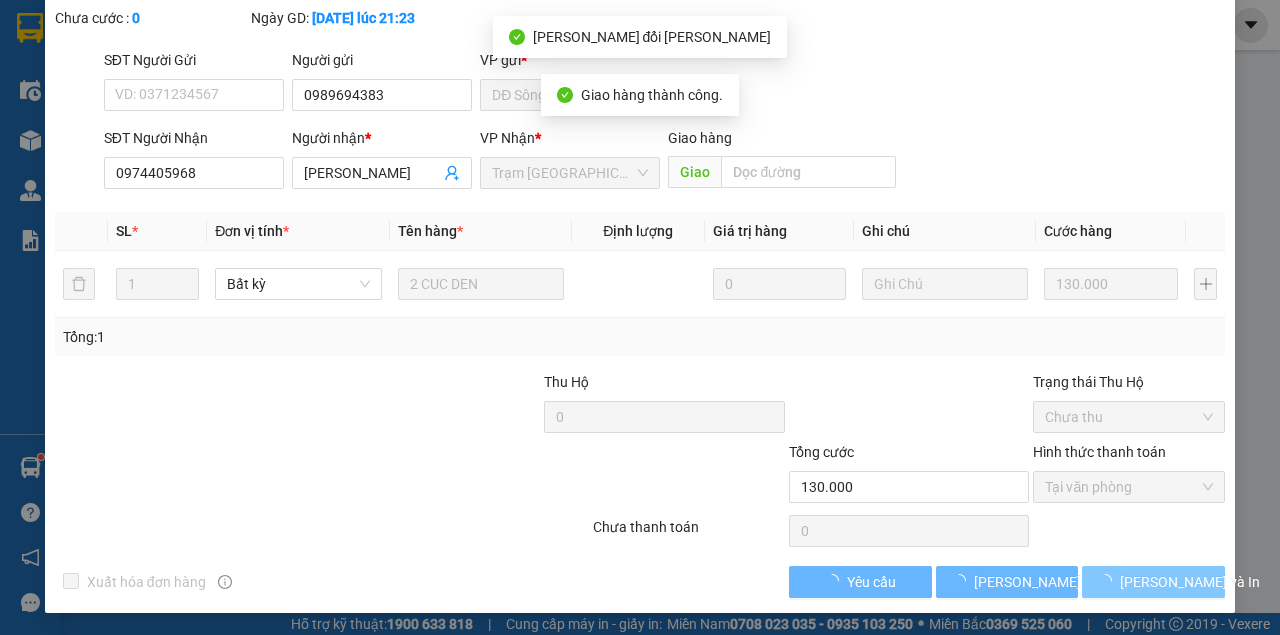 scroll, scrollTop: 151, scrollLeft: 0, axis: vertical 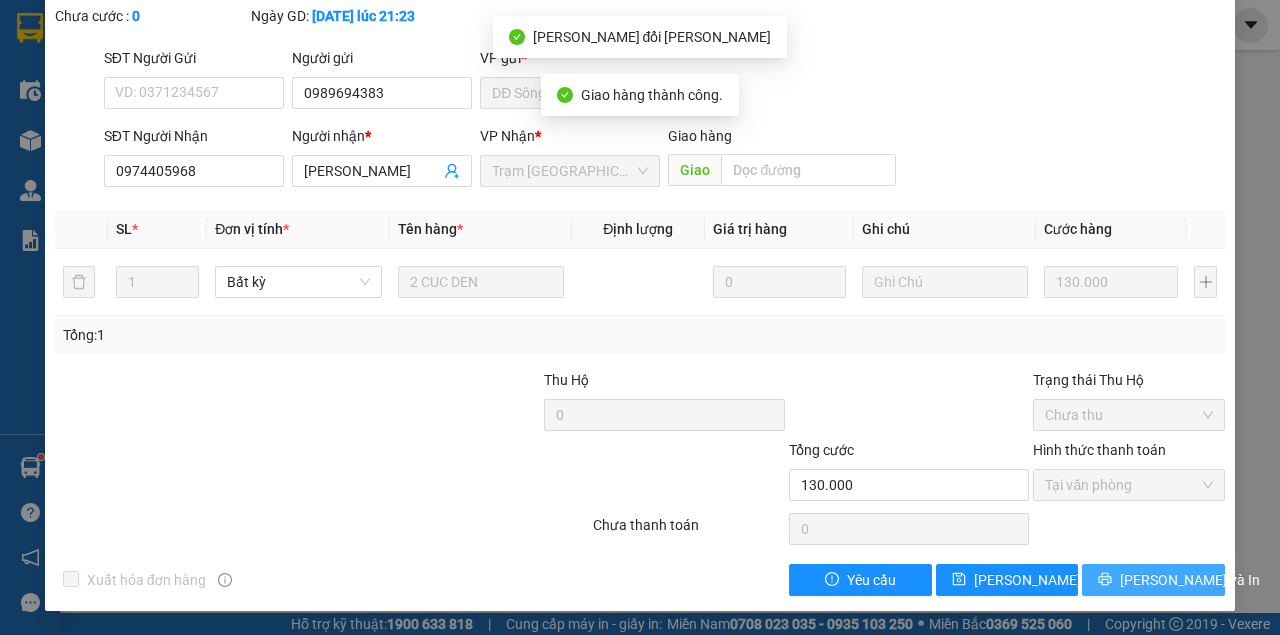 click on "Lưu và In" at bounding box center (1190, 580) 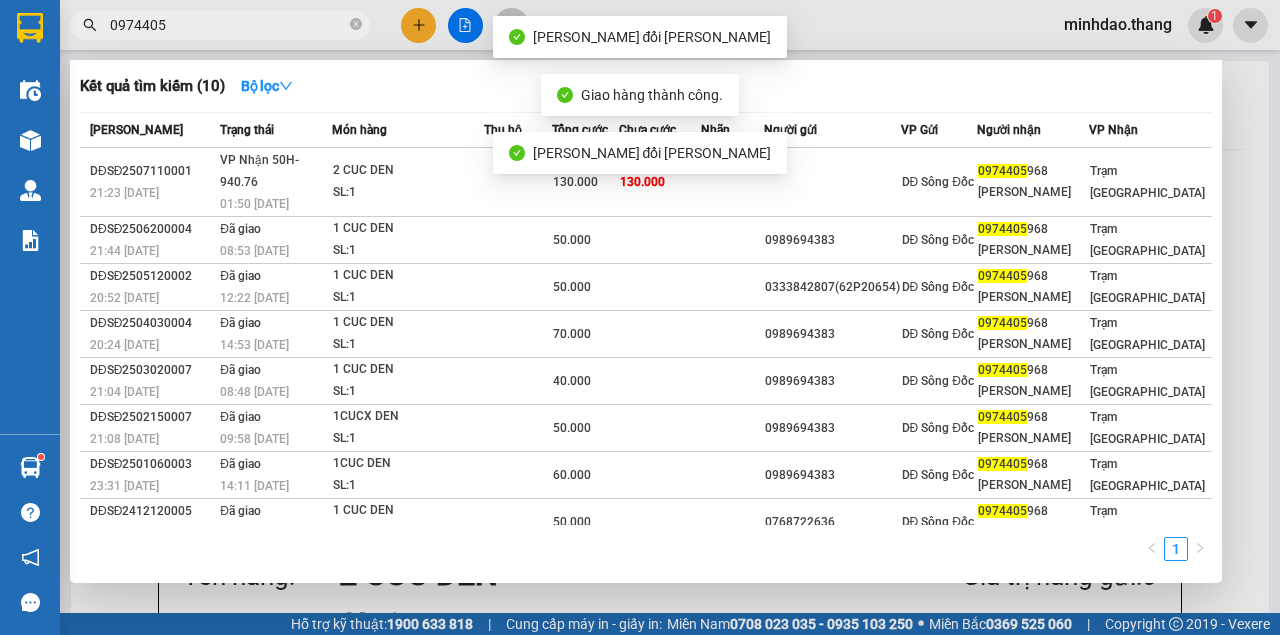 click on "0974405" at bounding box center [228, 25] 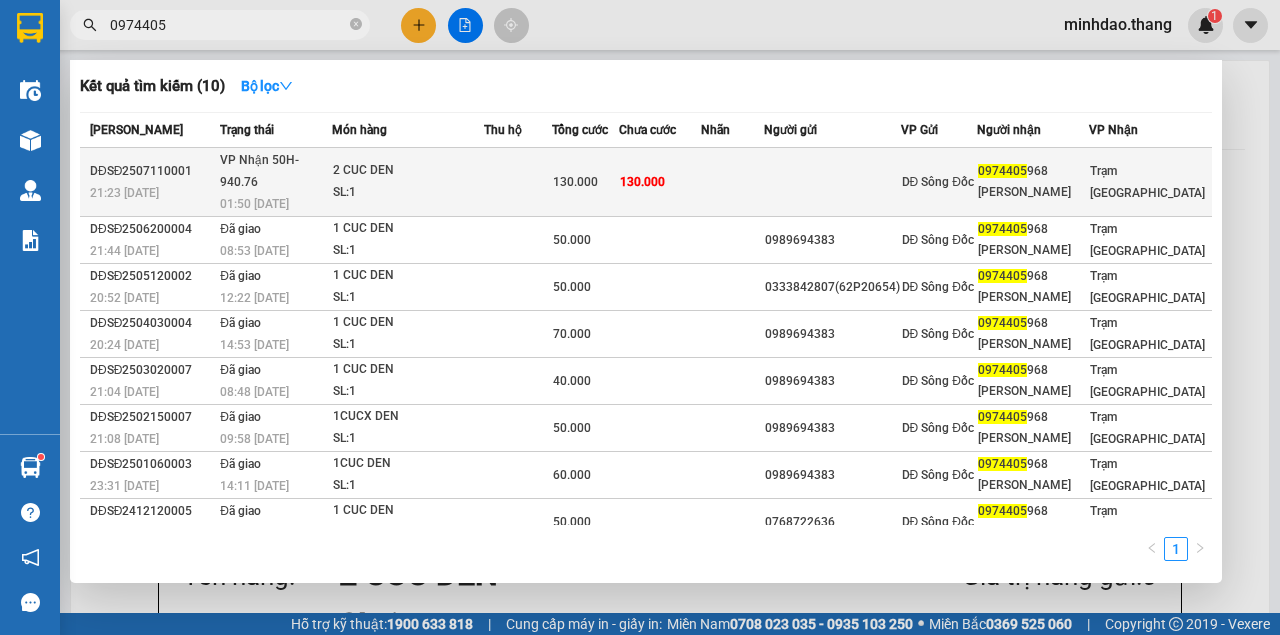 click on "130.000" at bounding box center (659, 182) 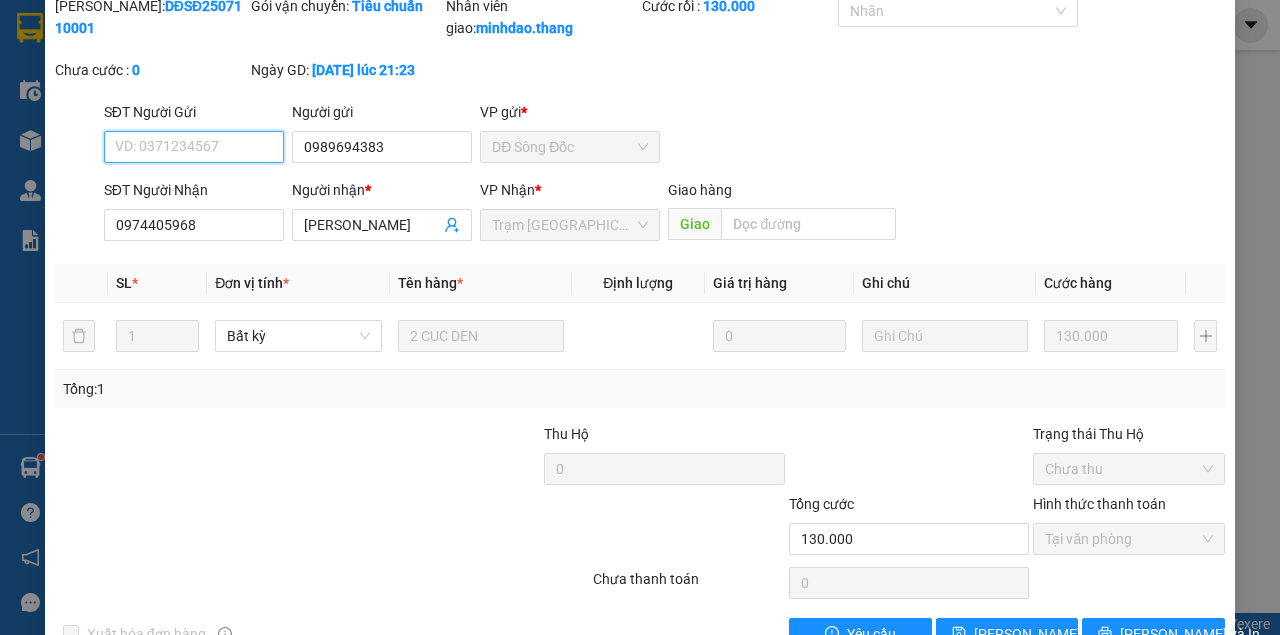 scroll, scrollTop: 0, scrollLeft: 0, axis: both 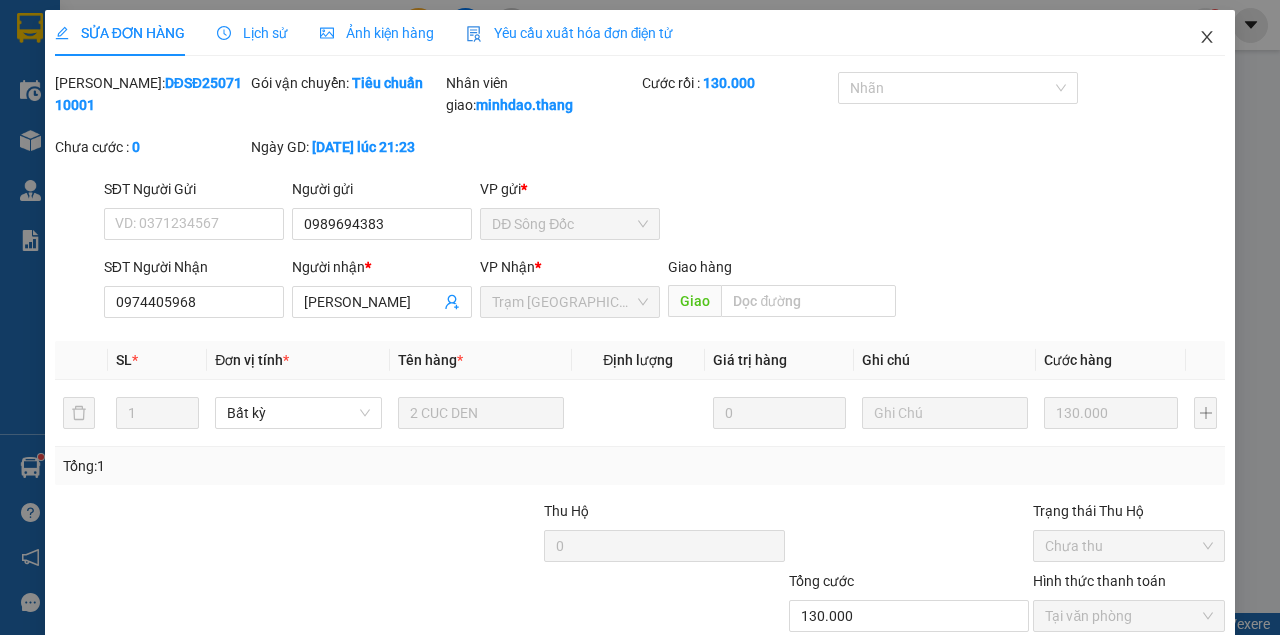 click 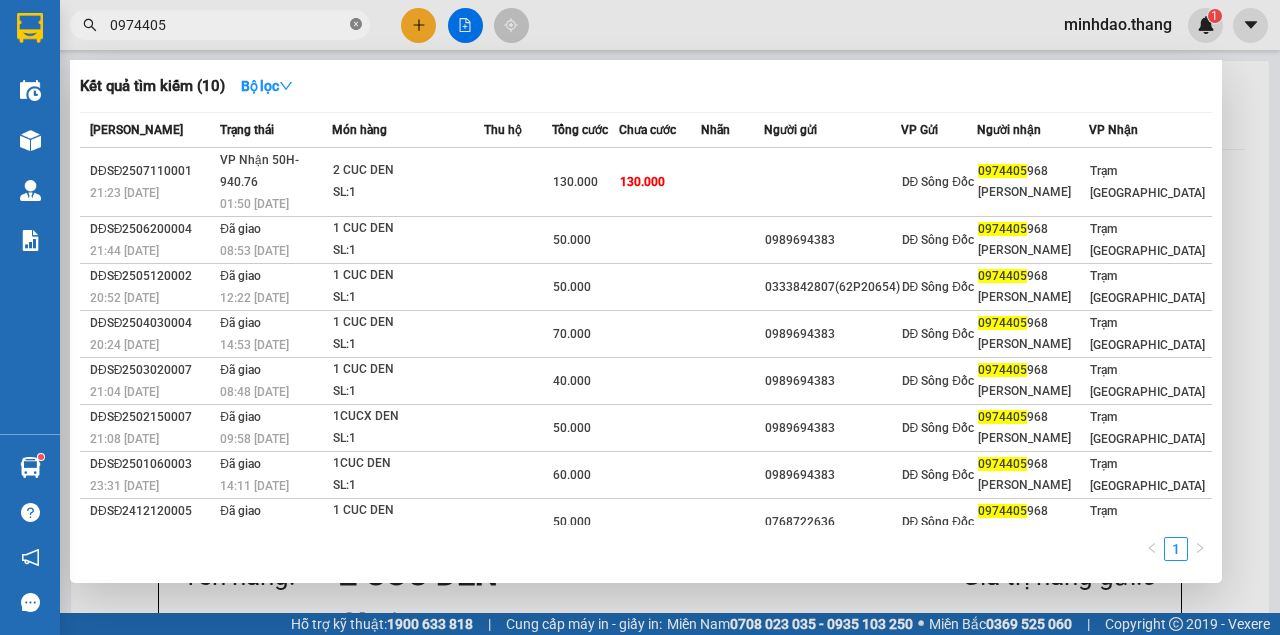 click at bounding box center (356, 25) 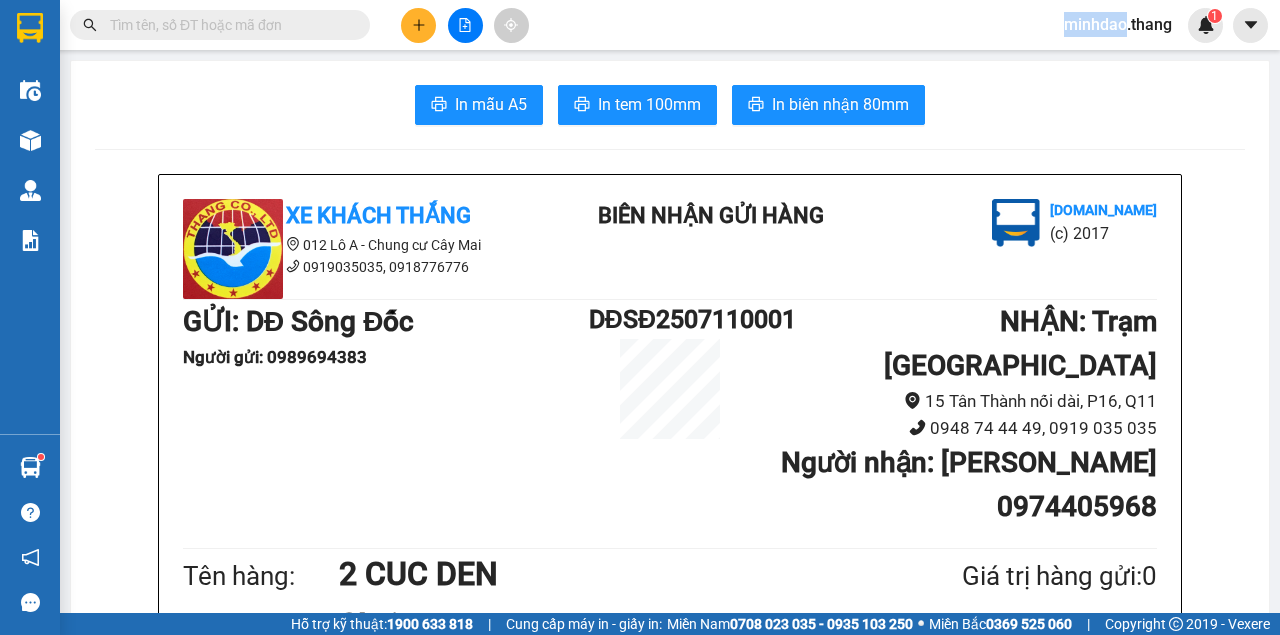 click at bounding box center [356, 25] 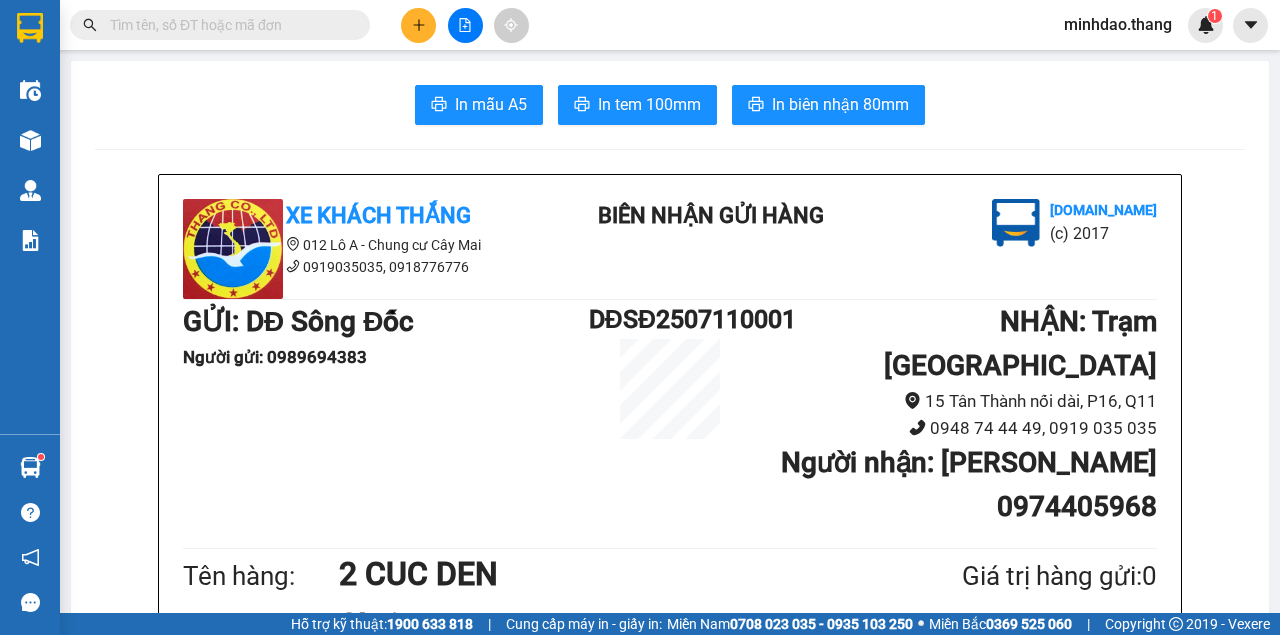 click at bounding box center [228, 25] 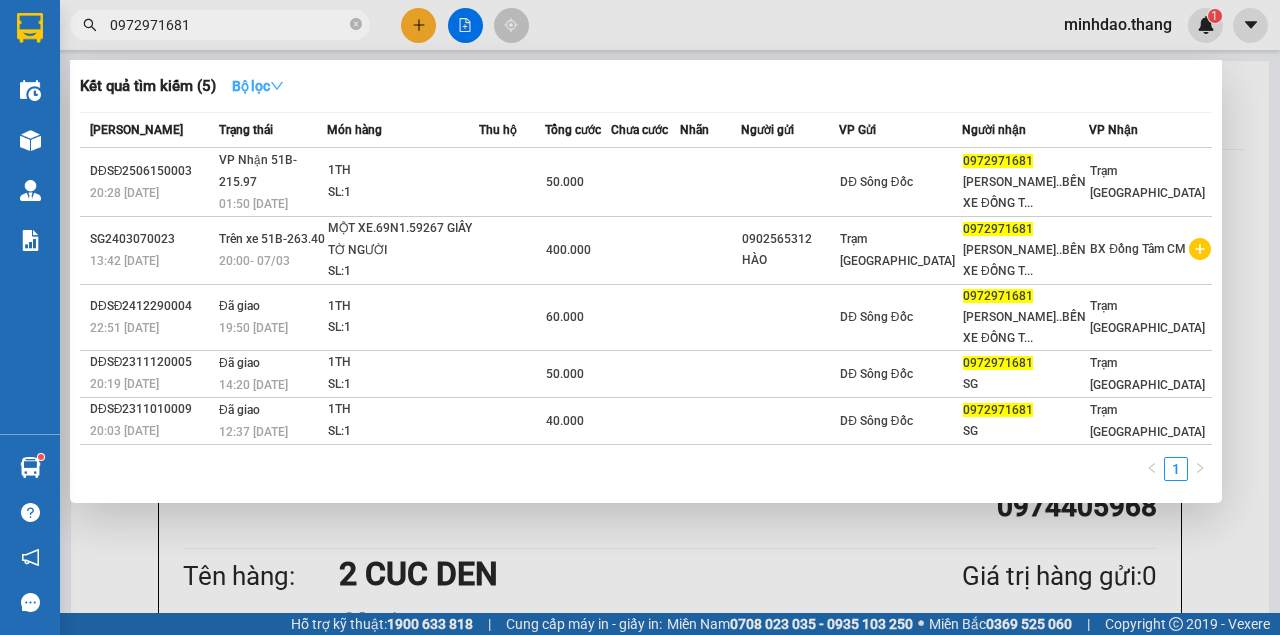 type on "0972971681" 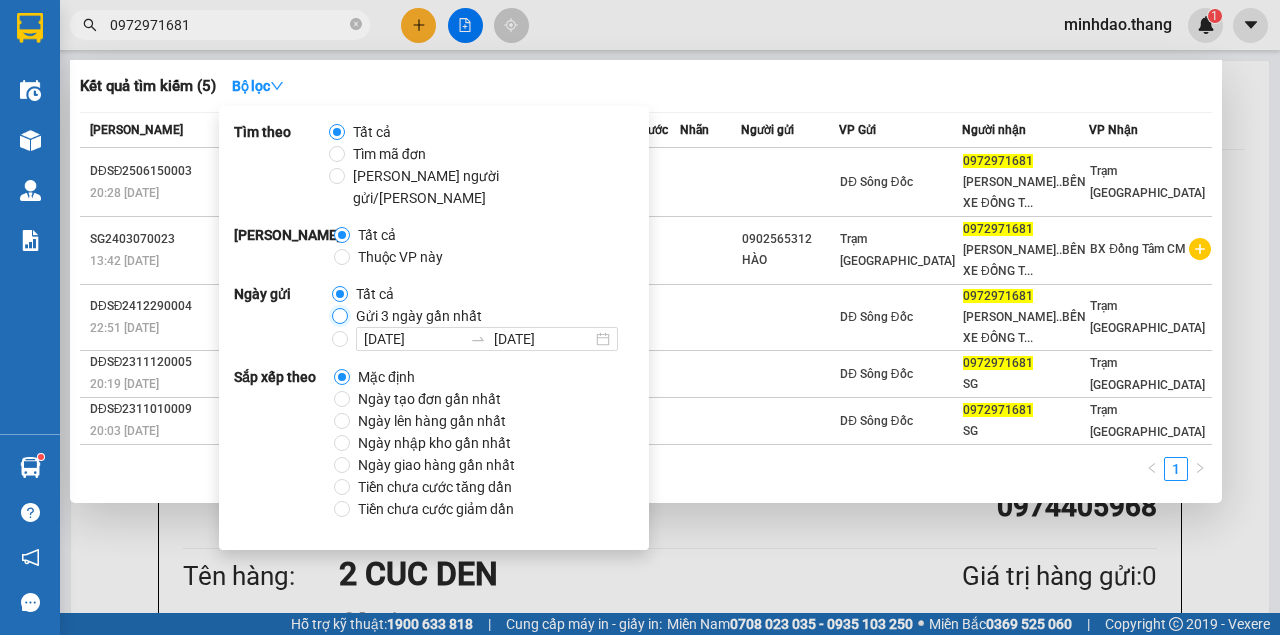 click on "Gửi 3 ngày gần nhất" at bounding box center [340, 316] 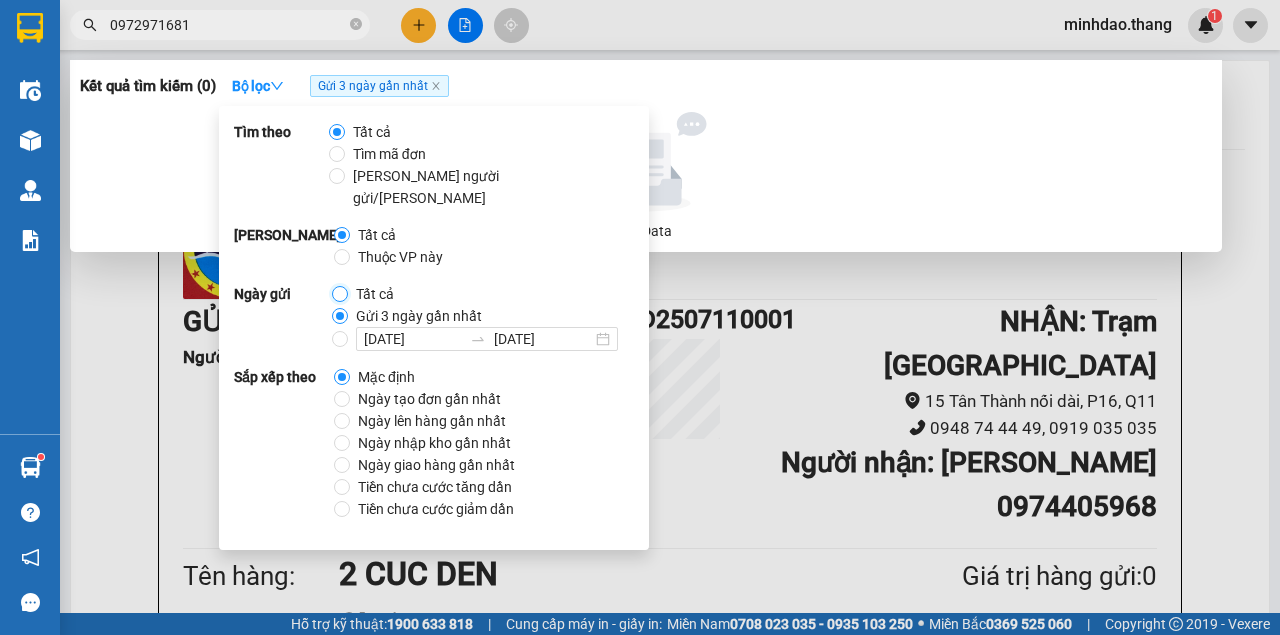 click on "Tất cả" at bounding box center (340, 294) 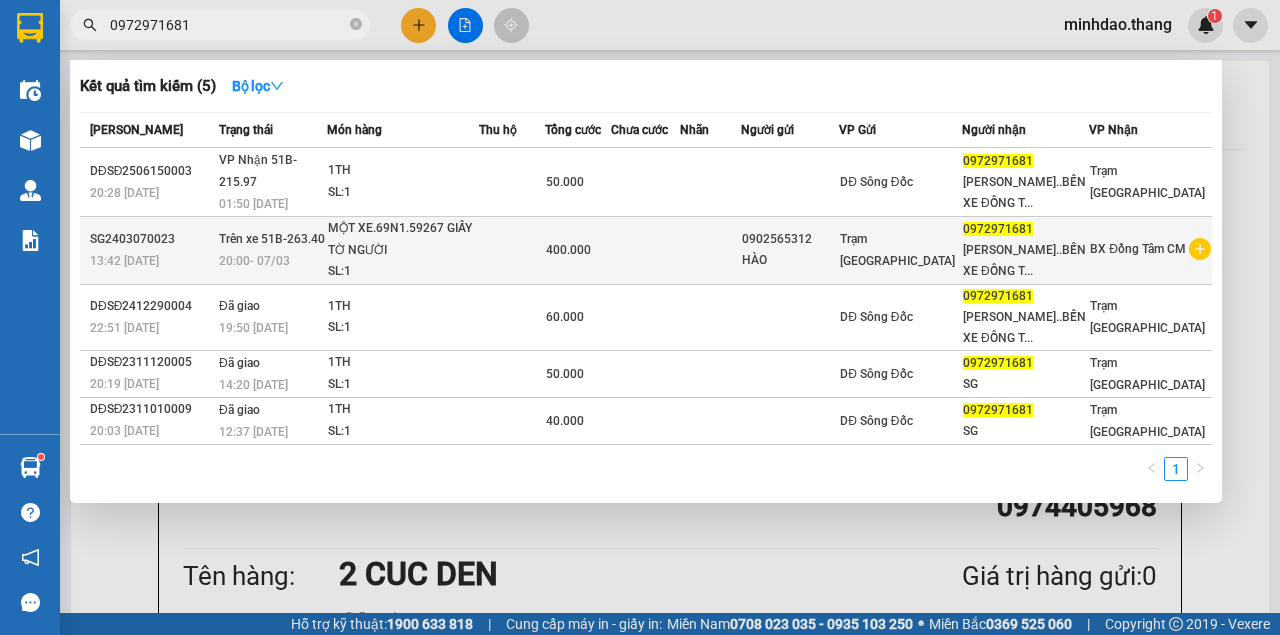 click at bounding box center [645, 251] 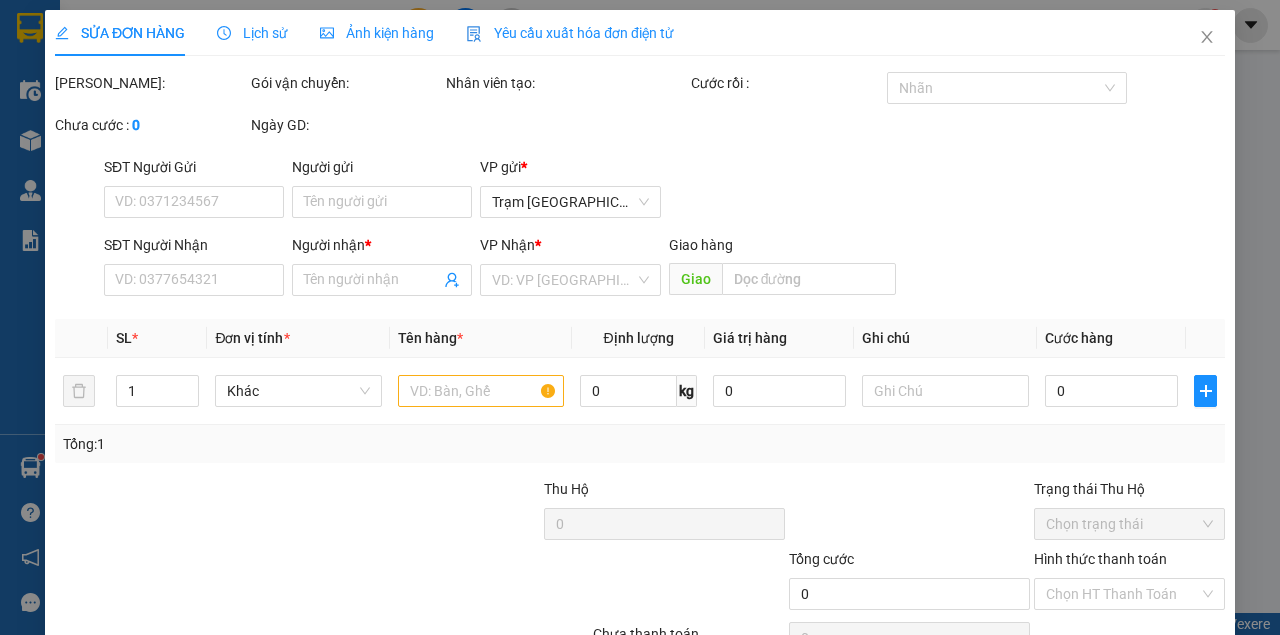 type on "0902565312" 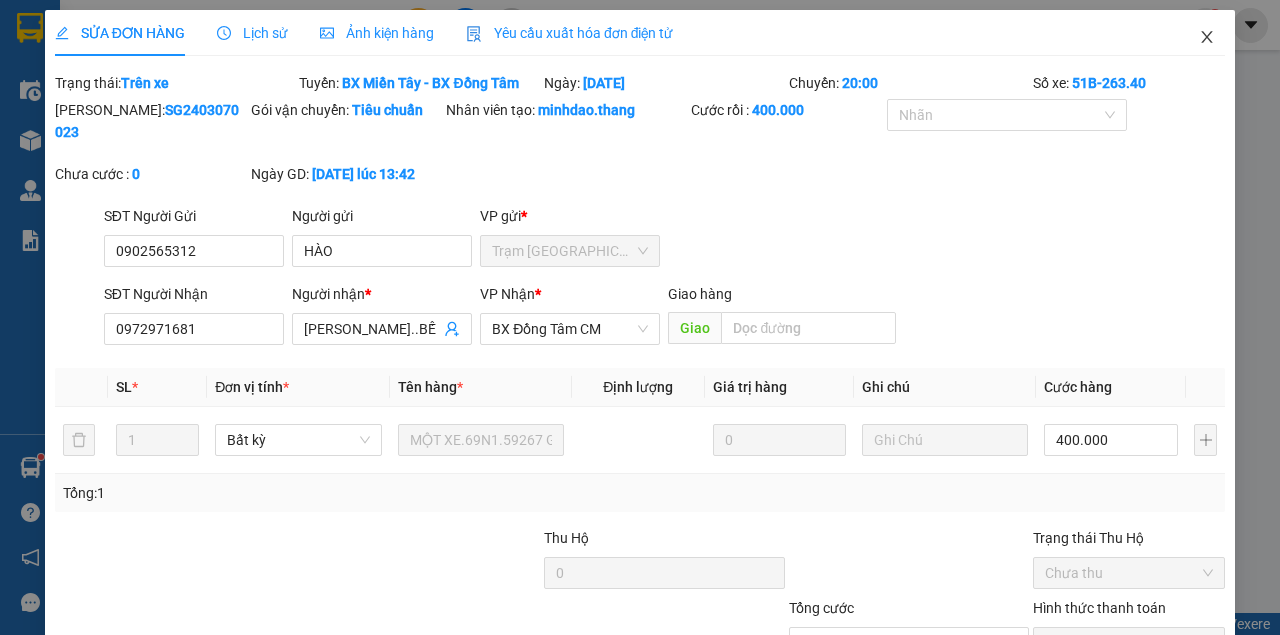 click 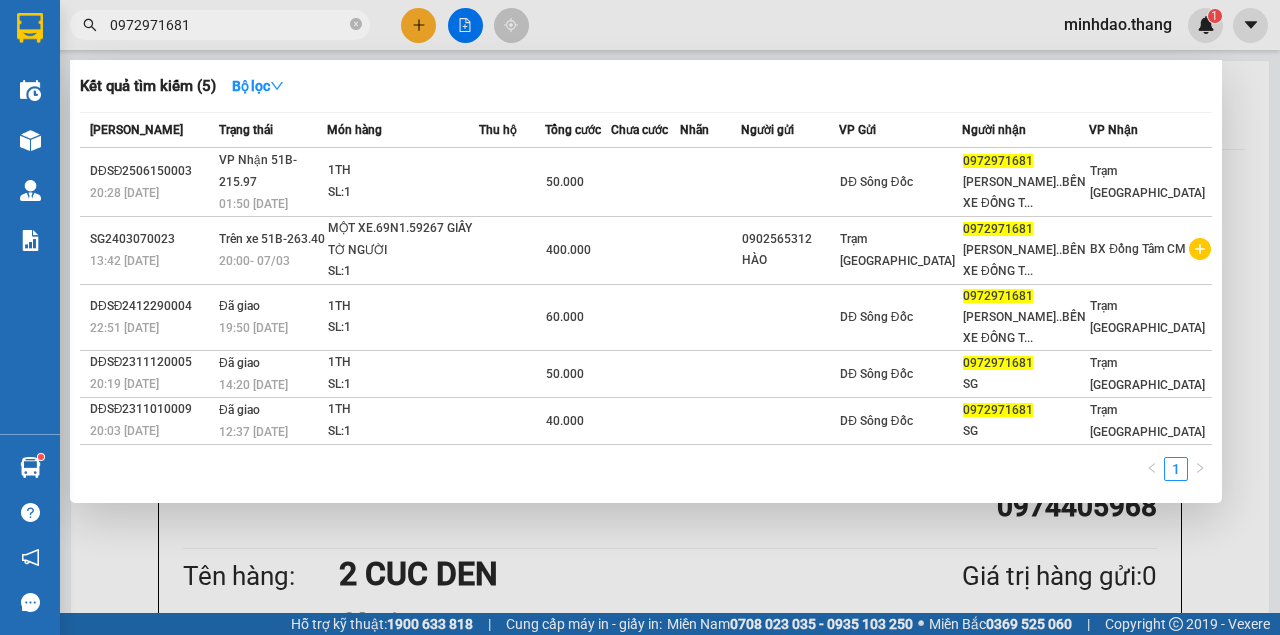 click on "0972971681" at bounding box center [228, 25] 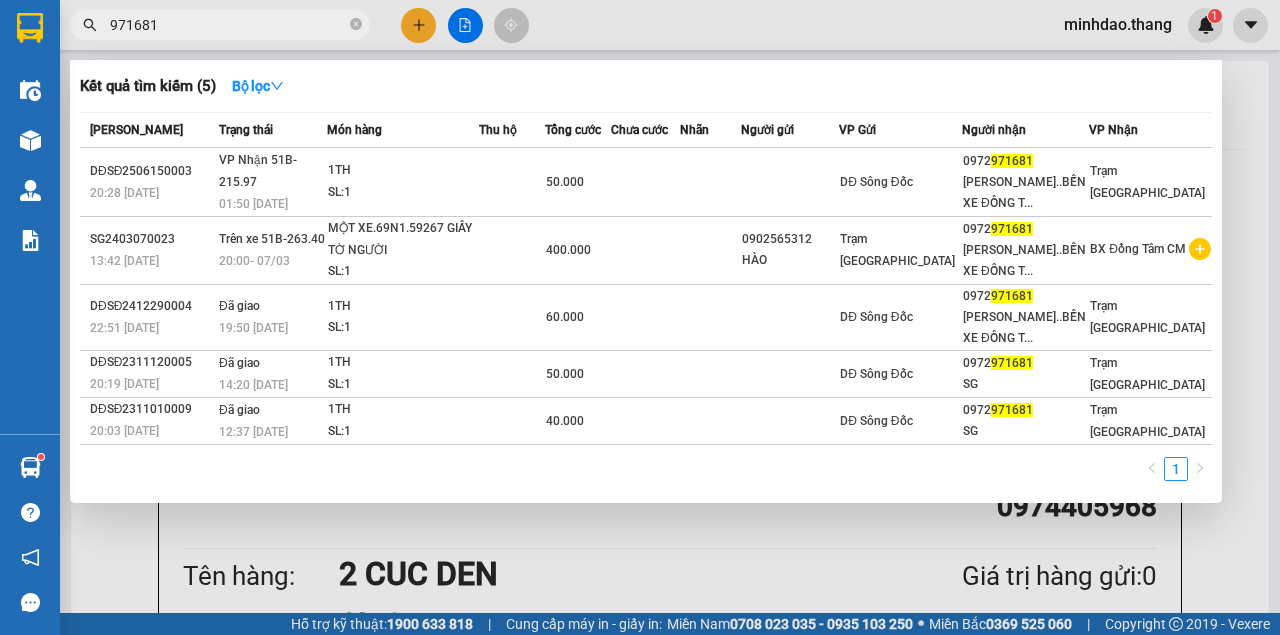 click on "971681" at bounding box center [228, 25] 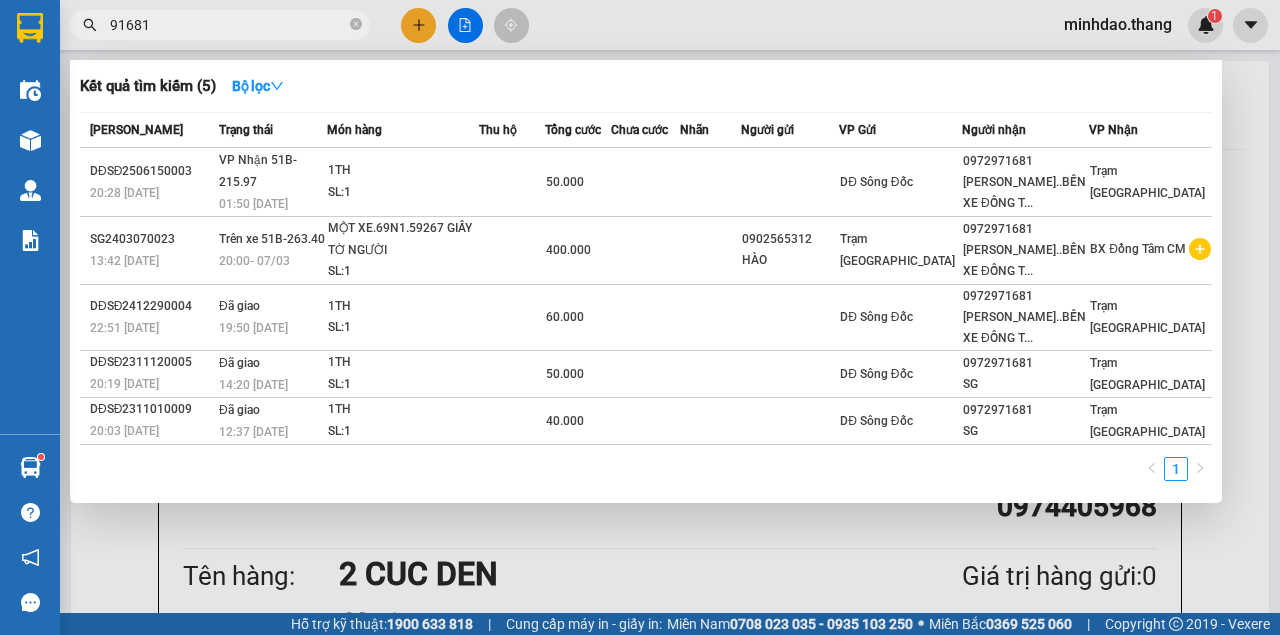 type on "1681" 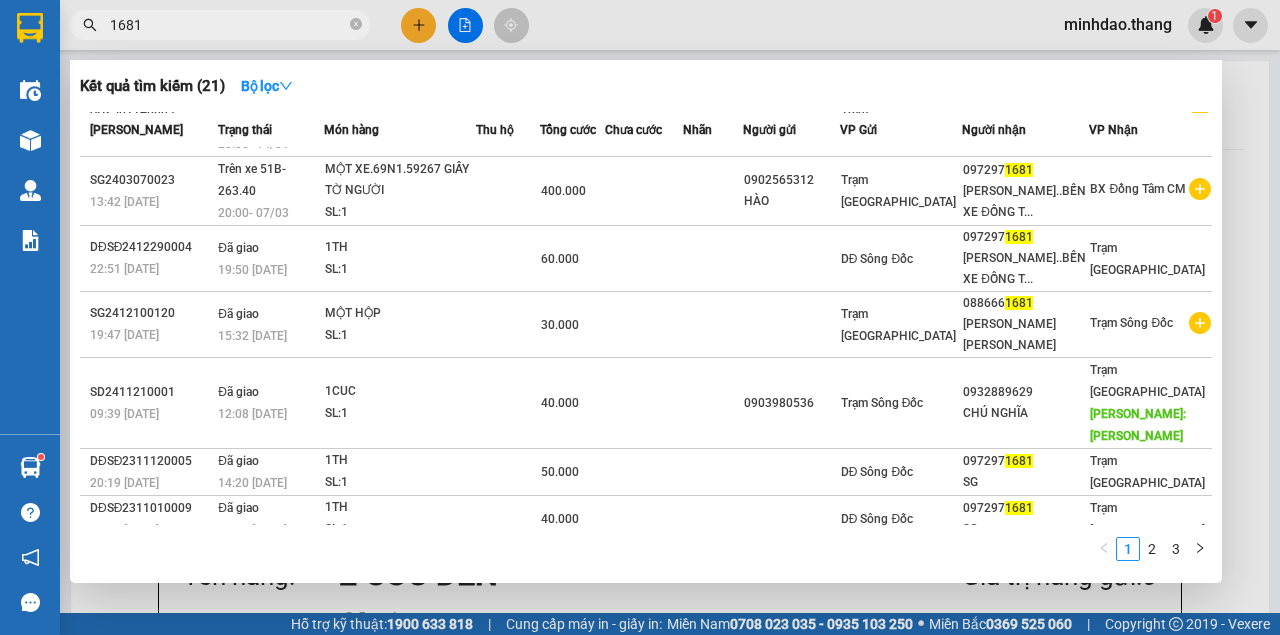 scroll, scrollTop: 0, scrollLeft: 0, axis: both 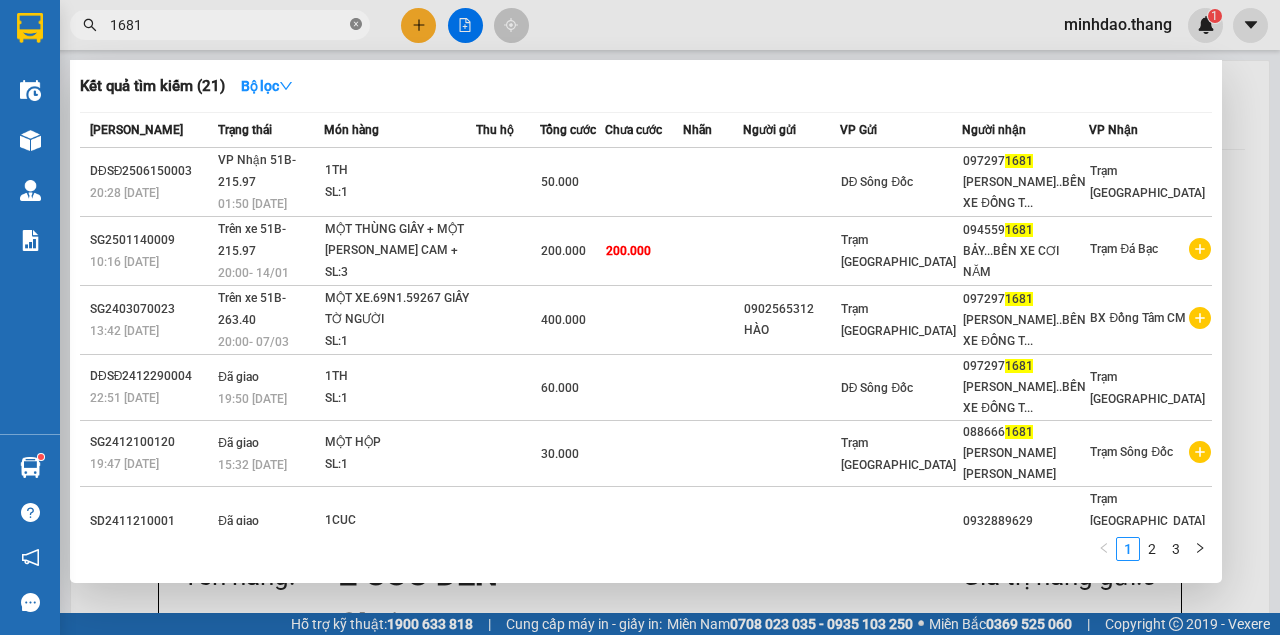 click at bounding box center [356, 25] 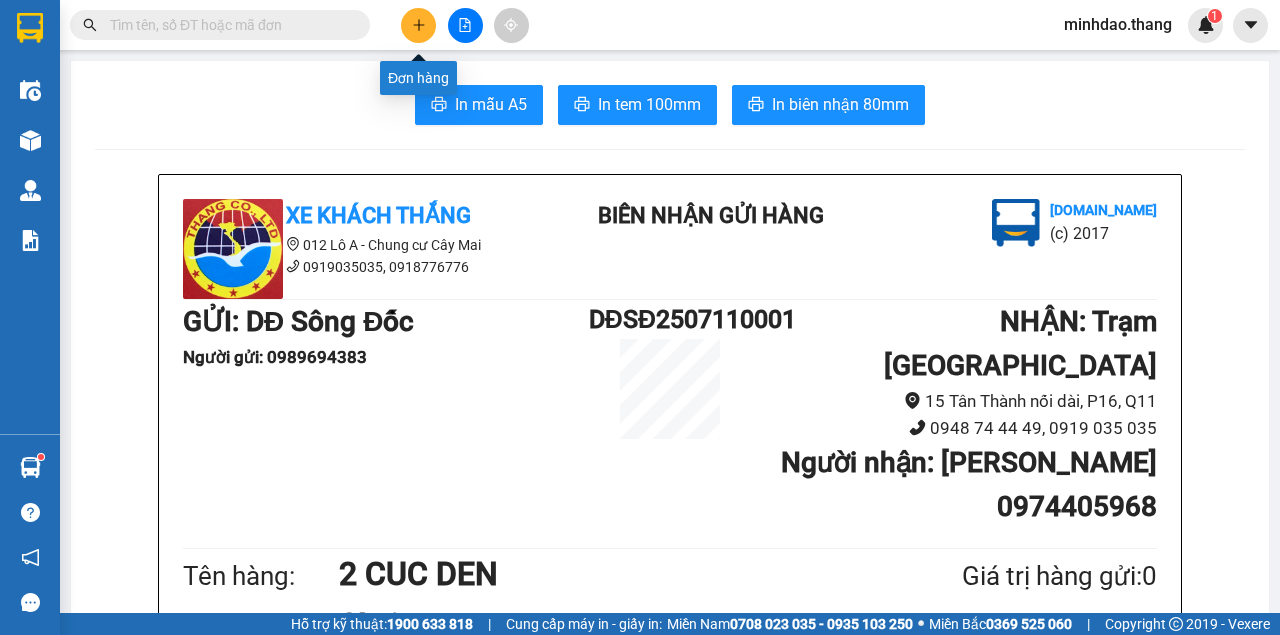 type 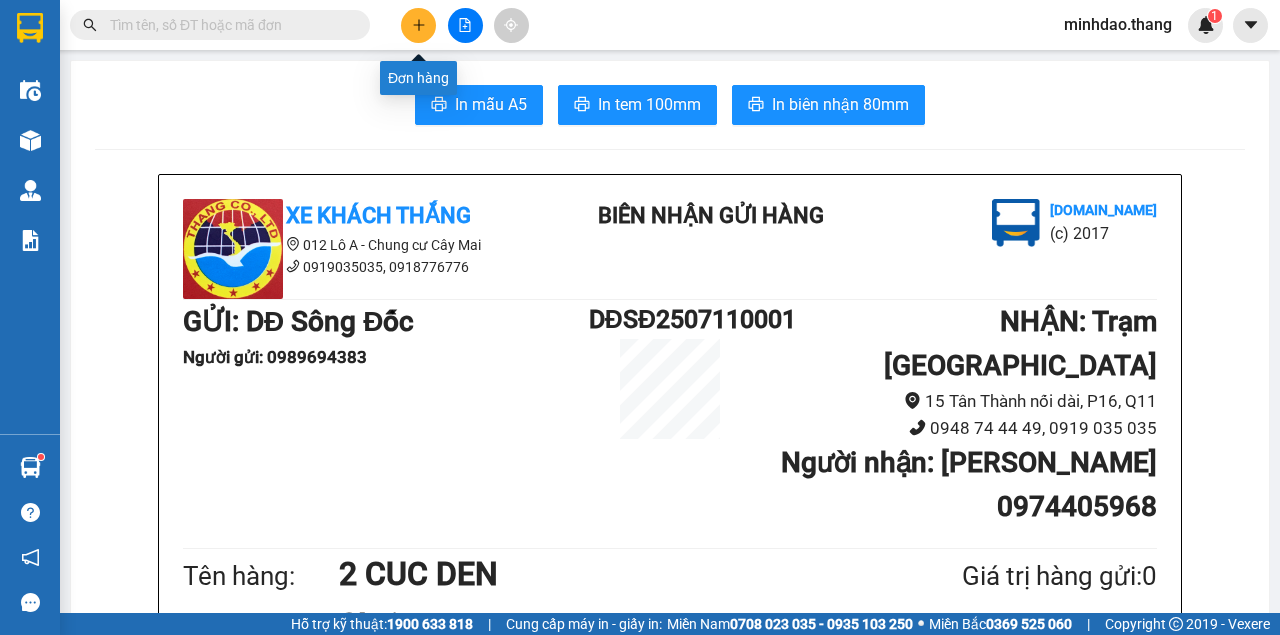 click 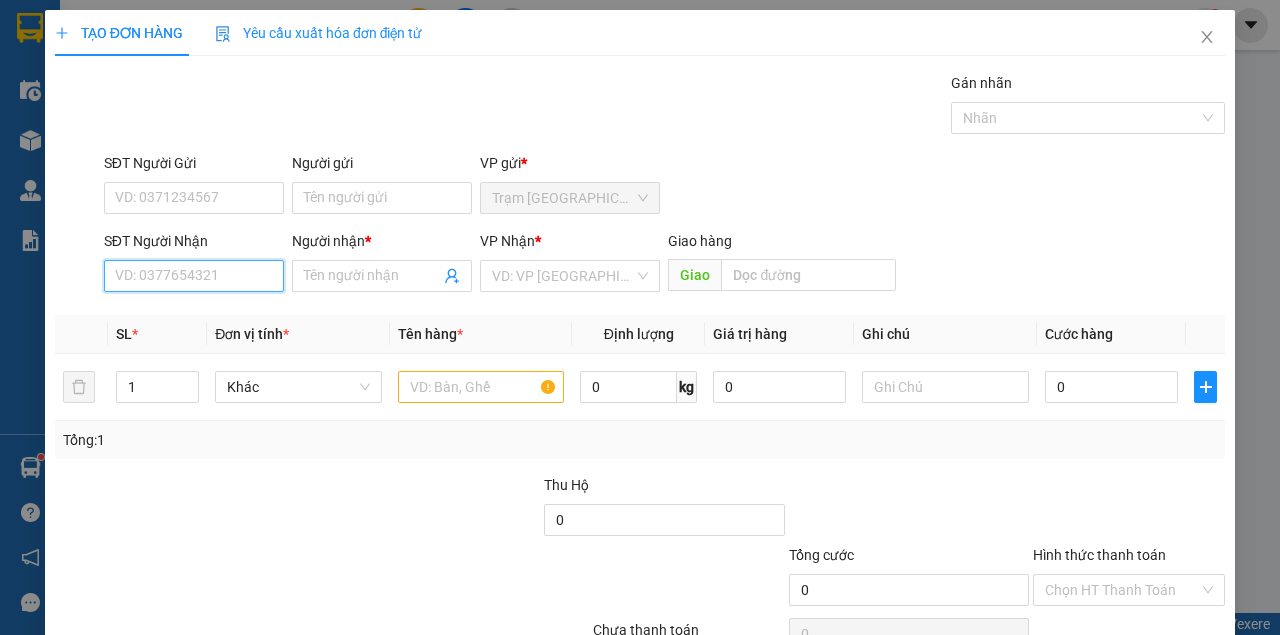 click on "SĐT Người Nhận" at bounding box center (194, 276) 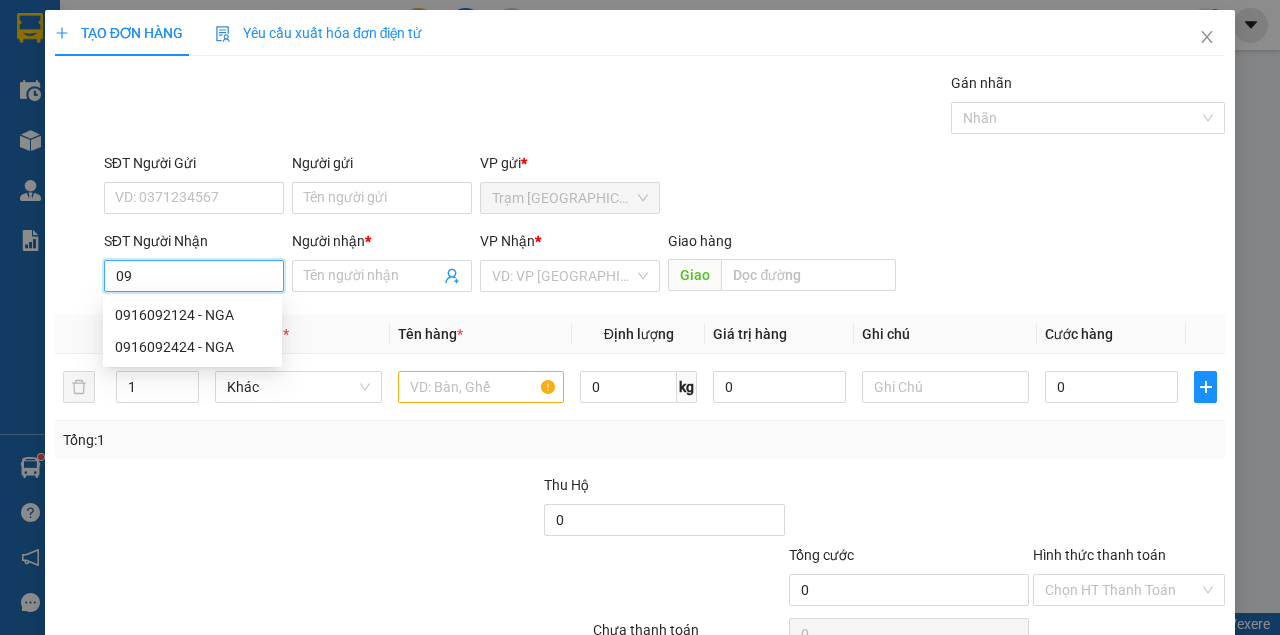 type on "0" 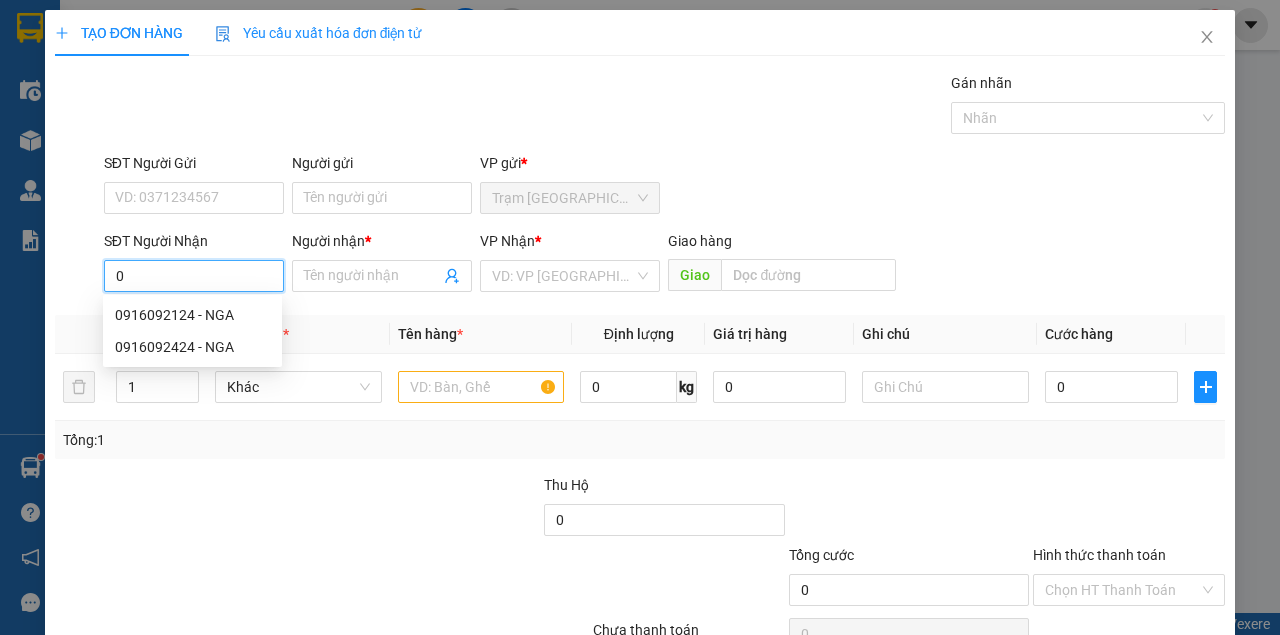 type 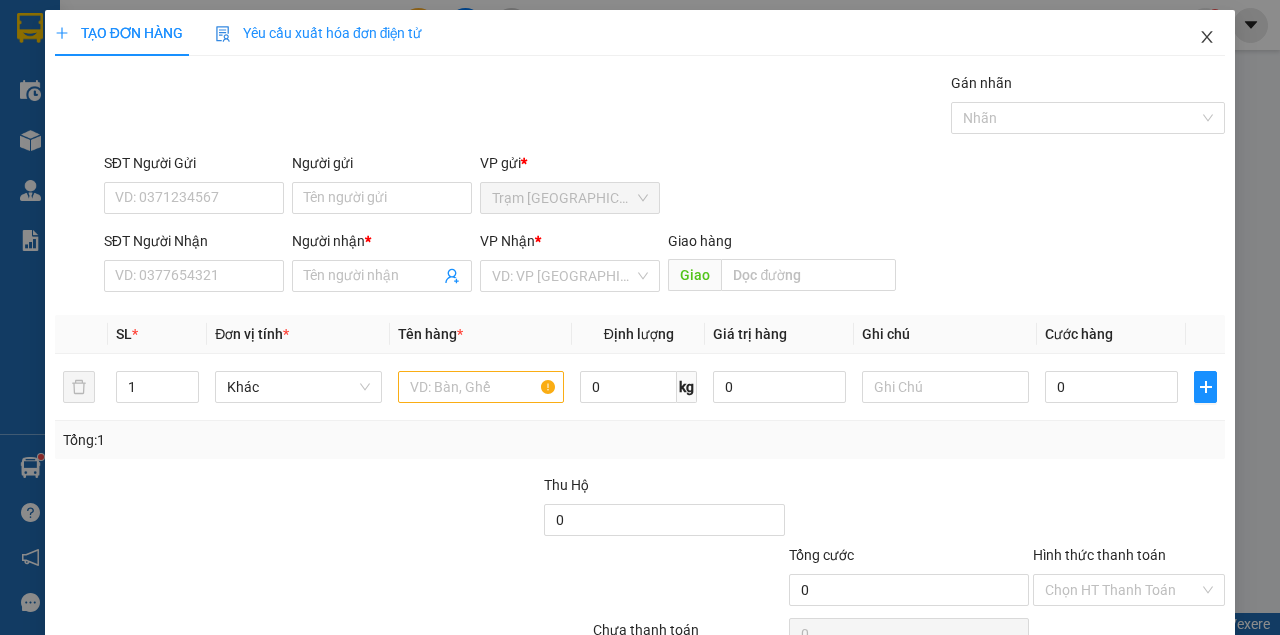 click 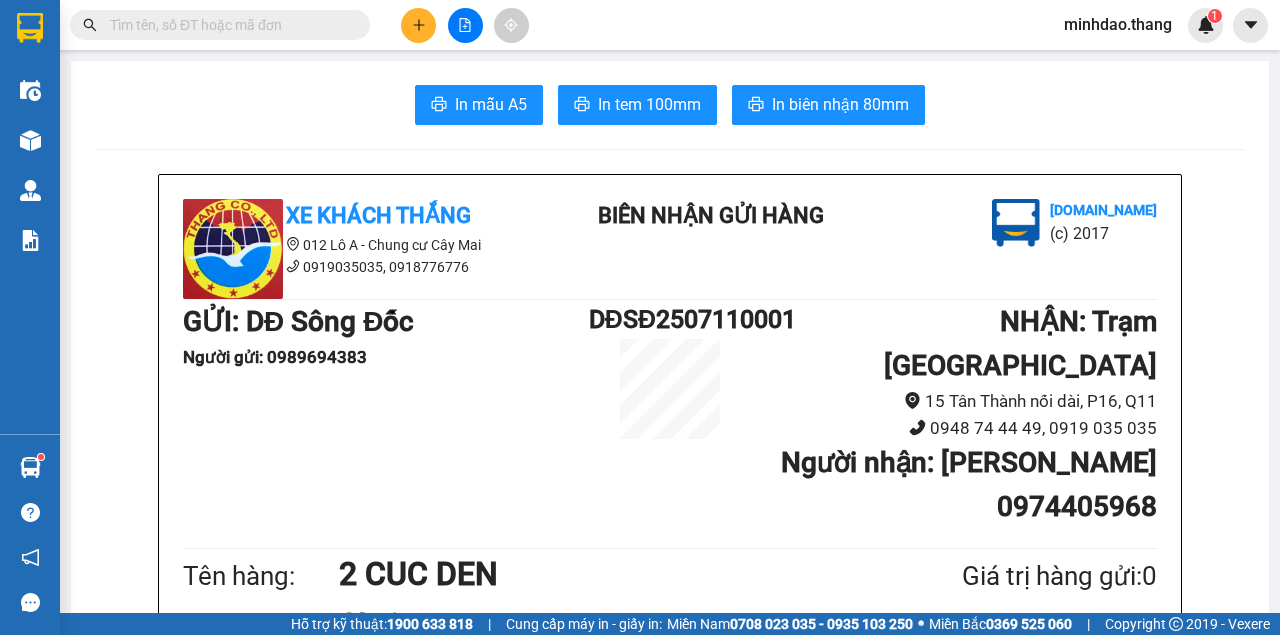 click at bounding box center [228, 25] 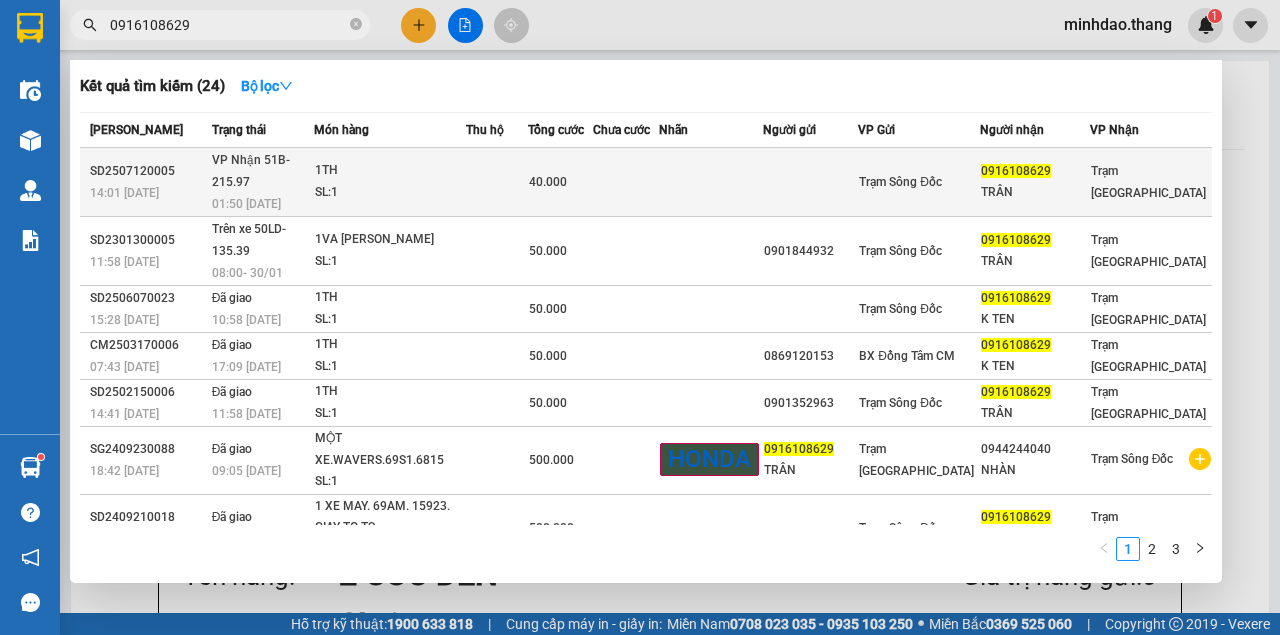 type on "0916108629" 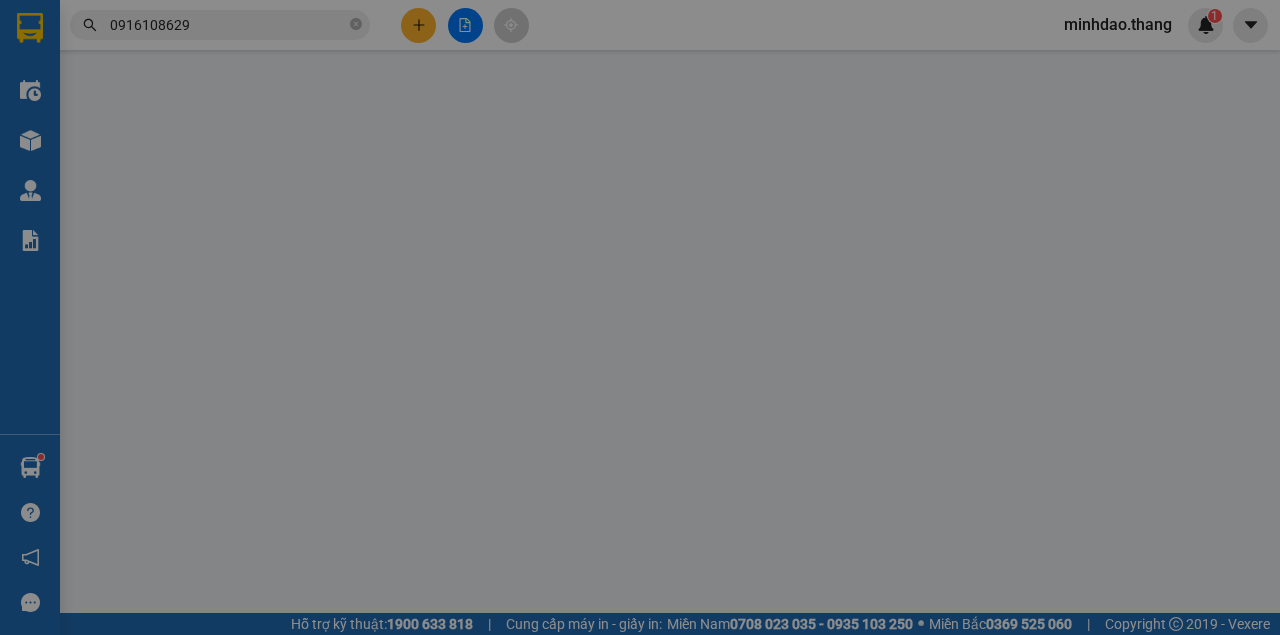 type on "0916108629" 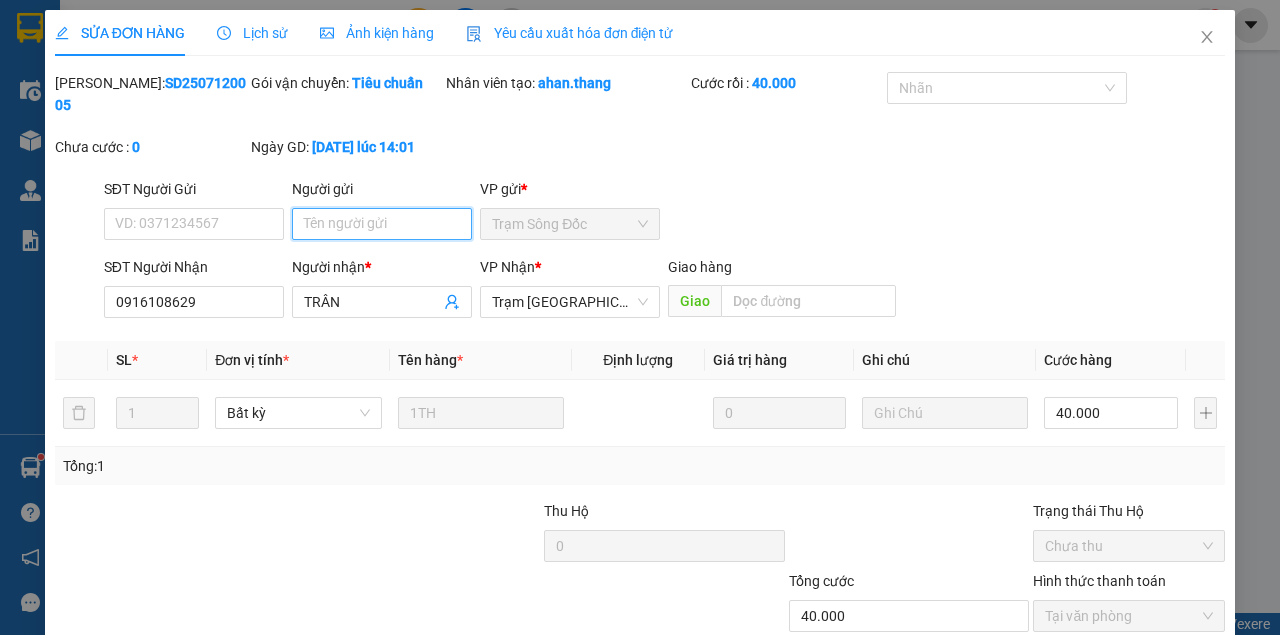 click on "Người gửi" at bounding box center [382, 224] 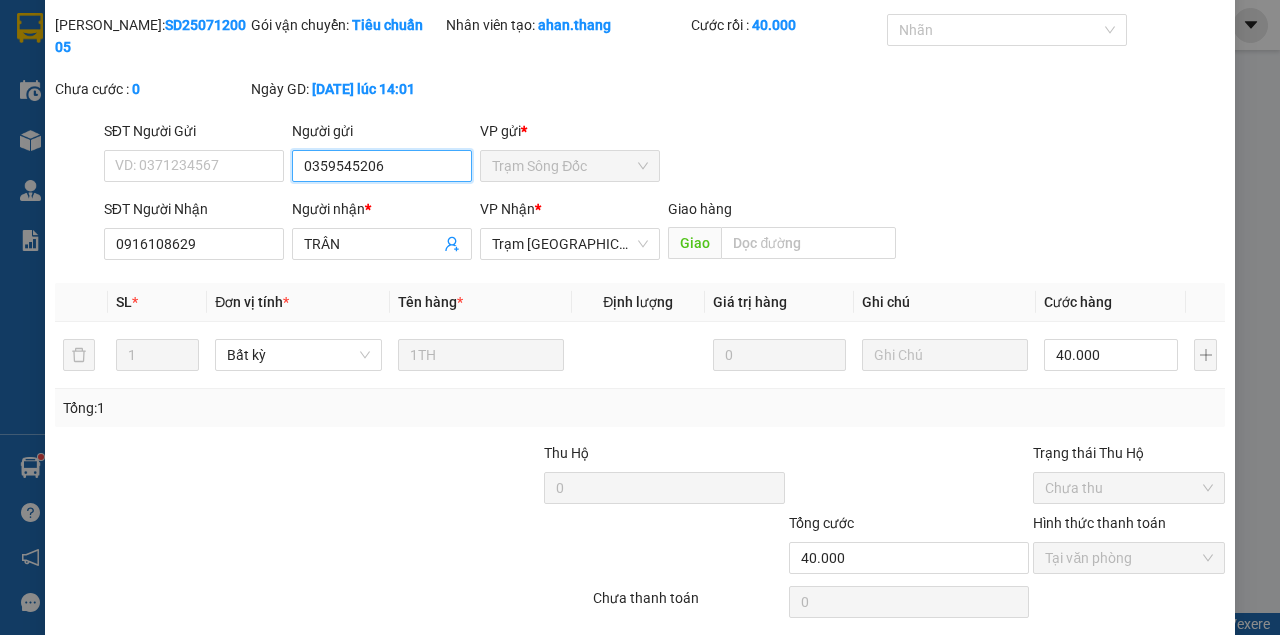 scroll, scrollTop: 129, scrollLeft: 0, axis: vertical 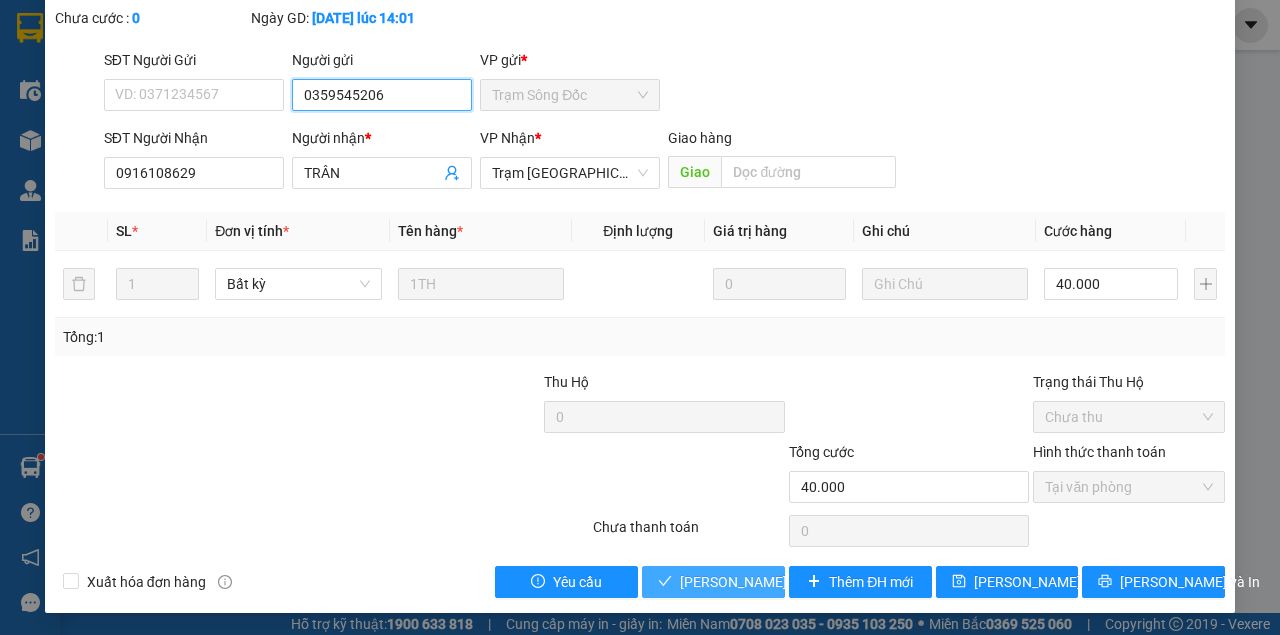 type on "0359545206" 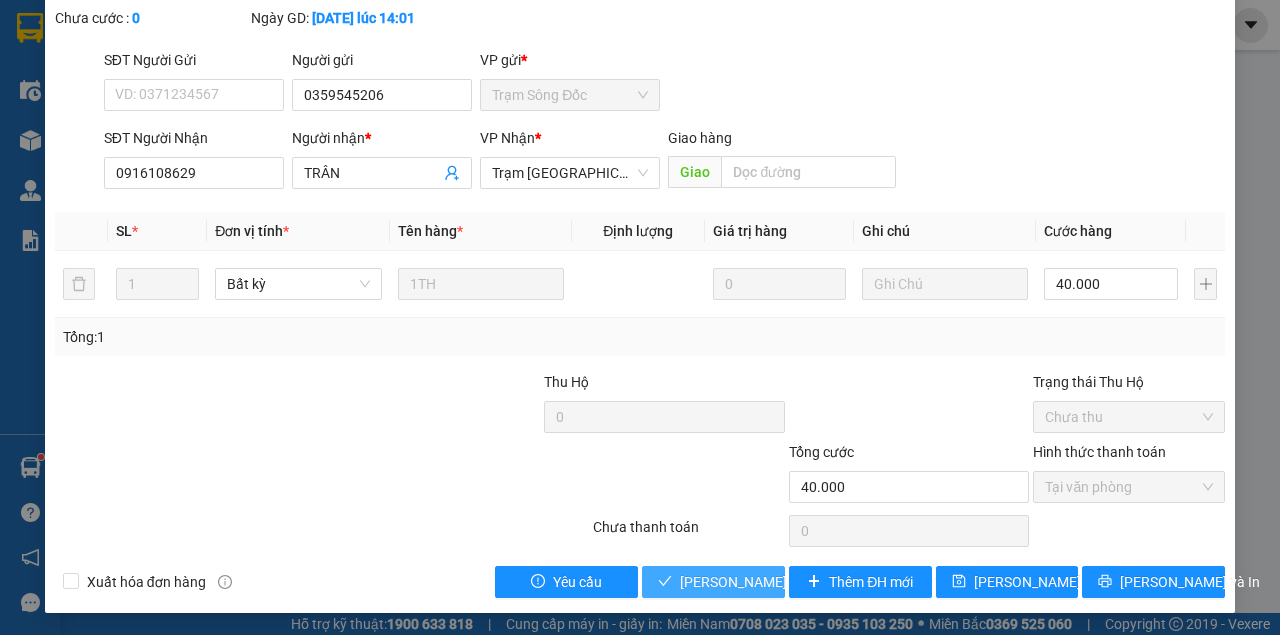 click on "Lưu và Giao hàng" at bounding box center (815, 582) 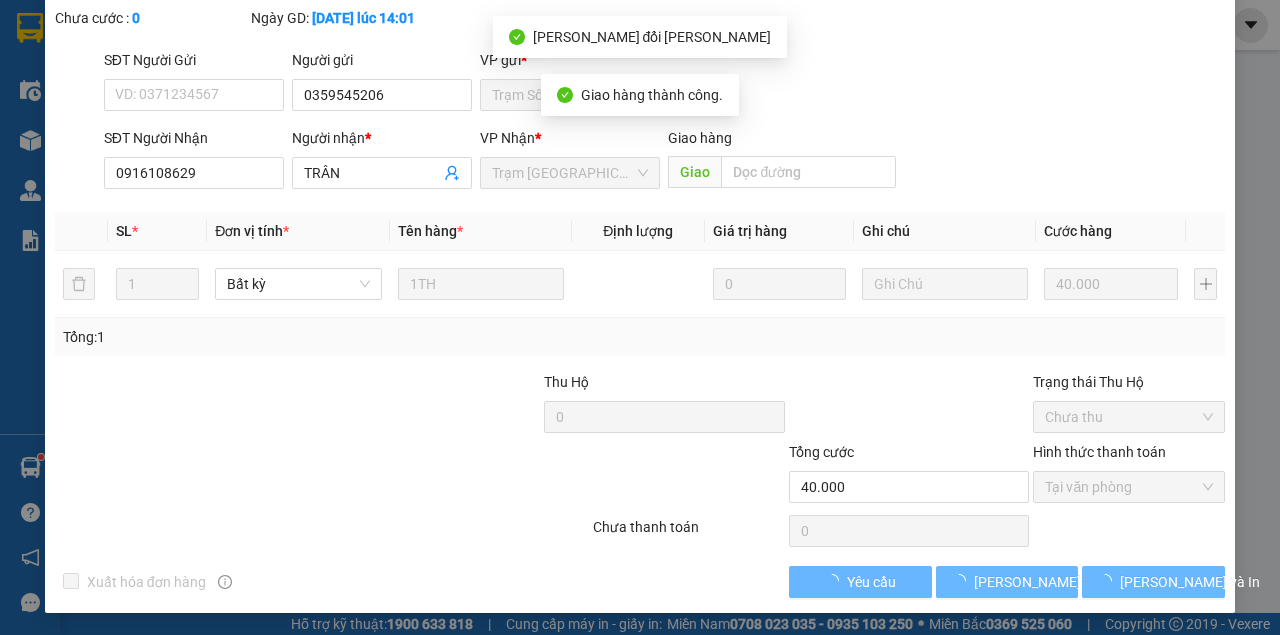 scroll, scrollTop: 151, scrollLeft: 0, axis: vertical 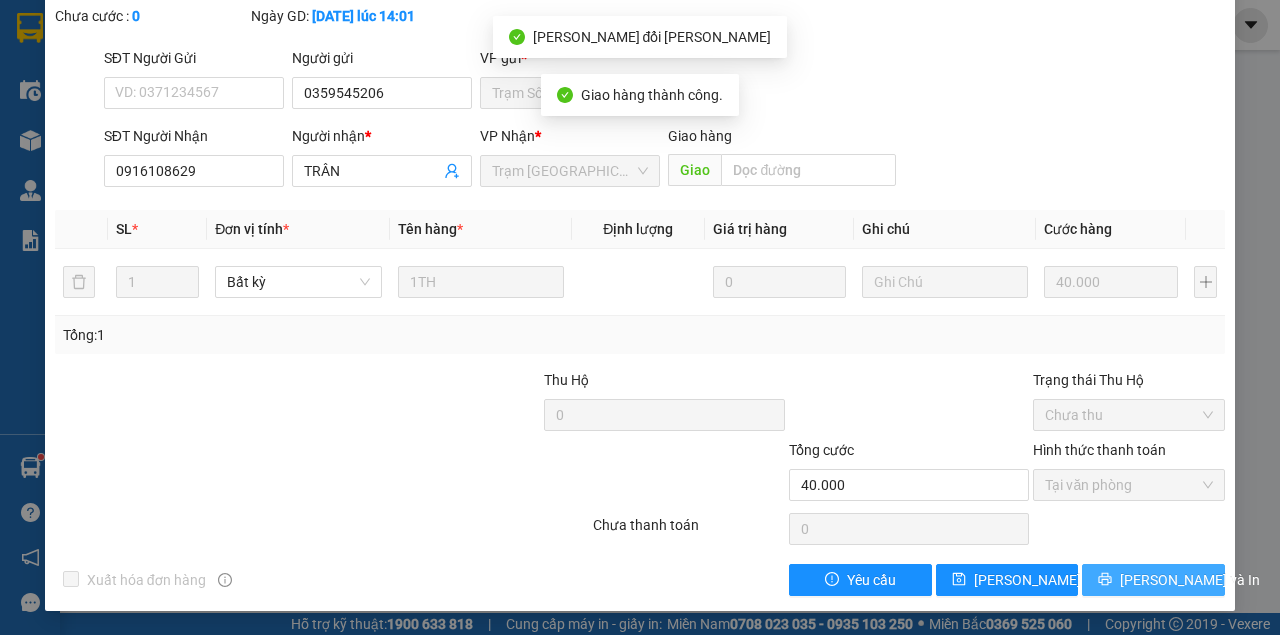 click on "Lưu và In" at bounding box center (1153, 580) 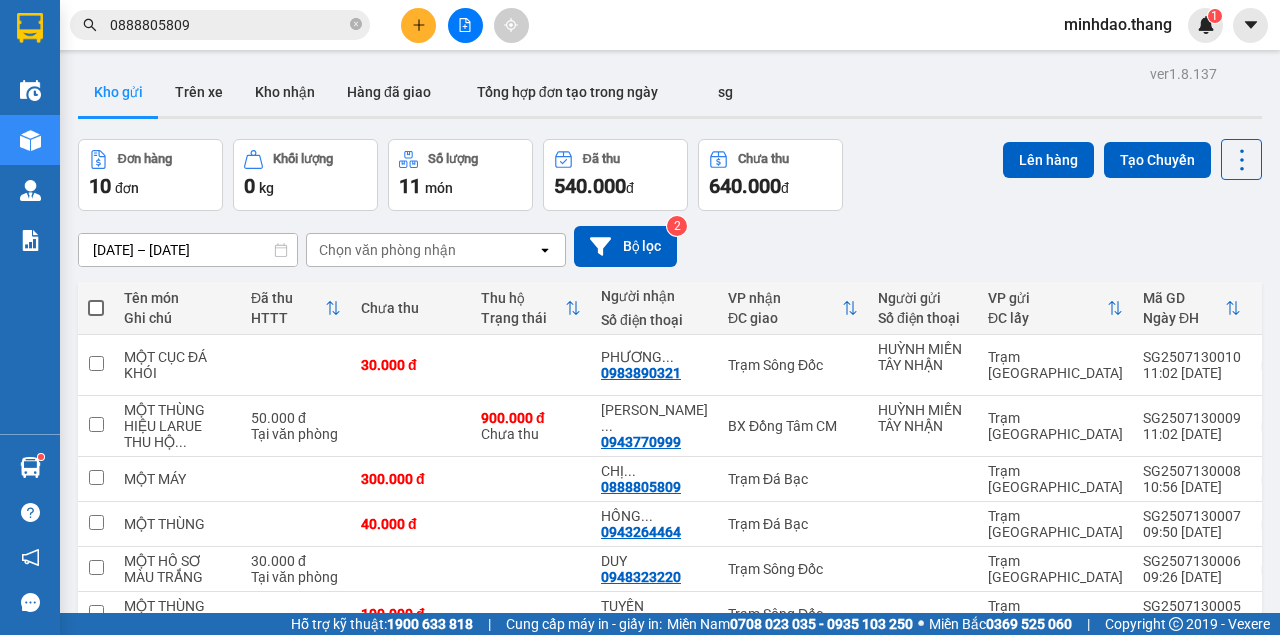 scroll, scrollTop: 0, scrollLeft: 0, axis: both 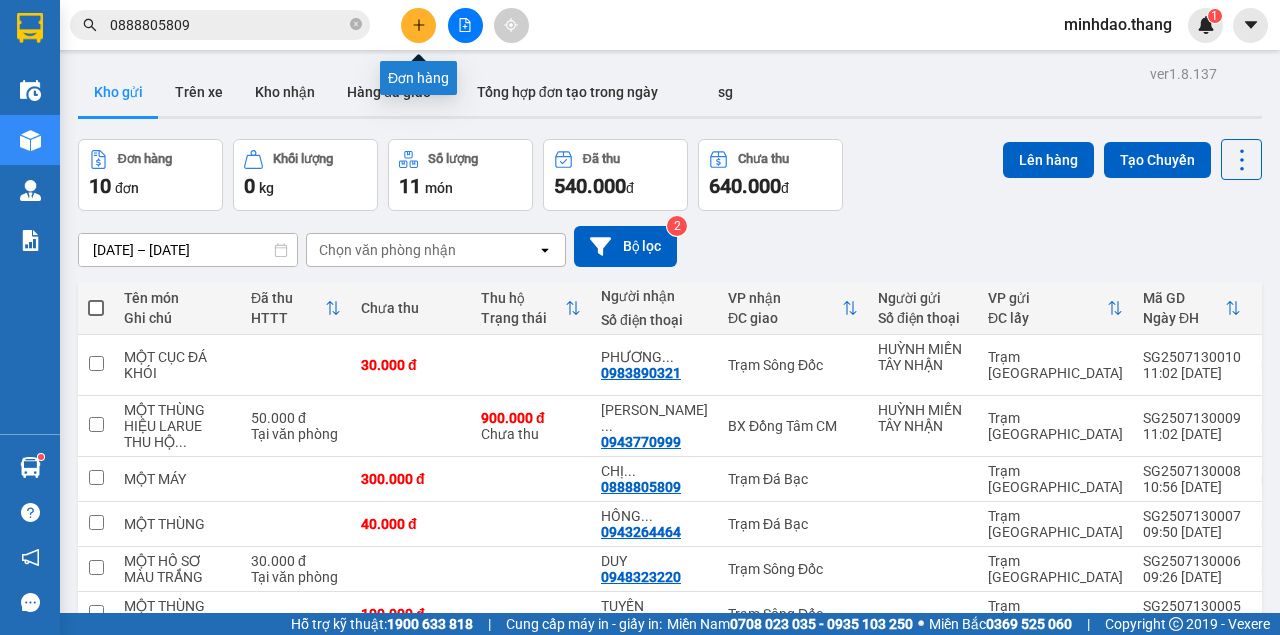 click 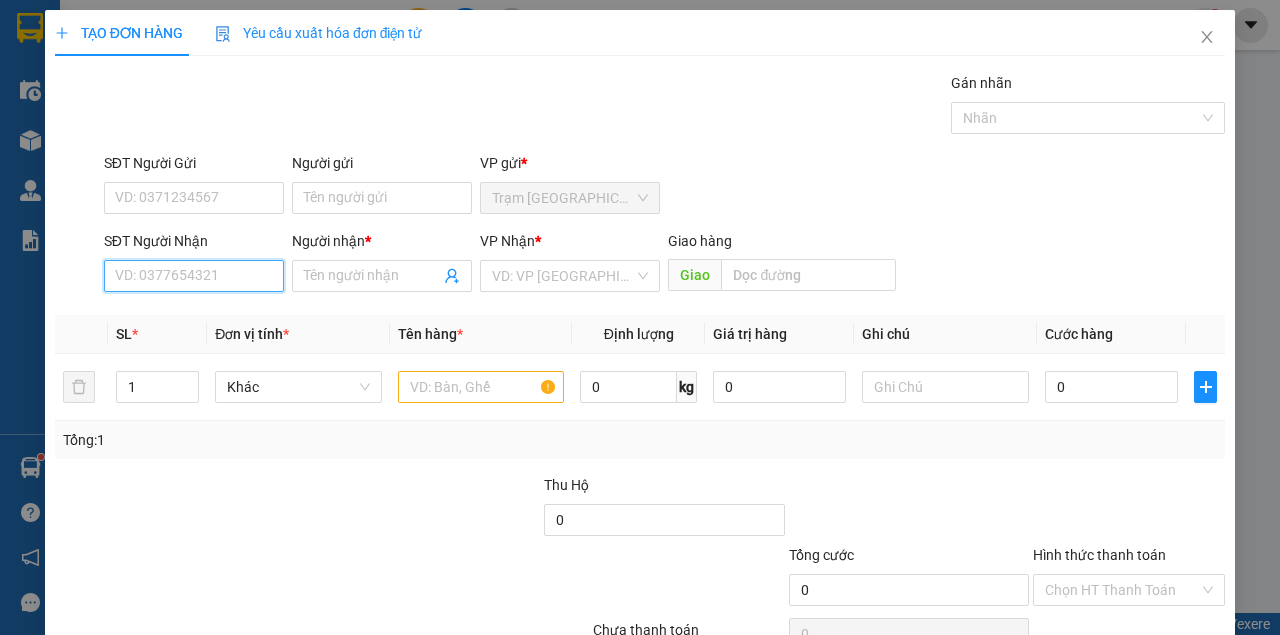 click on "SĐT Người Nhận" at bounding box center (194, 276) 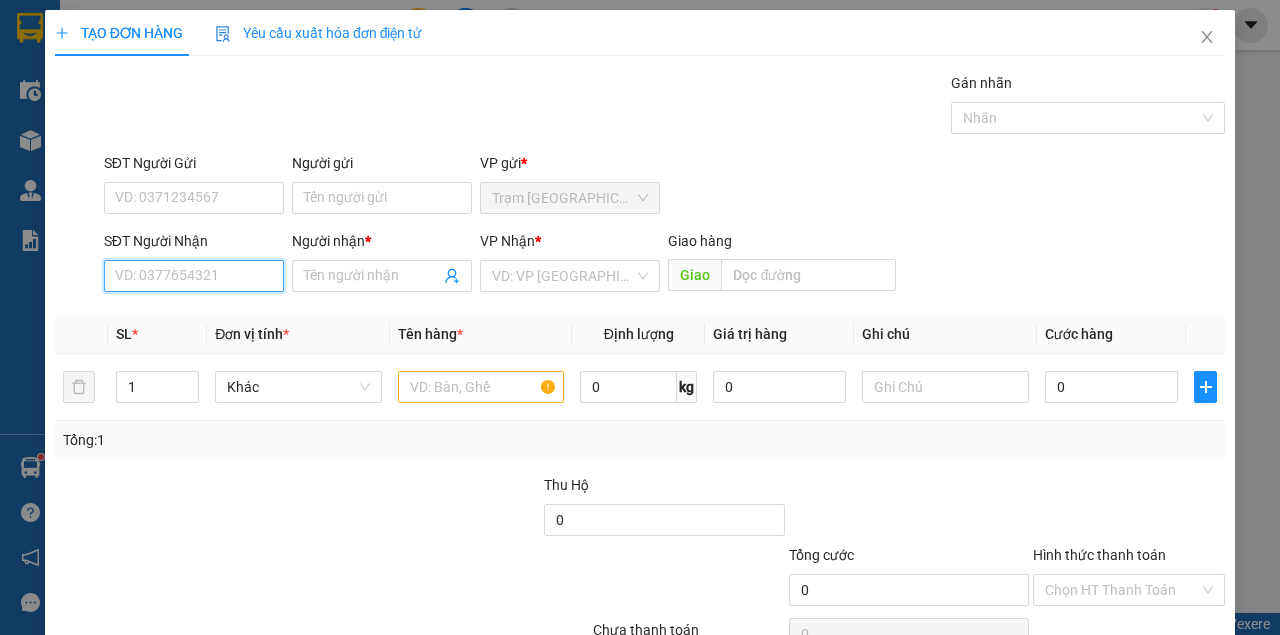 click on "SĐT Người Nhận" at bounding box center (194, 276) 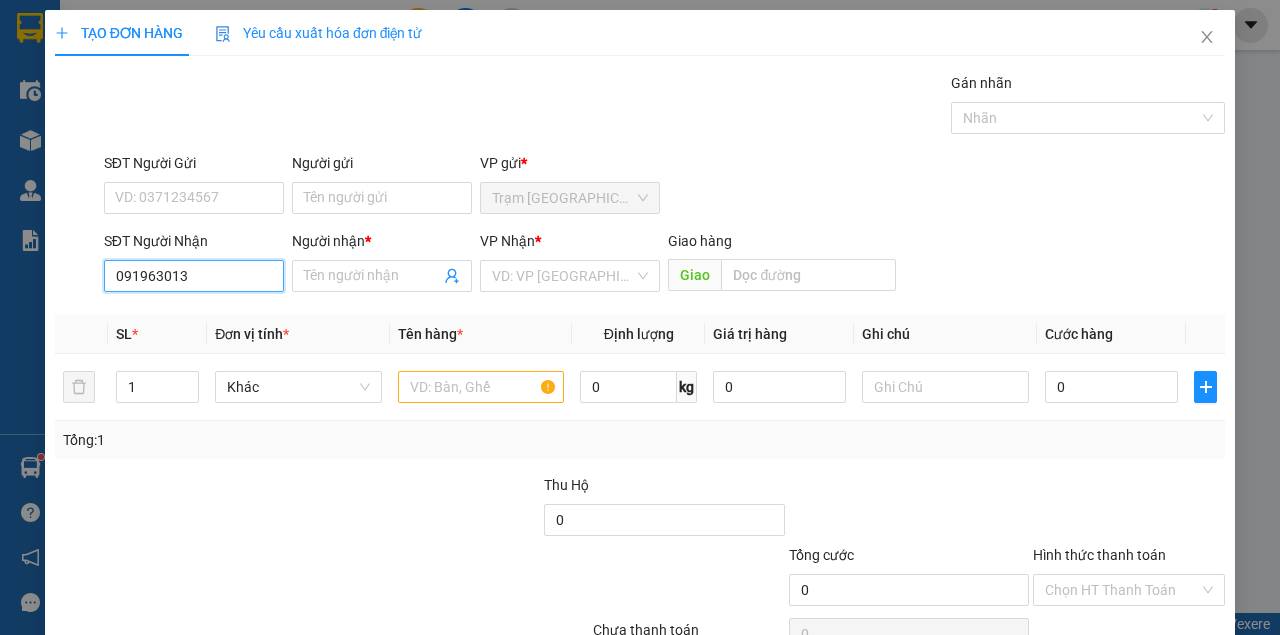 type on "0919630130" 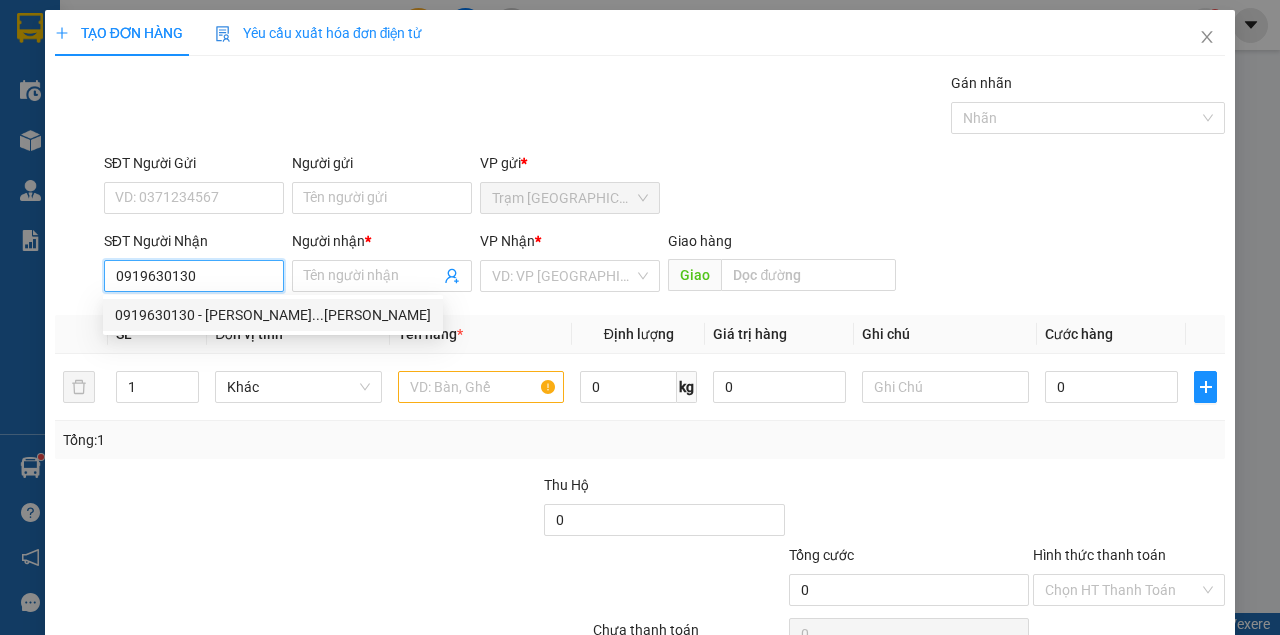 click on "0919630130 - NGUYỄN CHIỂU...TRẦN VĂN THỜI" at bounding box center (273, 315) 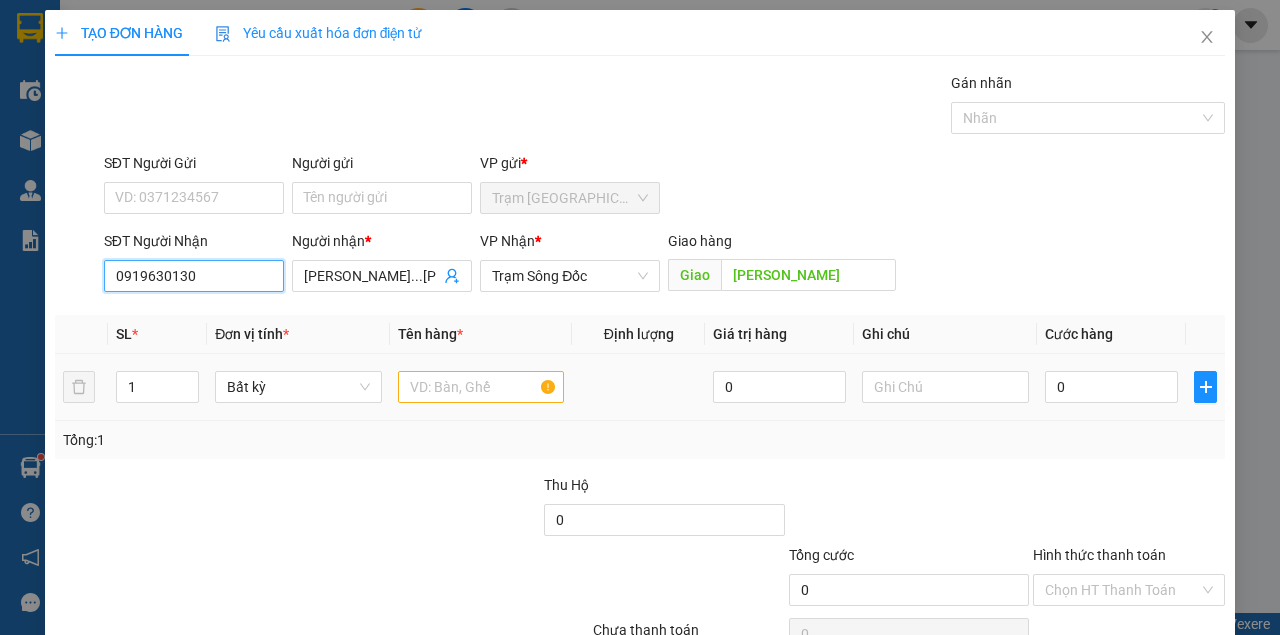 type on "0919630130" 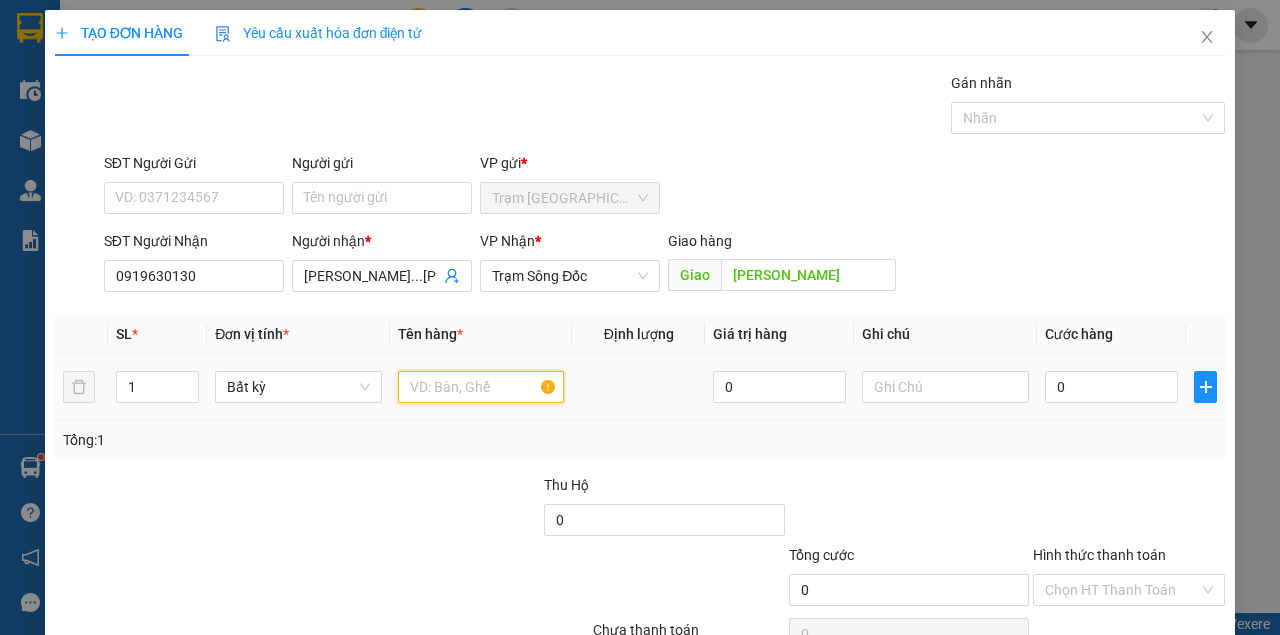 click at bounding box center (481, 387) 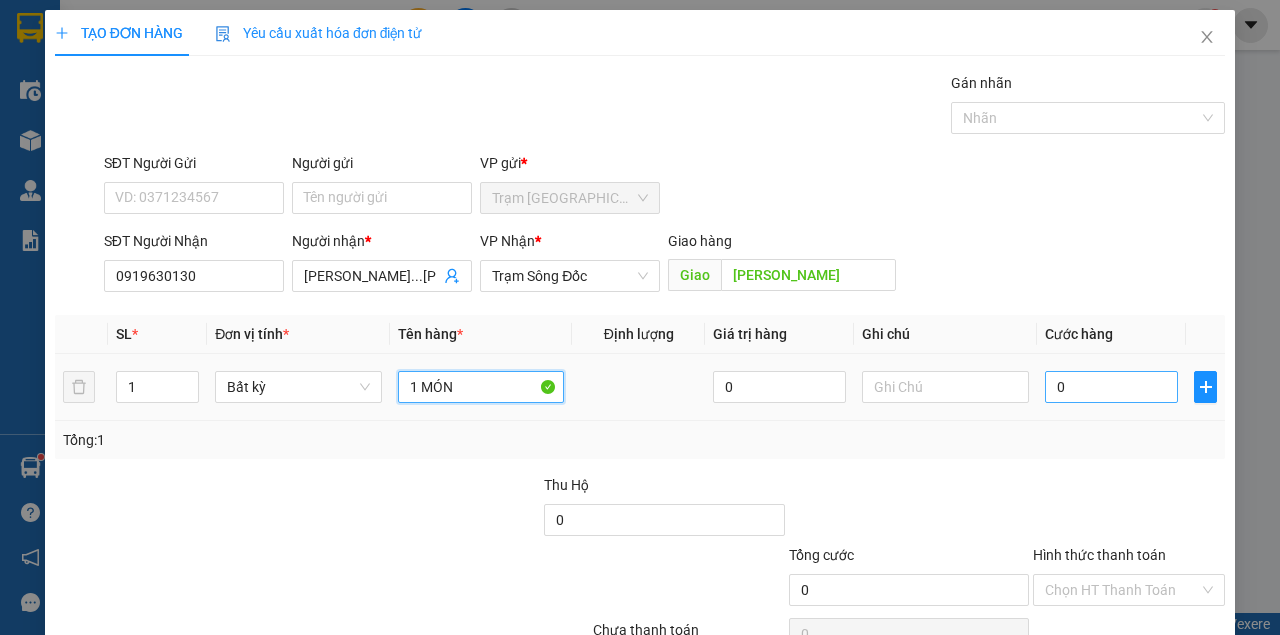 type on "1 MÓN" 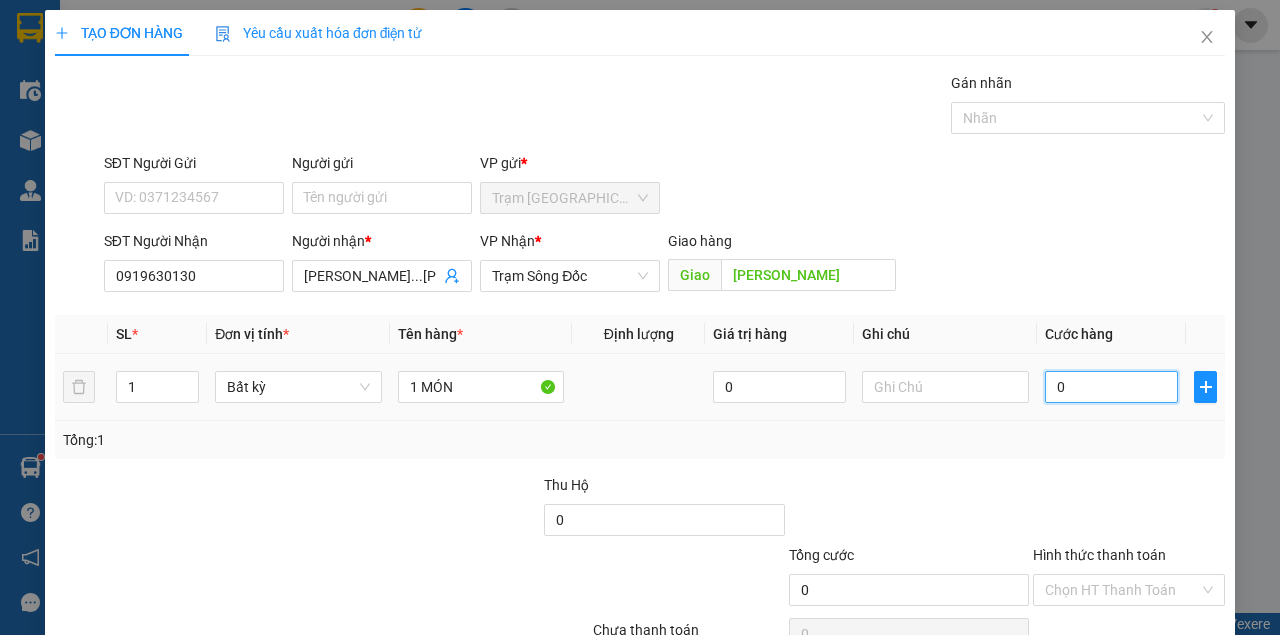 click on "0" at bounding box center (1111, 387) 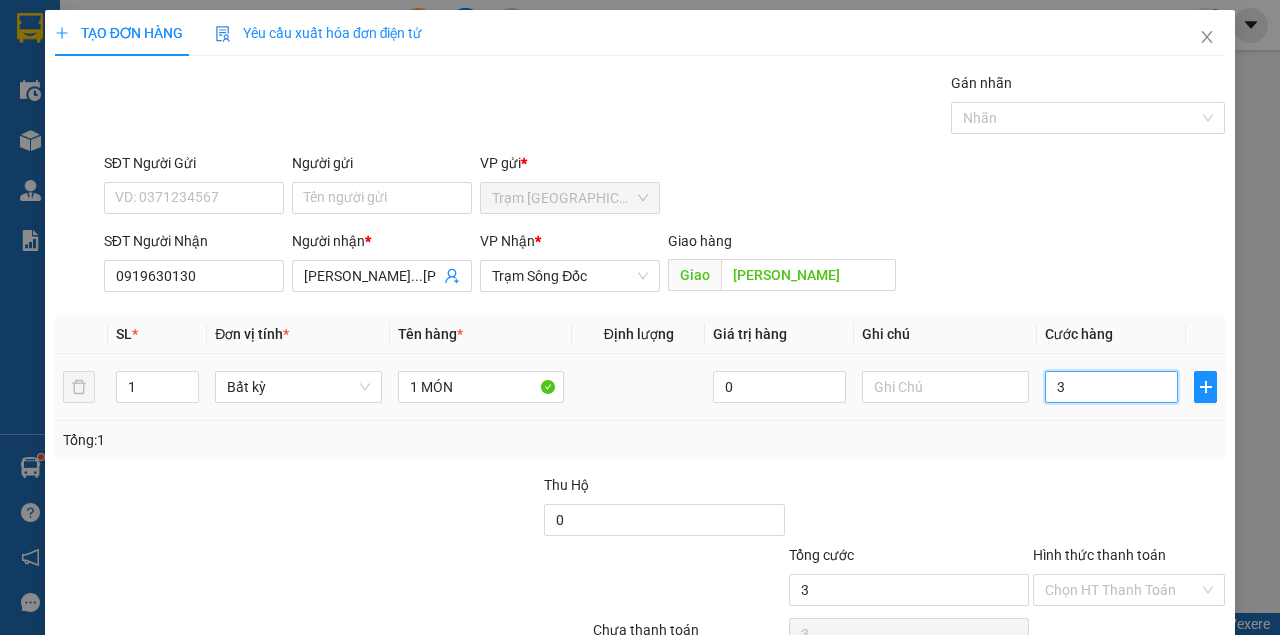type on "30" 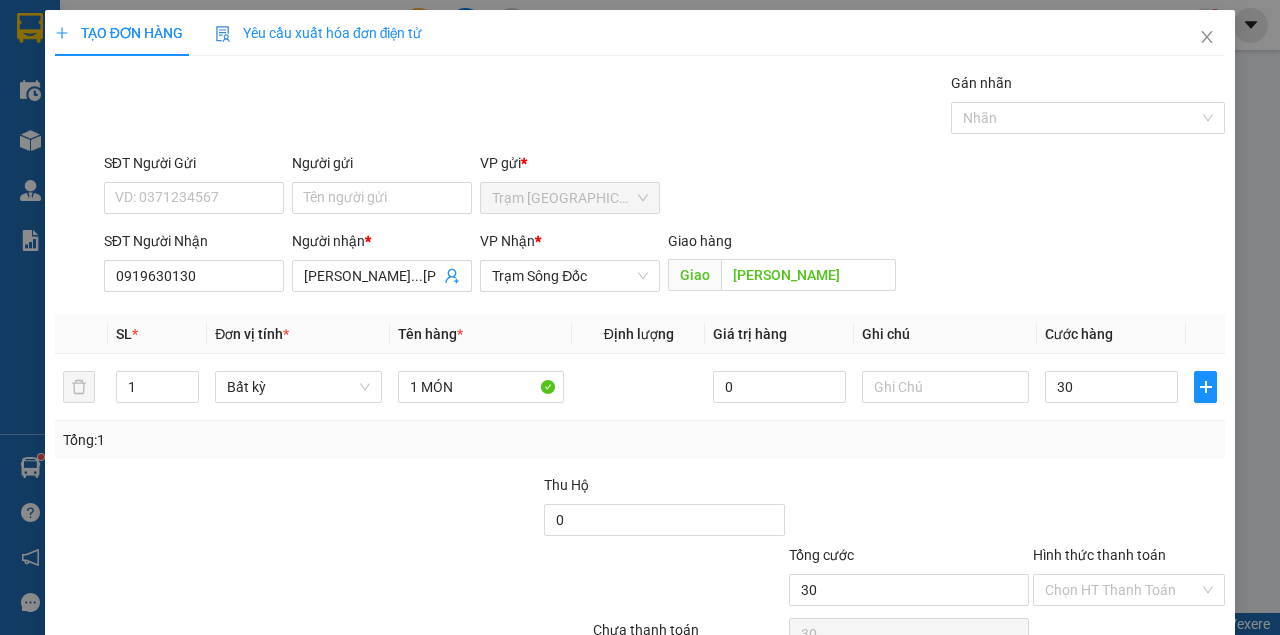 type on "30.000" 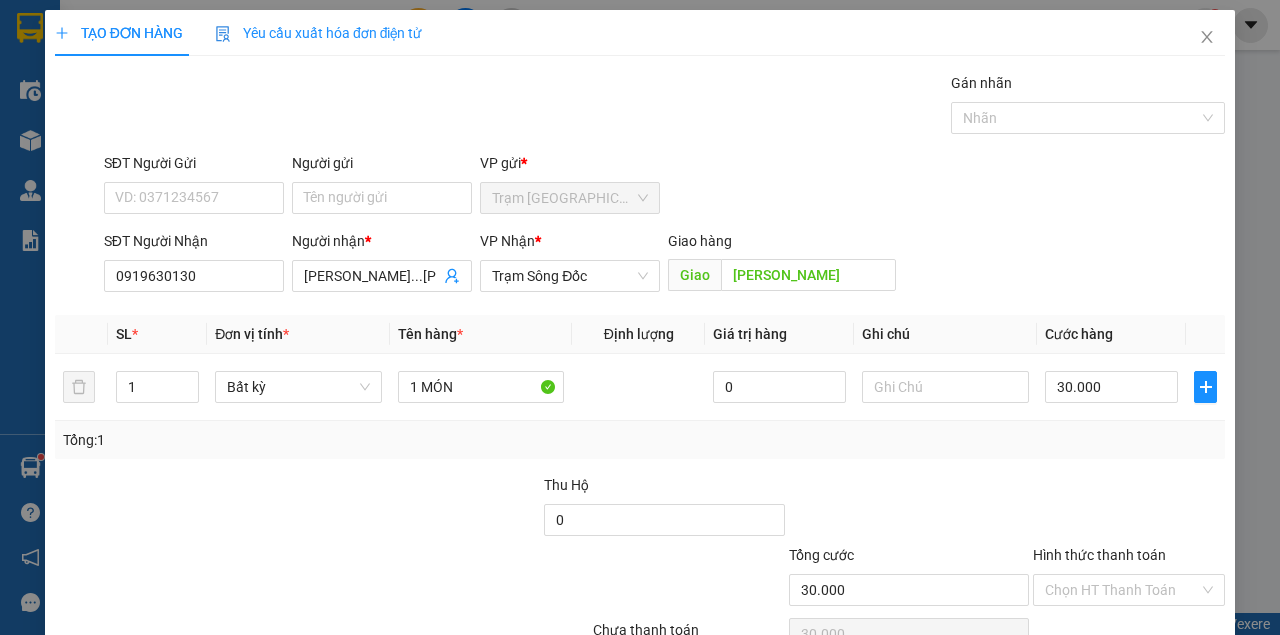 click on "Tổng:  1" at bounding box center (640, 440) 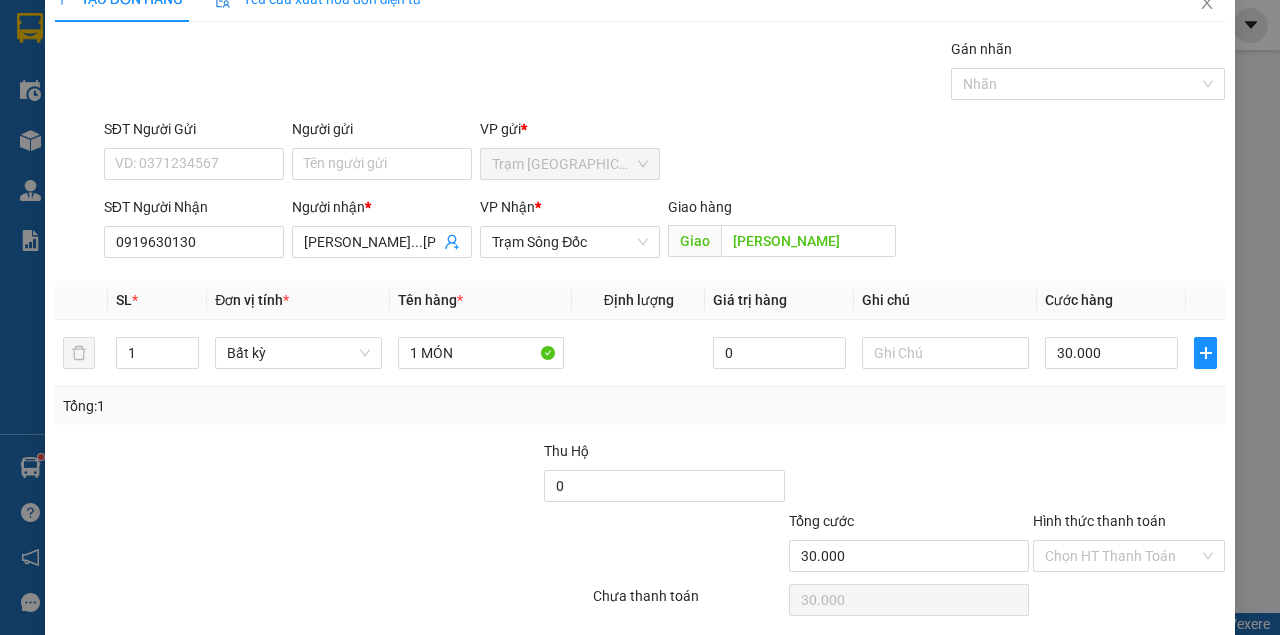 scroll, scrollTop: 66, scrollLeft: 0, axis: vertical 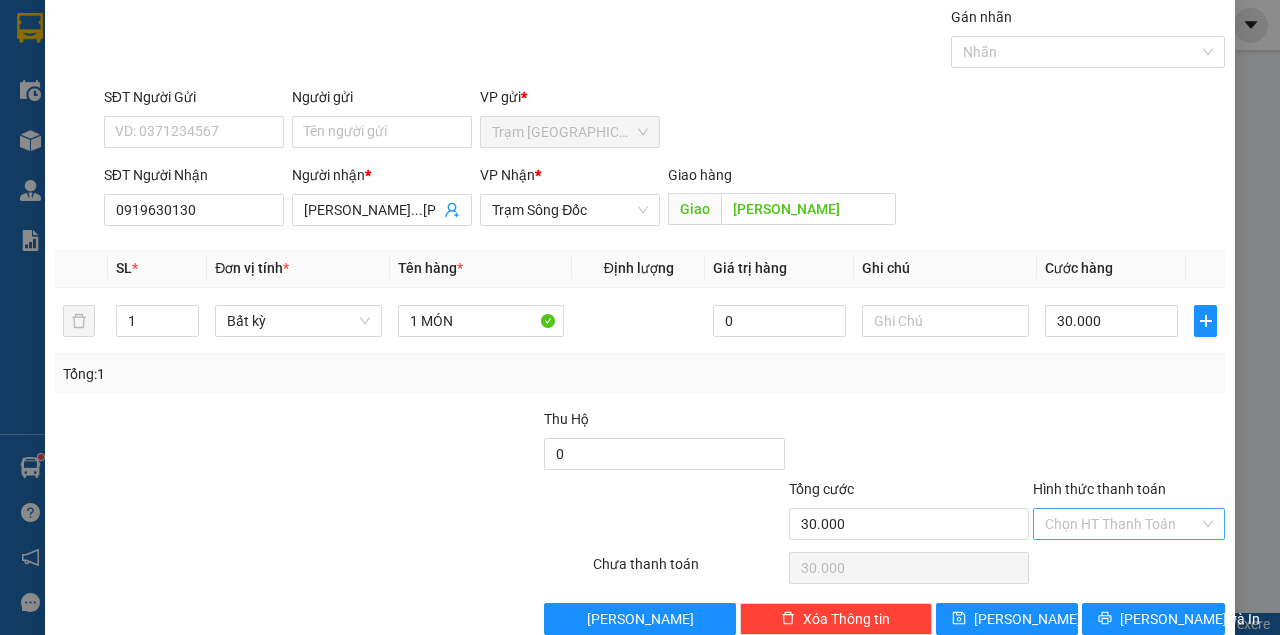 click on "Hình thức thanh toán" at bounding box center (1122, 524) 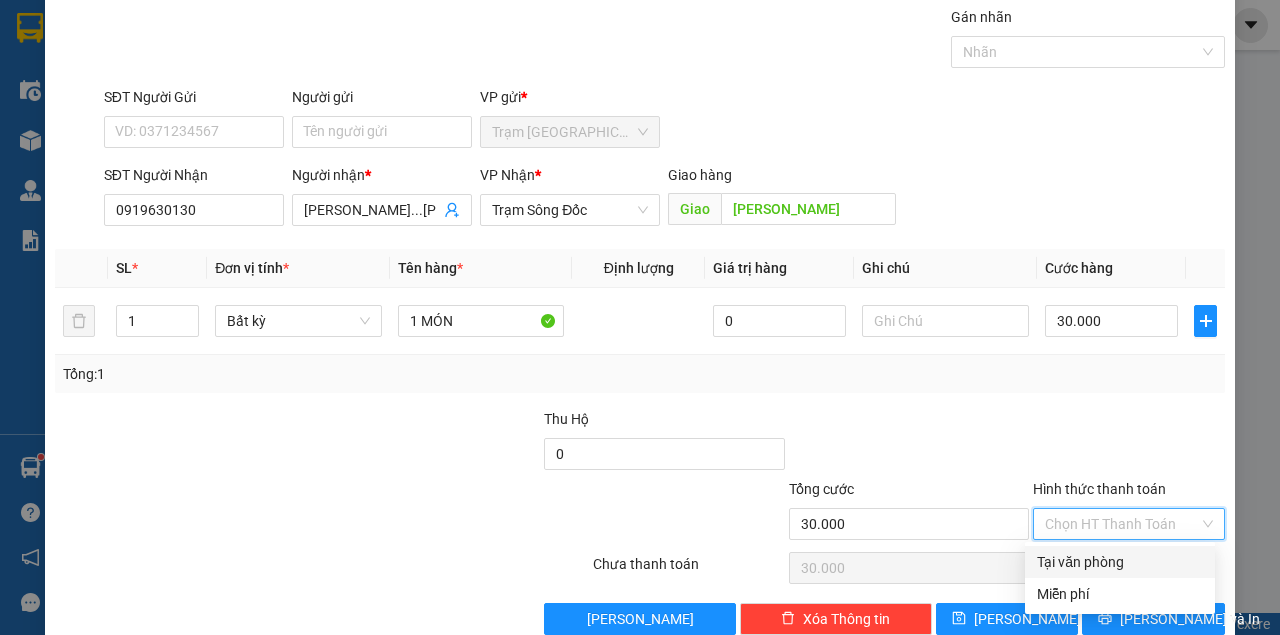 click on "Tại văn phòng" at bounding box center [1120, 562] 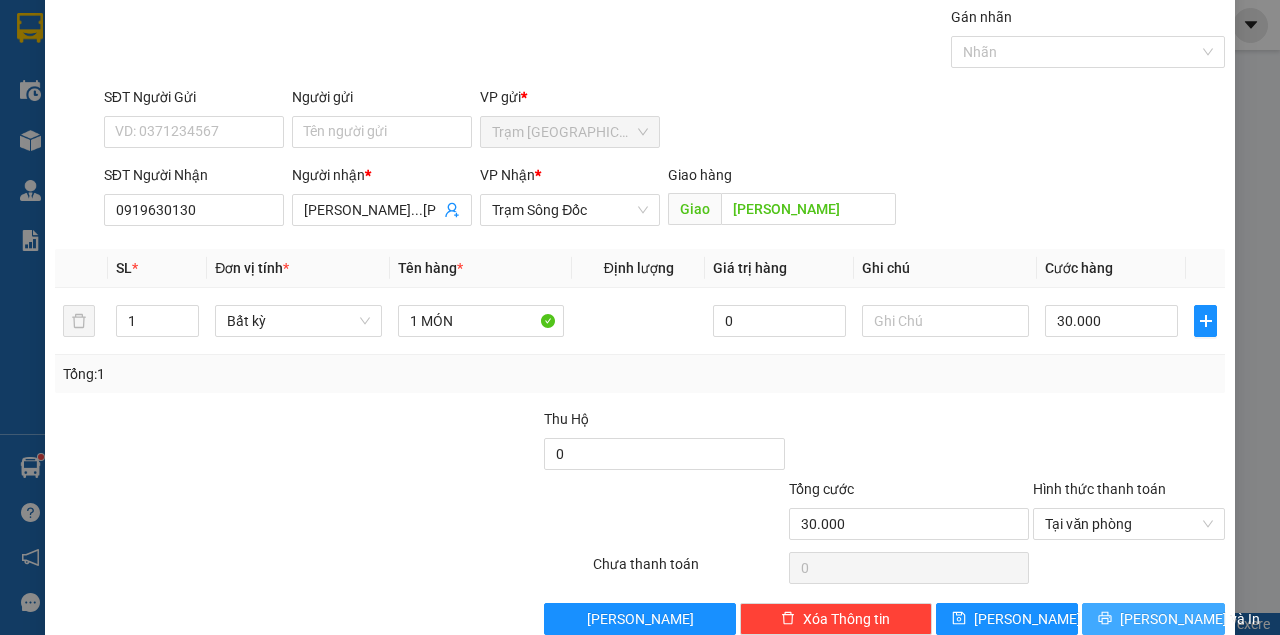 click on "Lưu và In" at bounding box center (1153, 619) 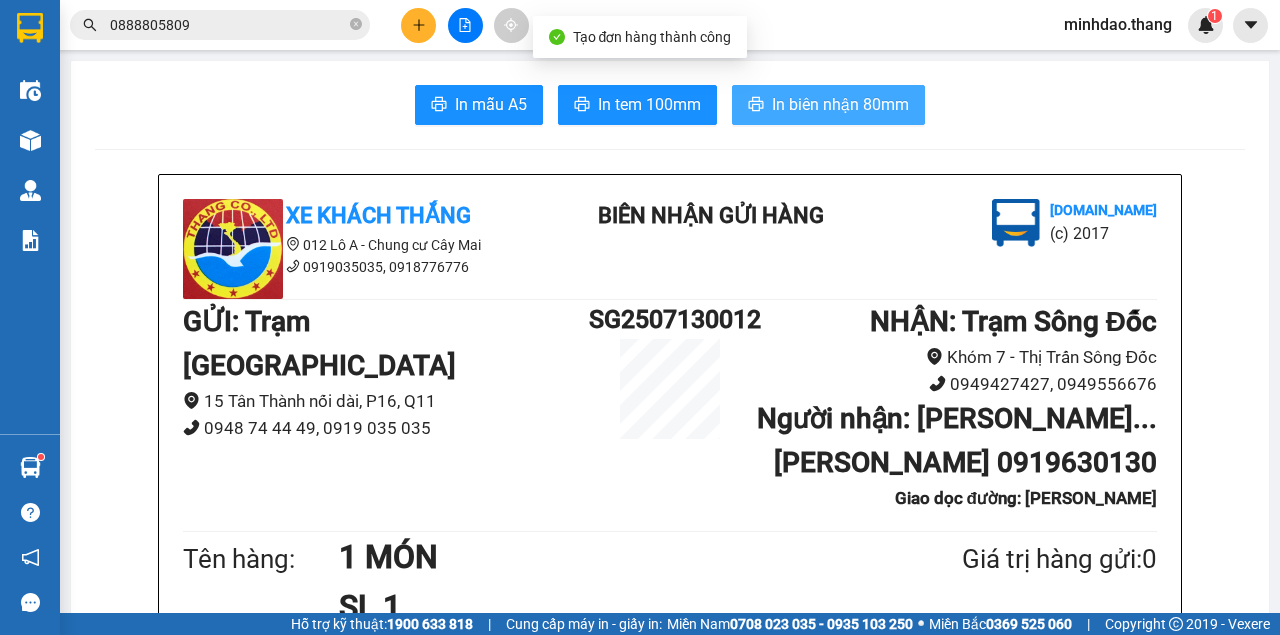 click on "In biên nhận 80mm" at bounding box center [840, 104] 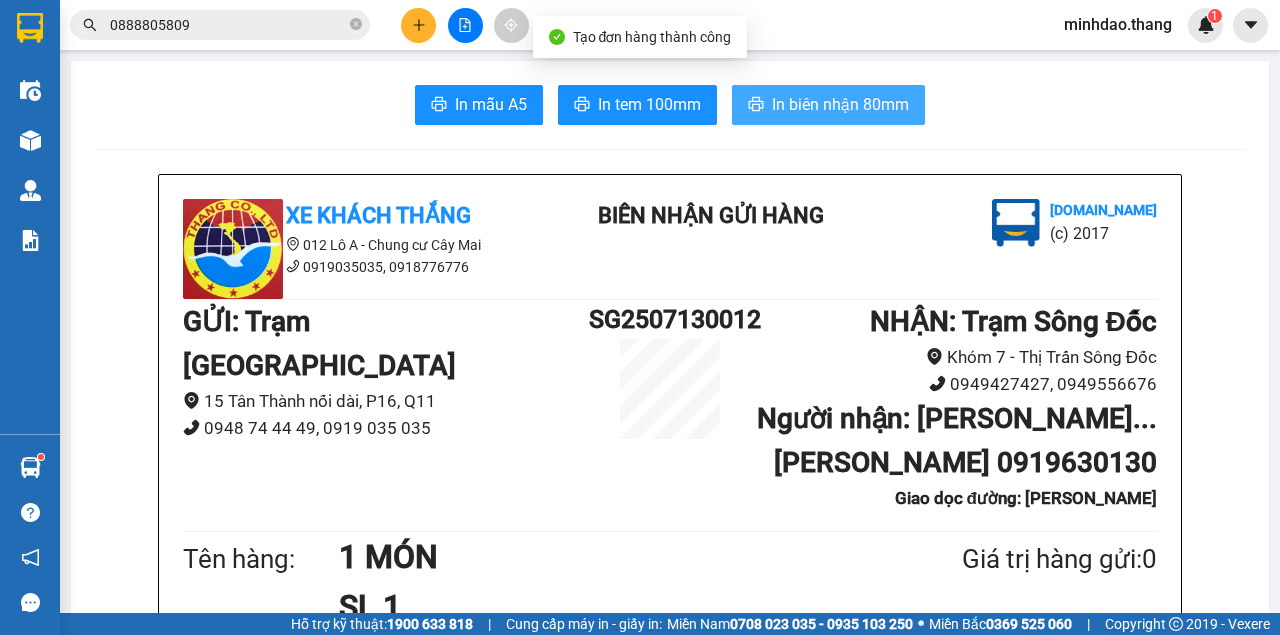 scroll, scrollTop: 0, scrollLeft: 0, axis: both 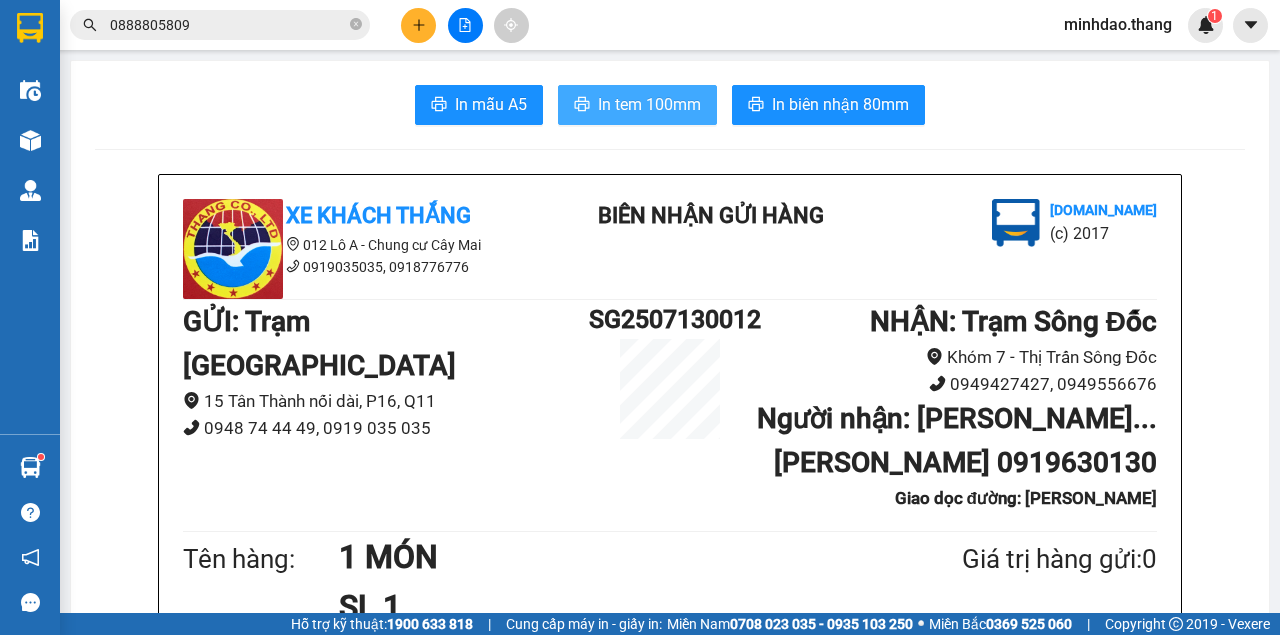 click on "In tem 100mm" at bounding box center (649, 104) 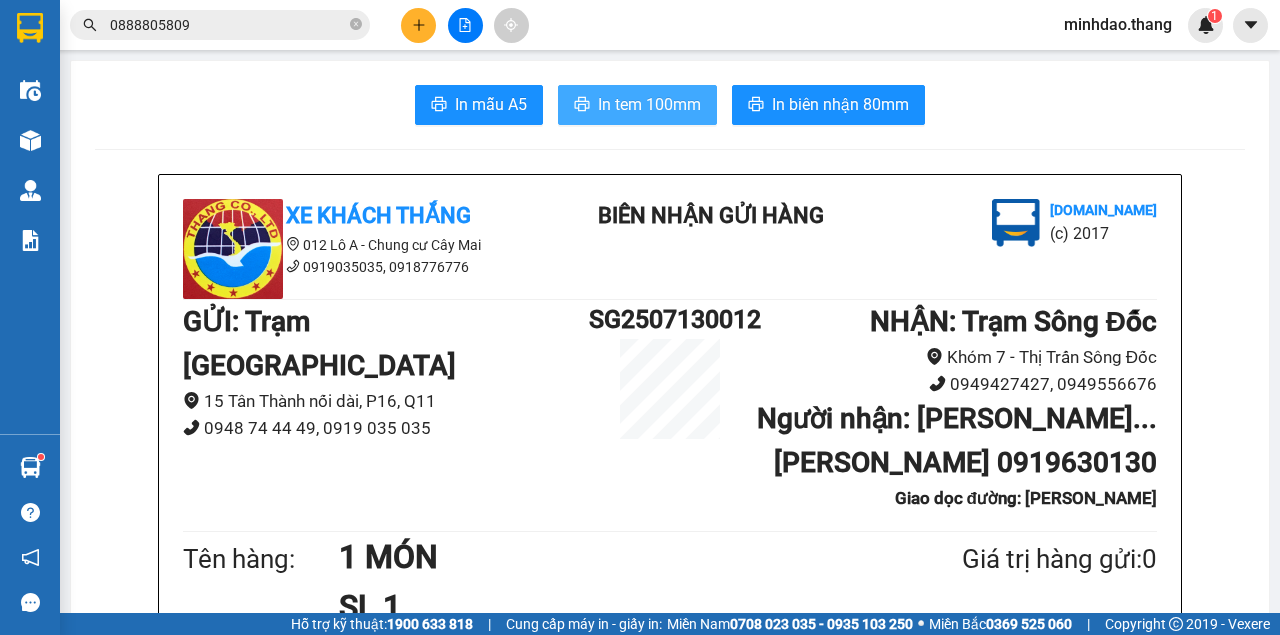 scroll, scrollTop: 0, scrollLeft: 0, axis: both 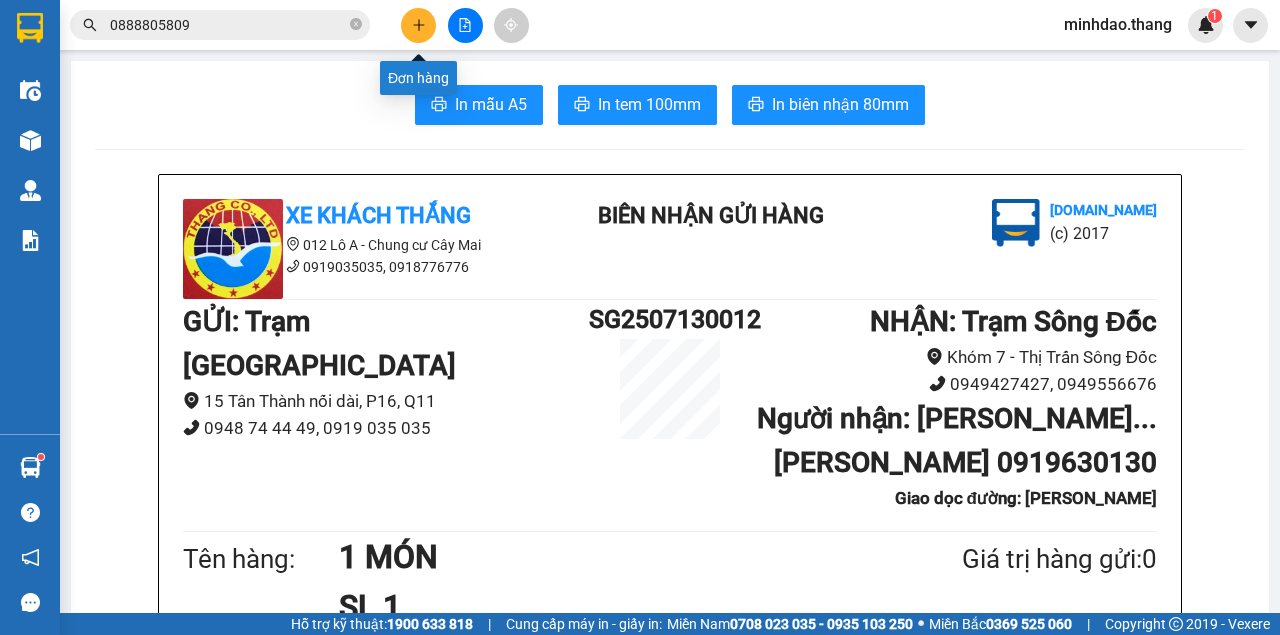 click 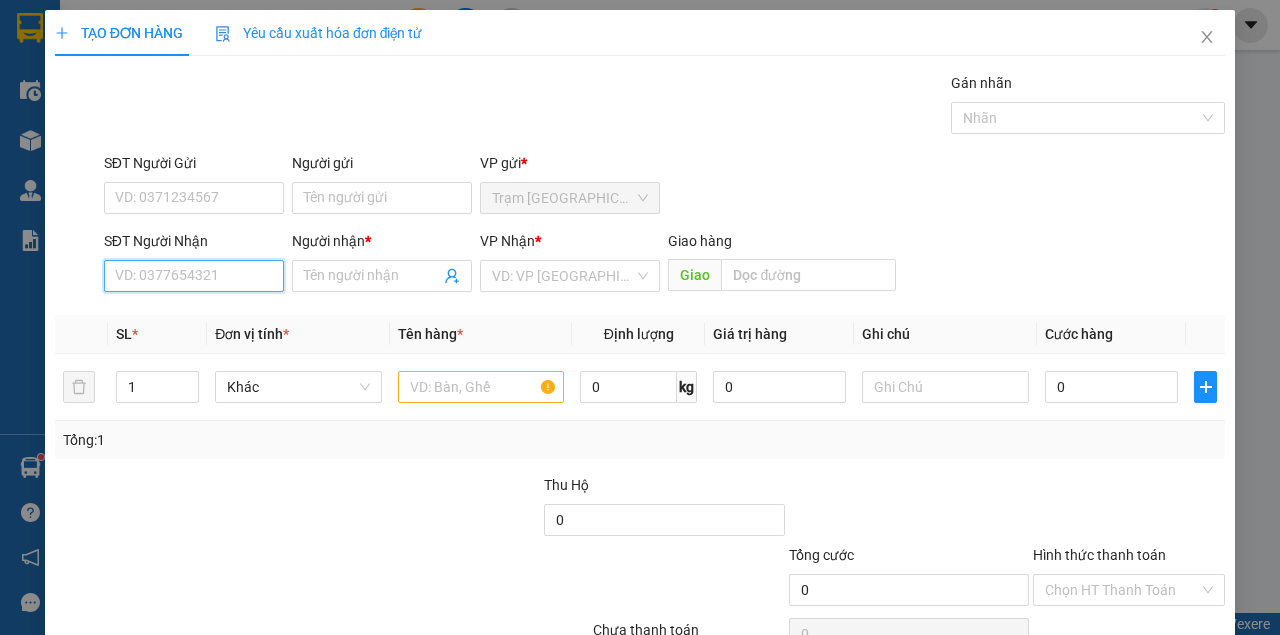 click on "SĐT Người Nhận" at bounding box center [194, 276] 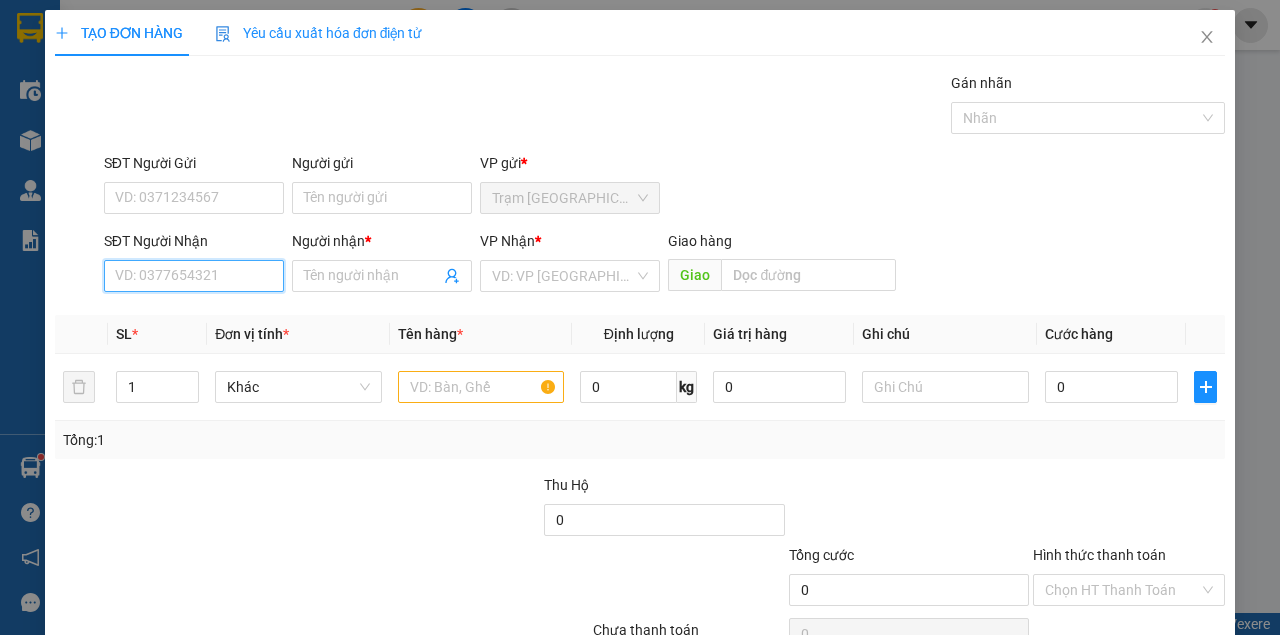 click on "SĐT Người Nhận" at bounding box center (194, 276) 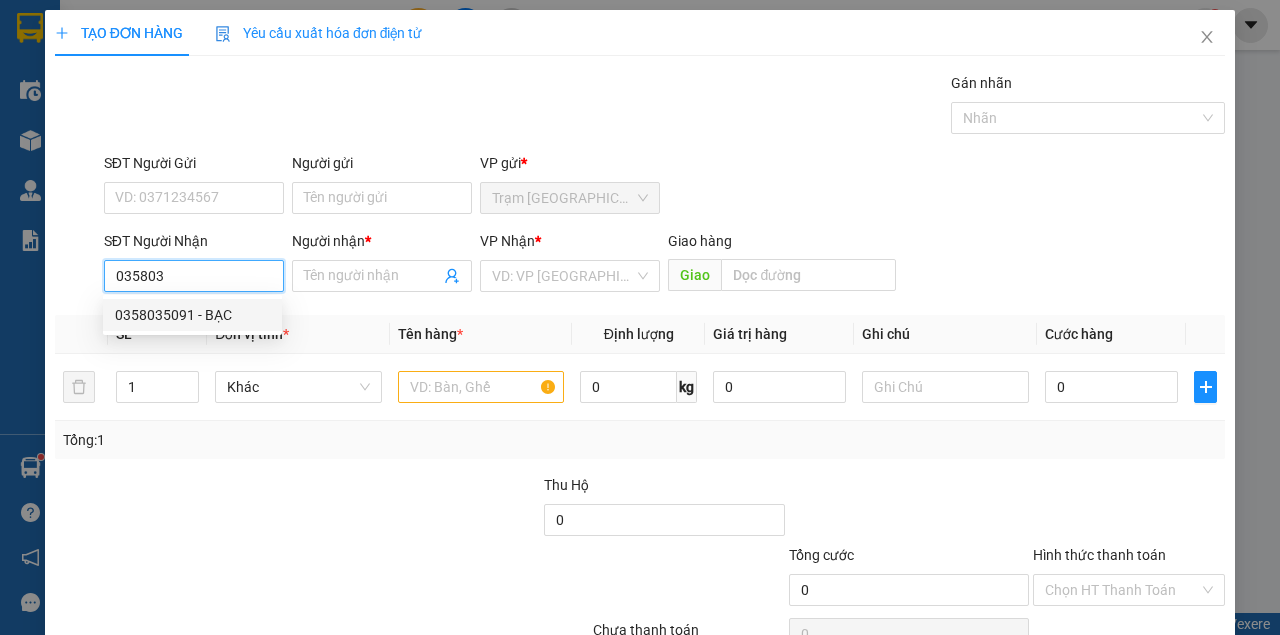 click on "0358035091 - BẠC" at bounding box center (192, 315) 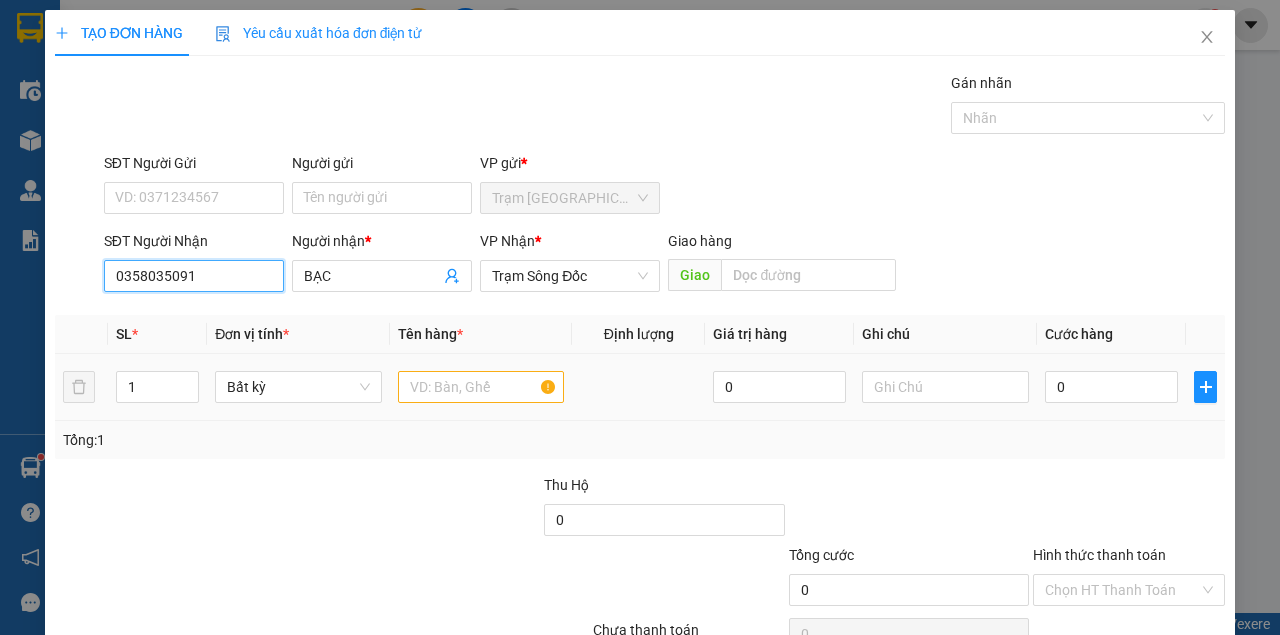 type on "0358035091" 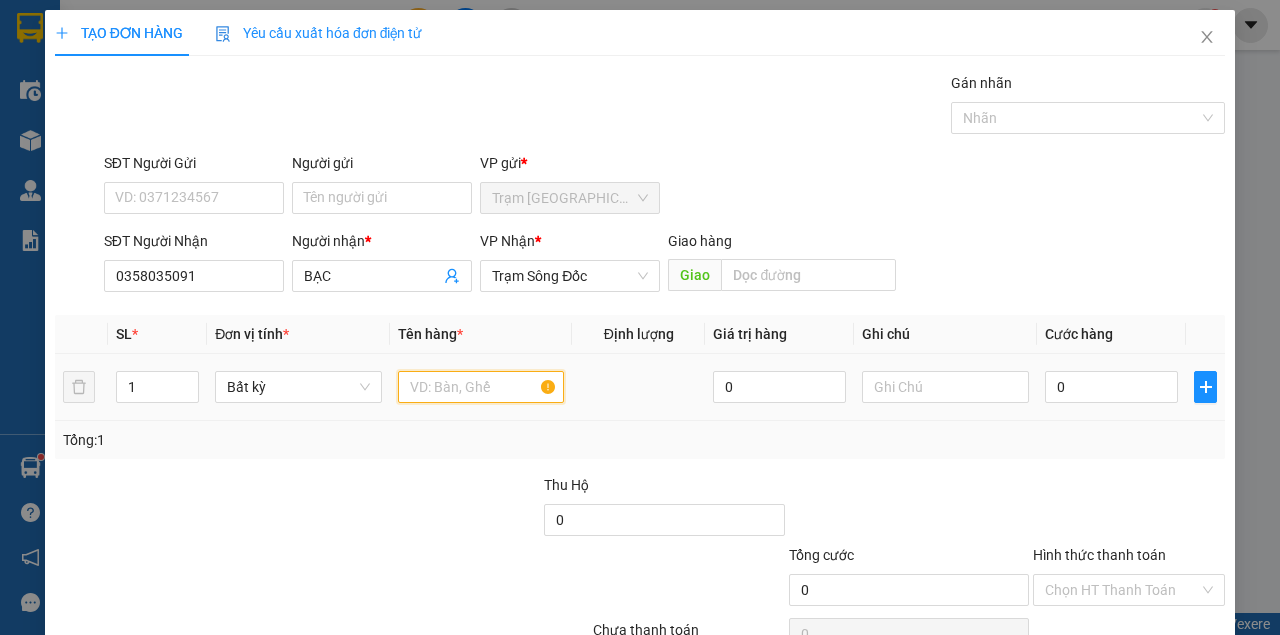 click at bounding box center [481, 387] 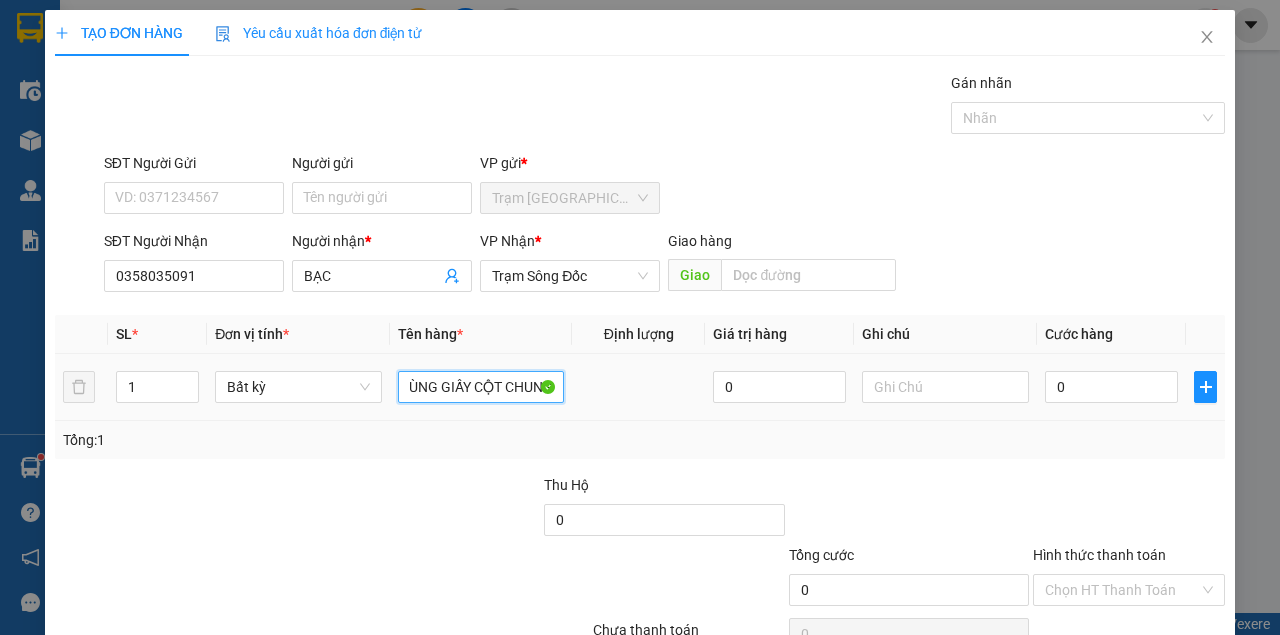 scroll, scrollTop: 0, scrollLeft: 140, axis: horizontal 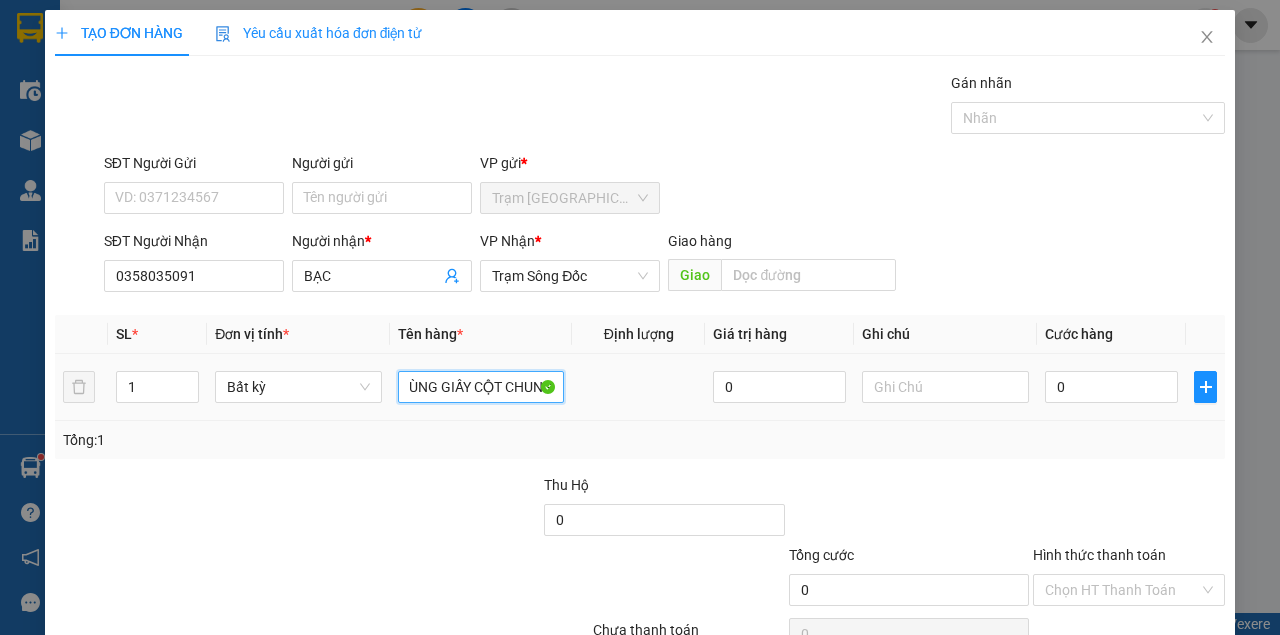 type on "1 THÙNG XỐP CÓ THÙNG GIẤY CỘT CHUNG" 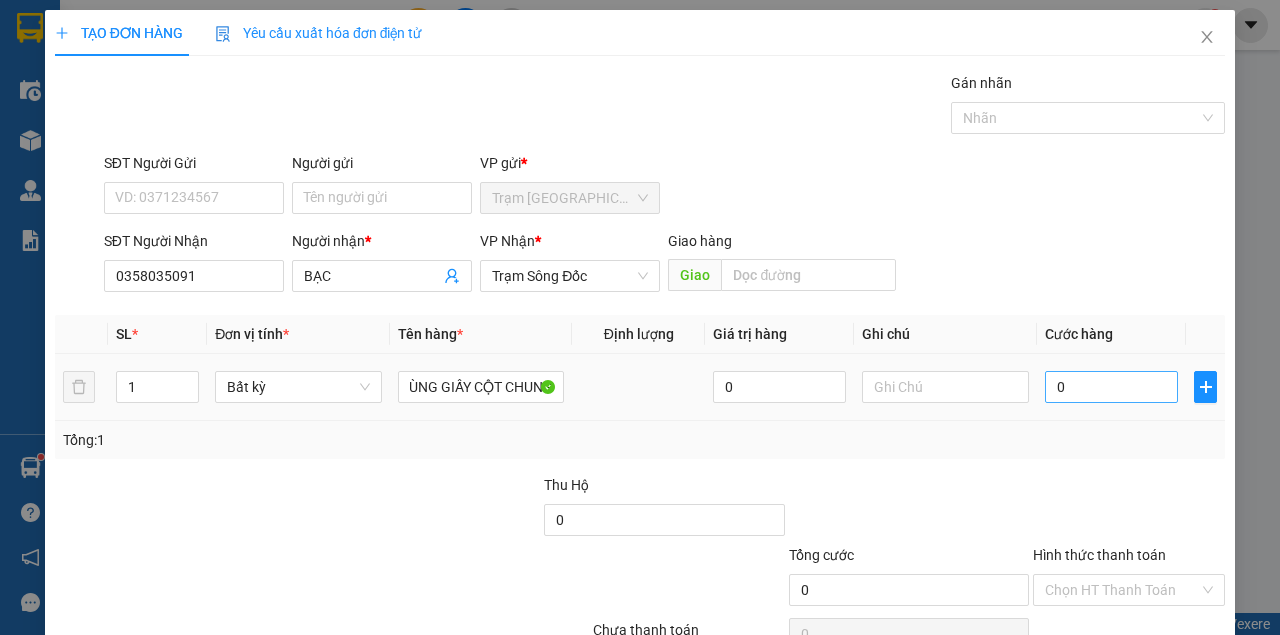 scroll, scrollTop: 0, scrollLeft: 0, axis: both 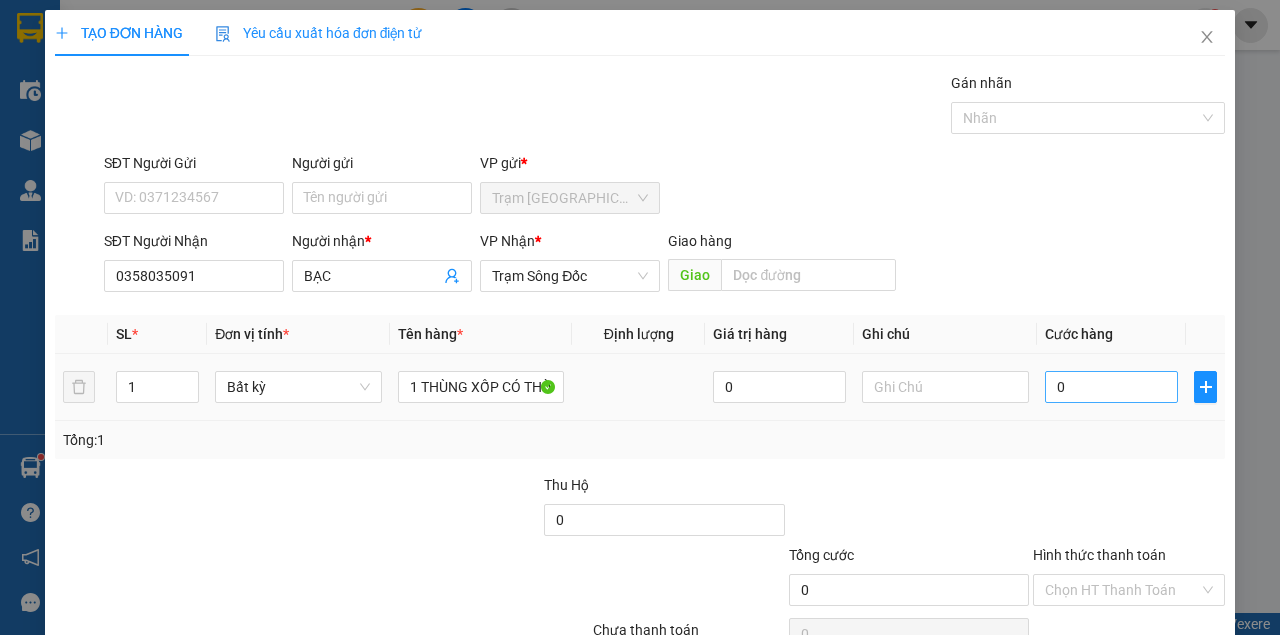 click on "0" at bounding box center (1111, 387) 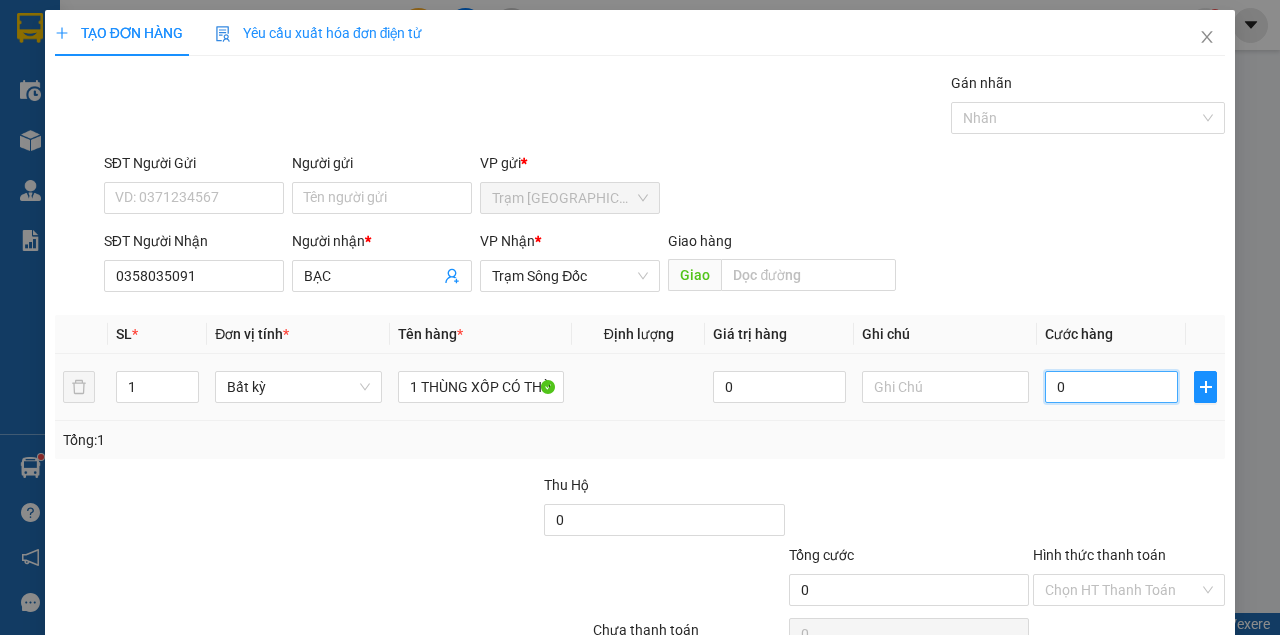 drag, startPoint x: 1063, startPoint y: 398, endPoint x: 1070, endPoint y: 390, distance: 10.630146 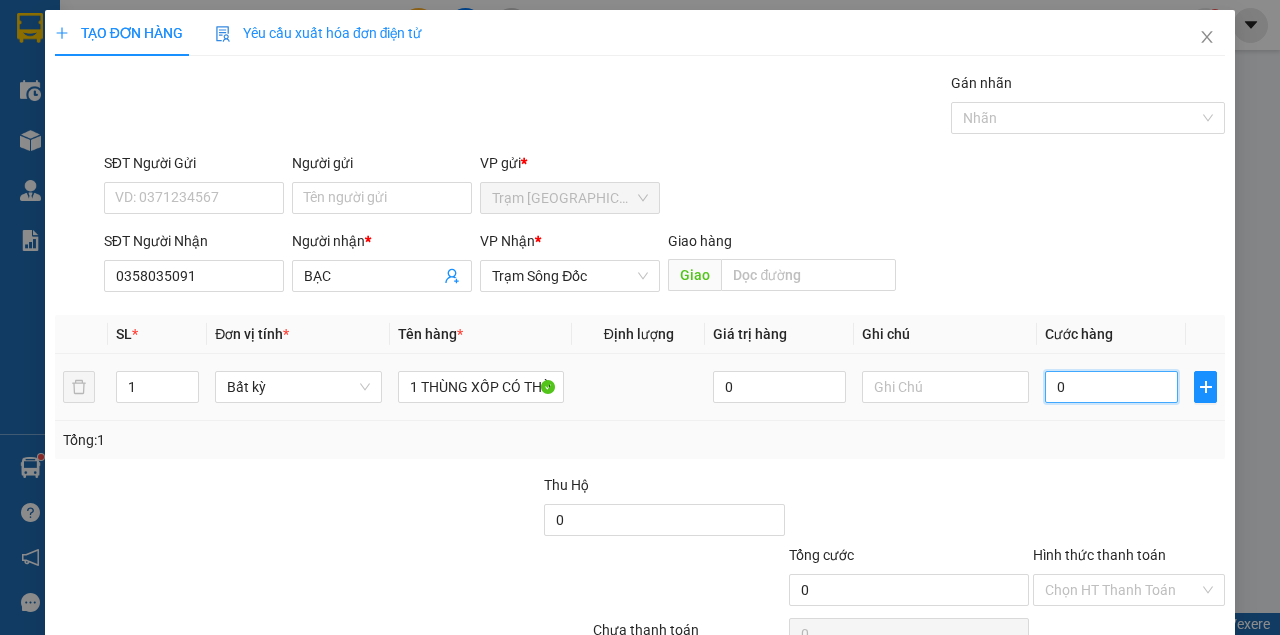 type on "5" 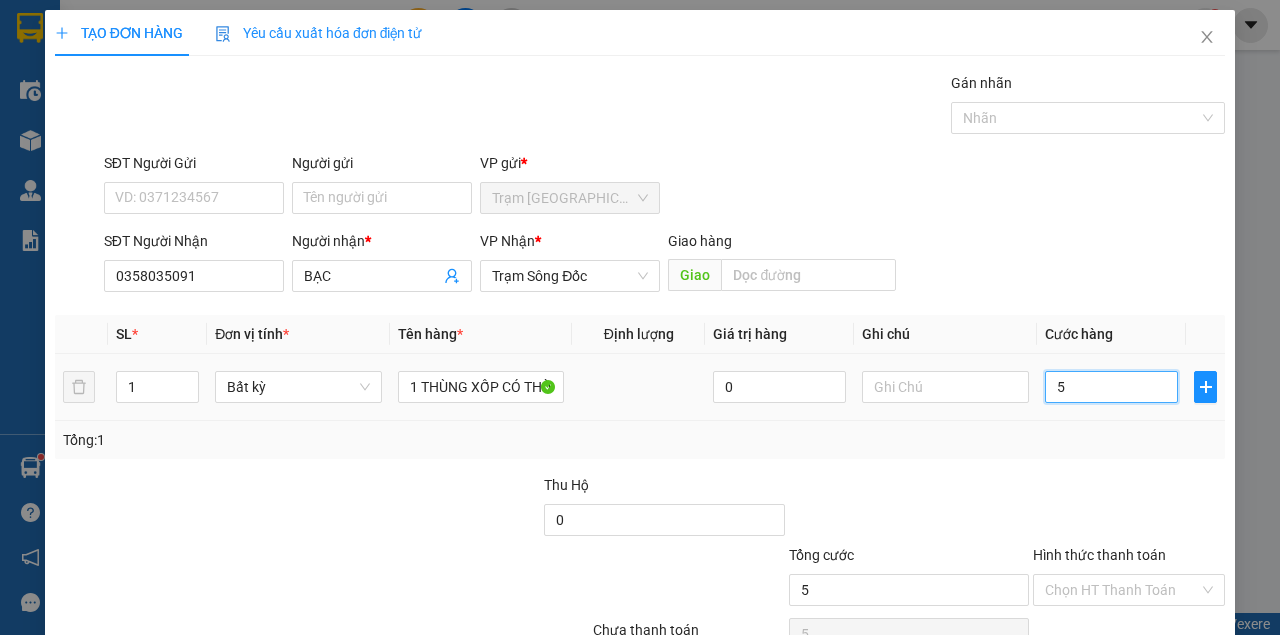type on "50" 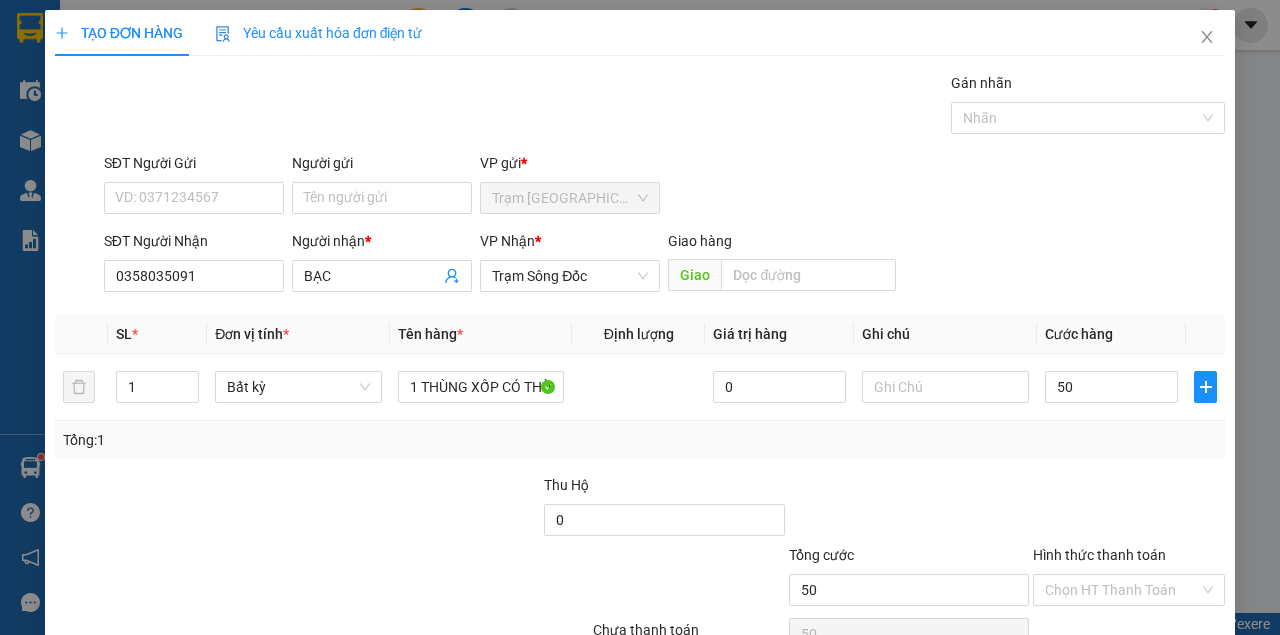 type on "50.000" 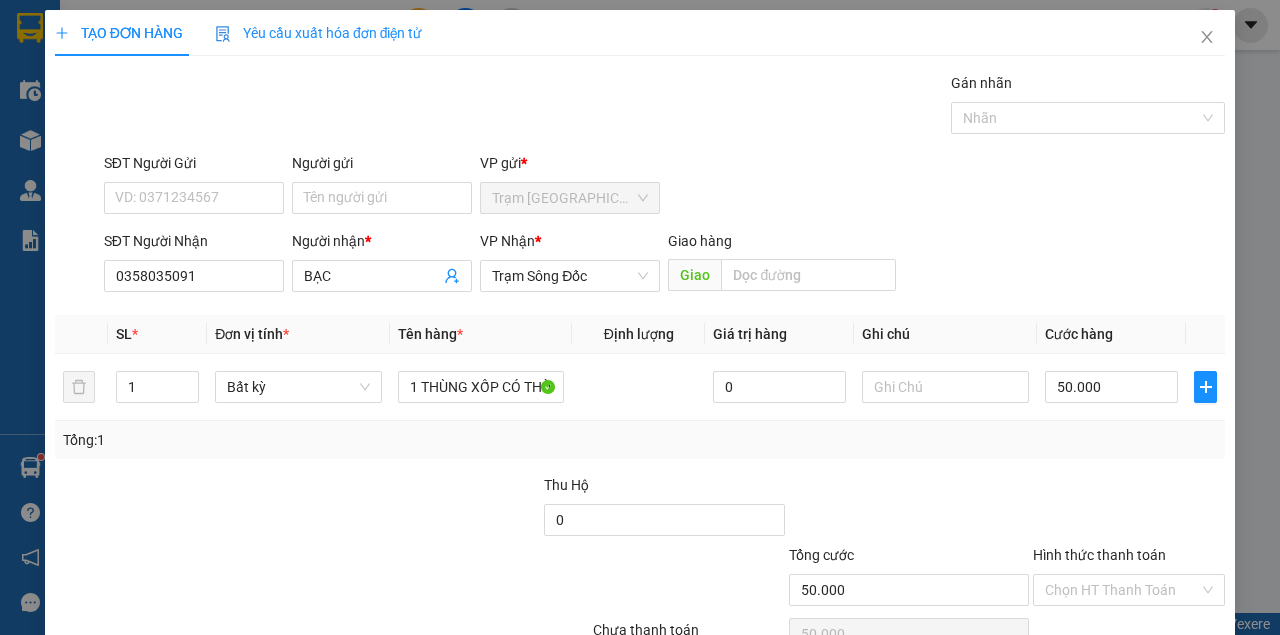 drag, startPoint x: 1164, startPoint y: 494, endPoint x: 1148, endPoint y: 492, distance: 16.124516 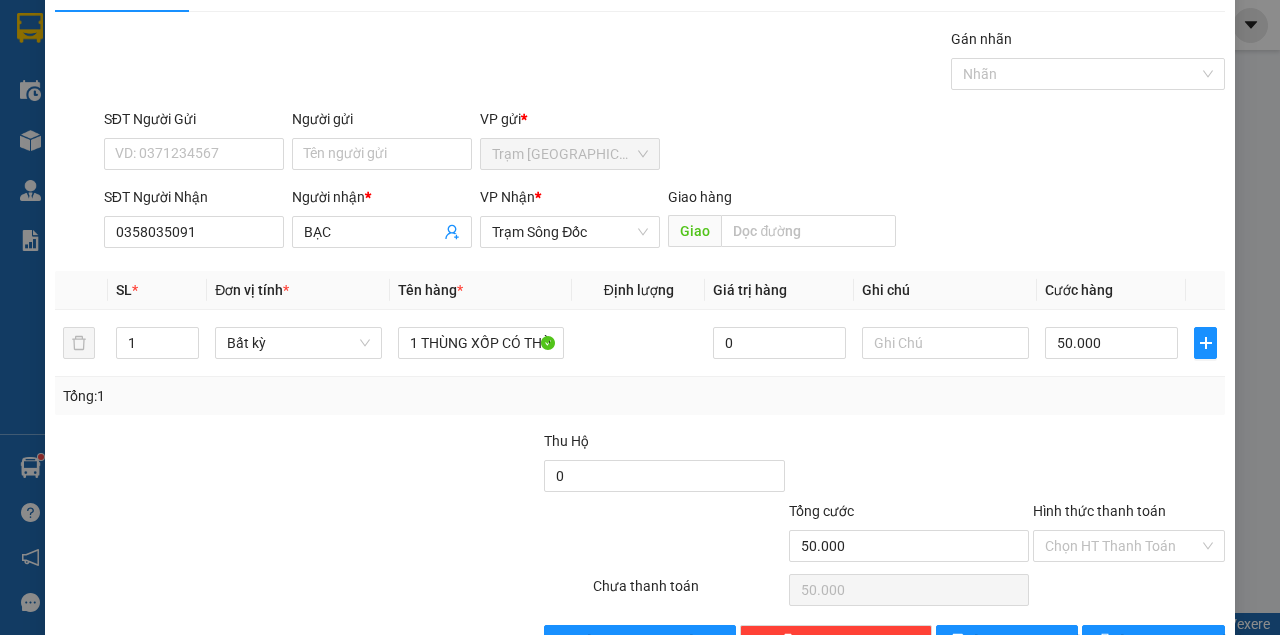 scroll, scrollTop: 102, scrollLeft: 0, axis: vertical 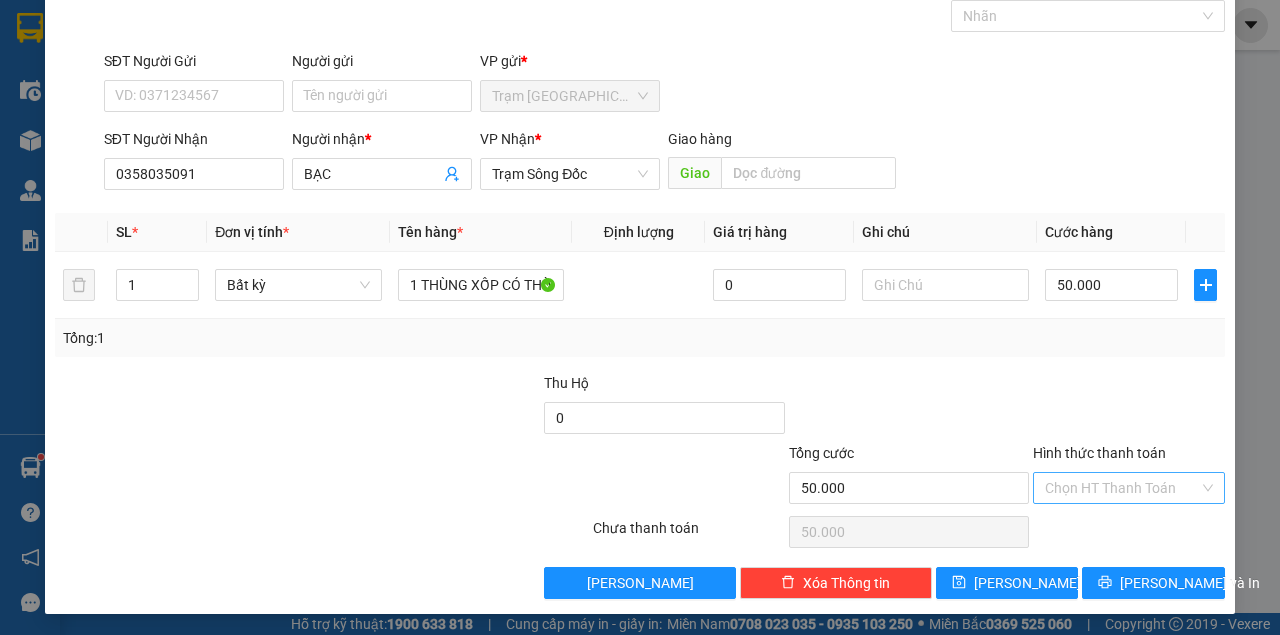 click on "Hình thức thanh toán" at bounding box center [1122, 488] 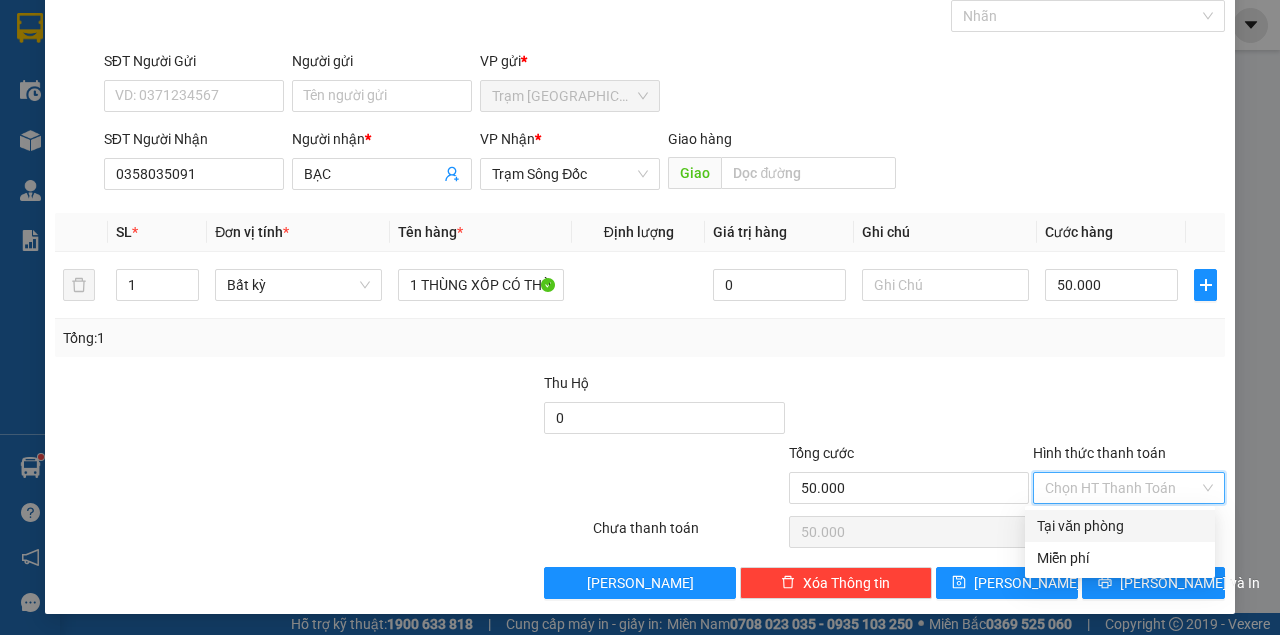 click on "Tại văn phòng" at bounding box center (1120, 526) 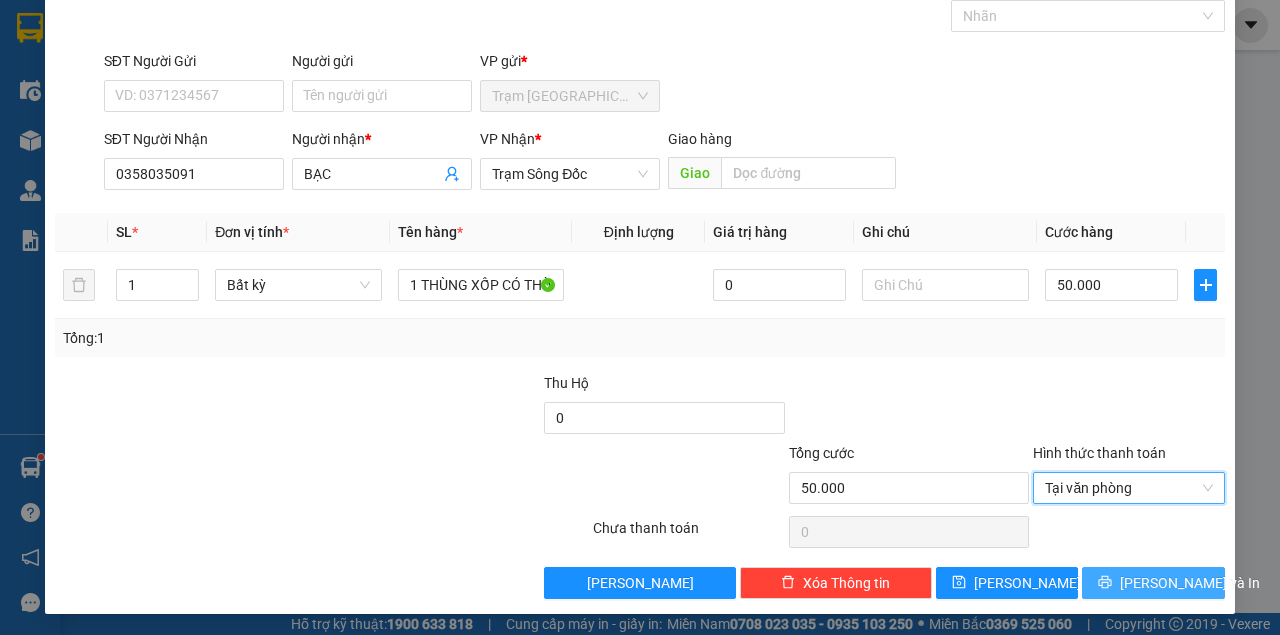 click on "Lưu và In" at bounding box center (1190, 583) 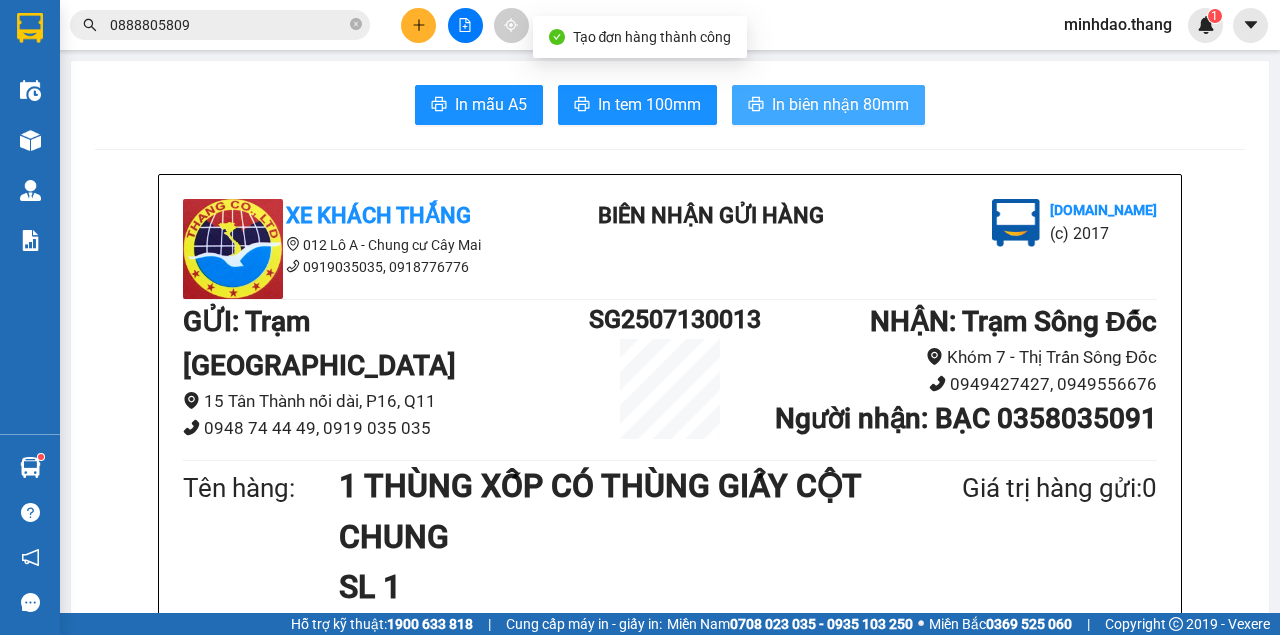 click on "In biên nhận 80mm" at bounding box center (828, 105) 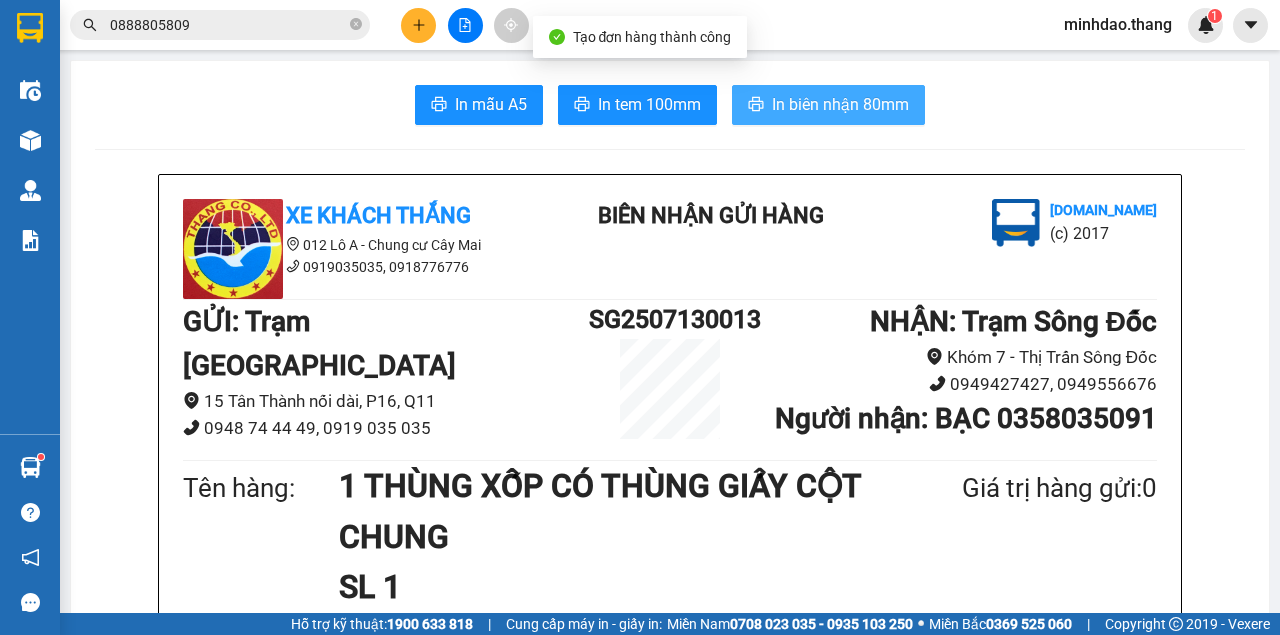 scroll, scrollTop: 0, scrollLeft: 0, axis: both 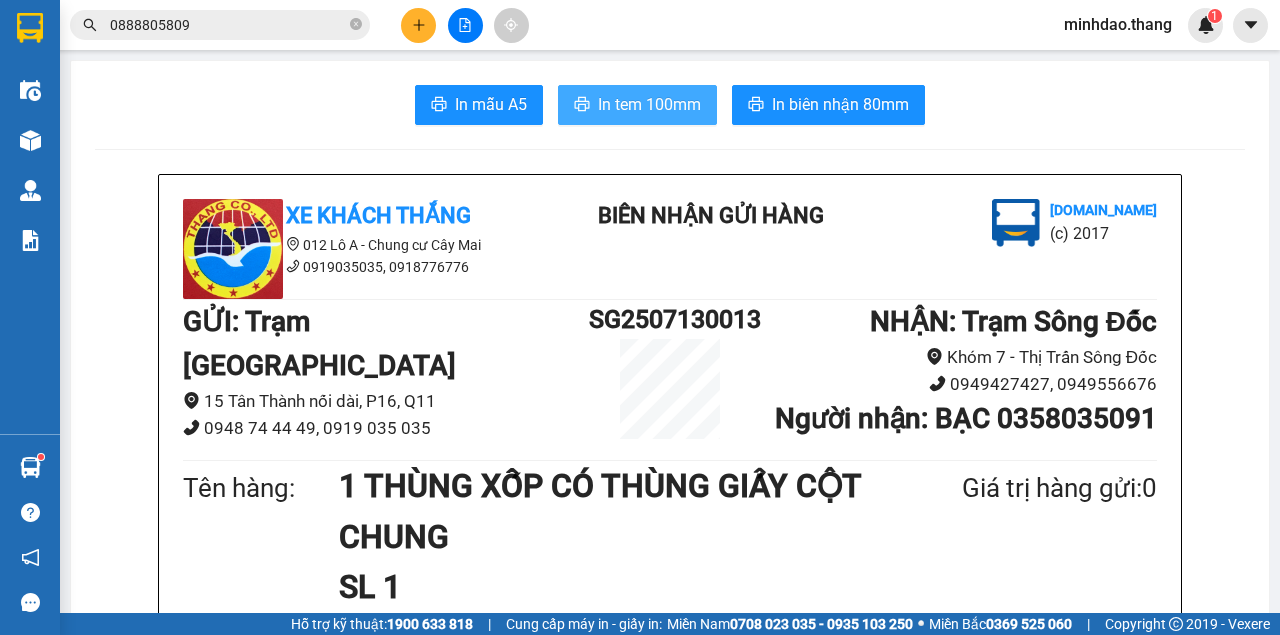 click on "In tem 100mm" at bounding box center (649, 104) 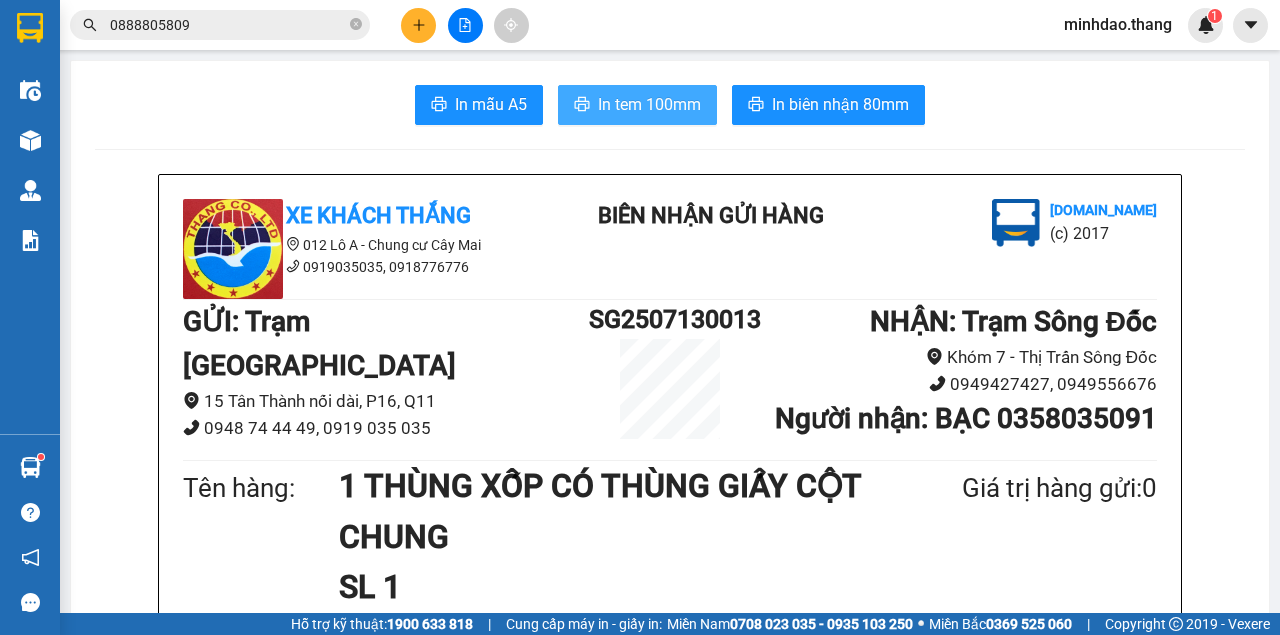 scroll, scrollTop: 0, scrollLeft: 0, axis: both 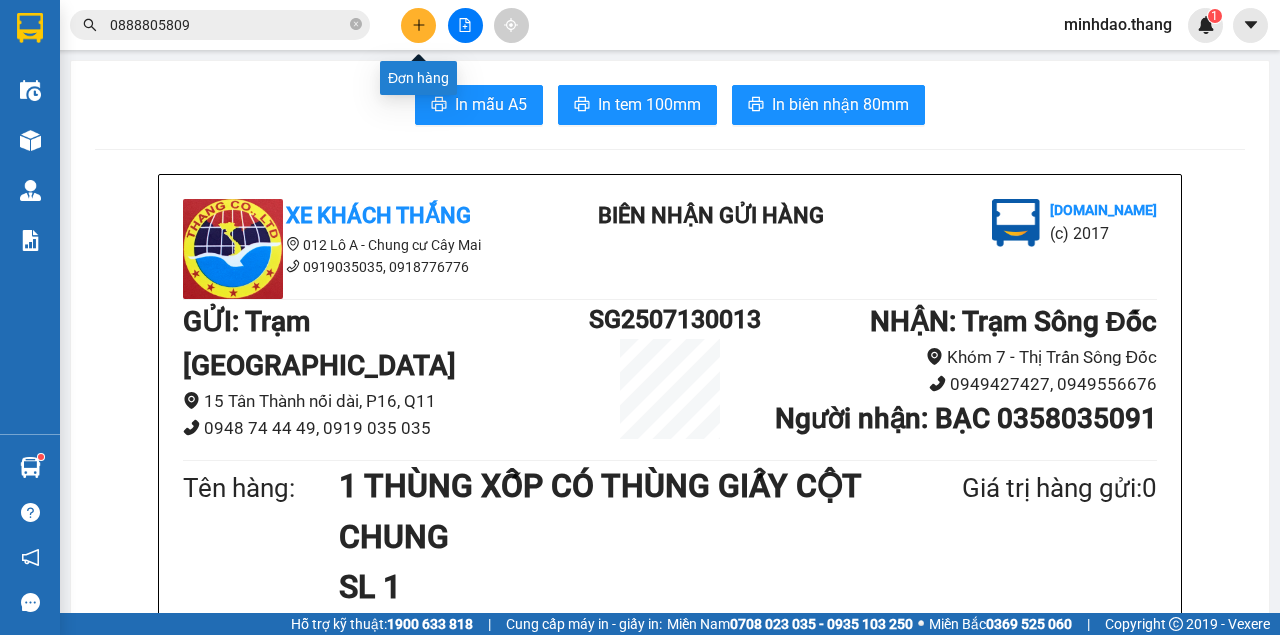 click at bounding box center [418, 25] 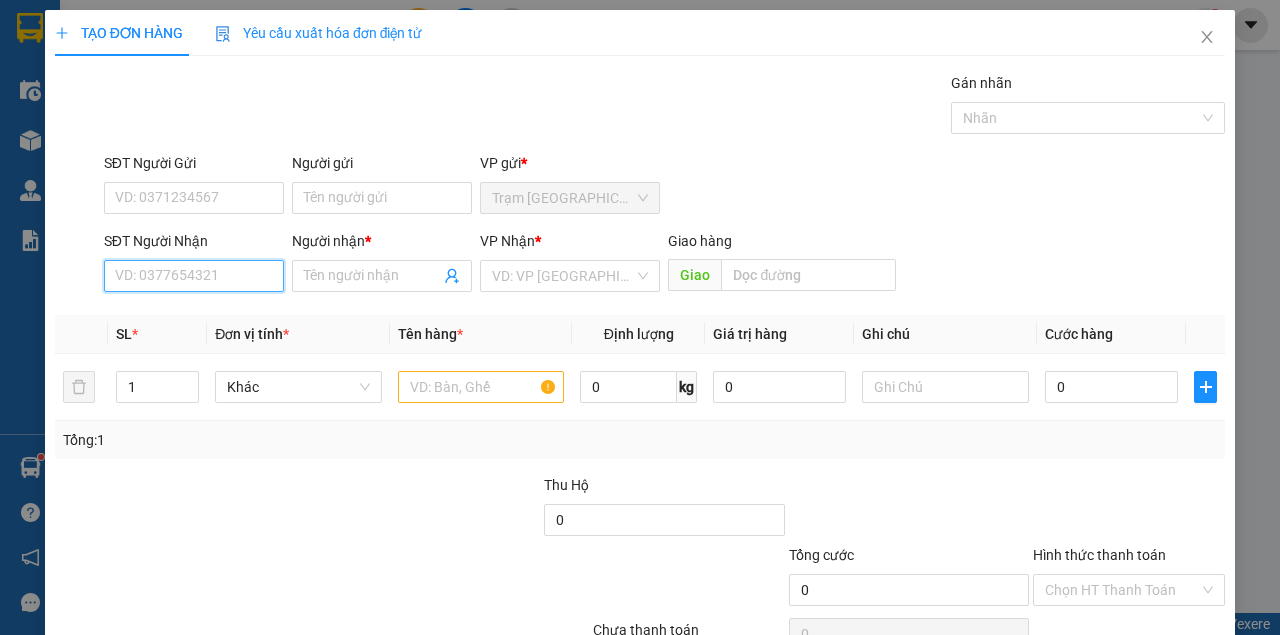 click on "SĐT Người Nhận" at bounding box center (194, 276) 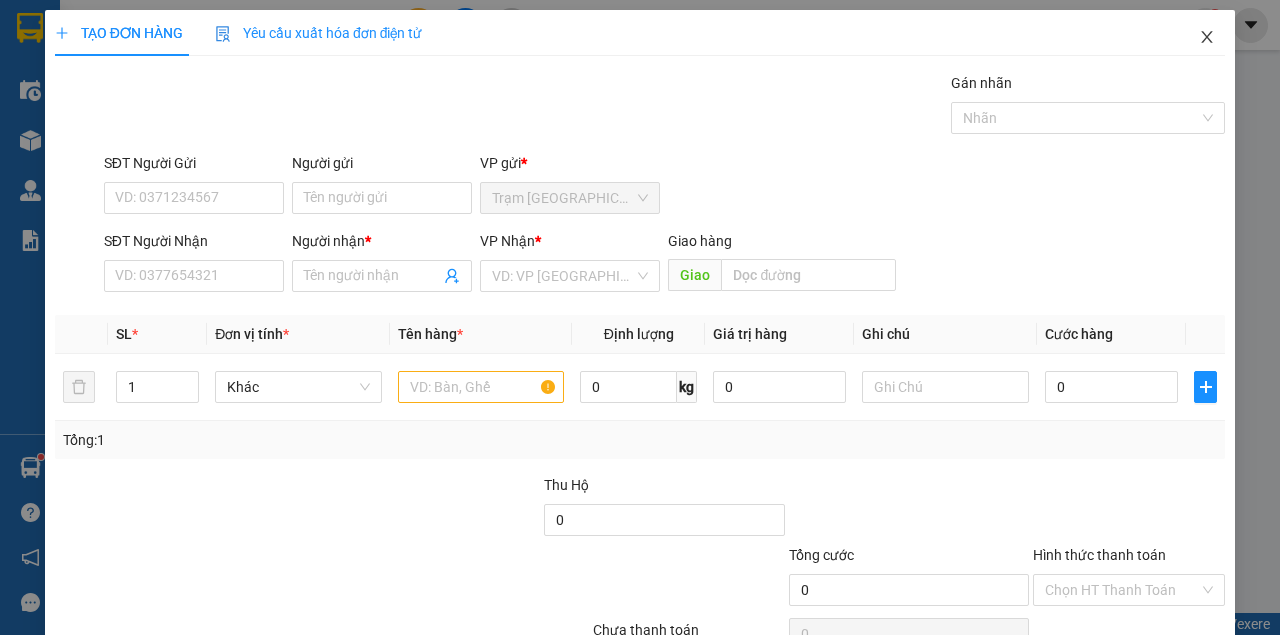 click 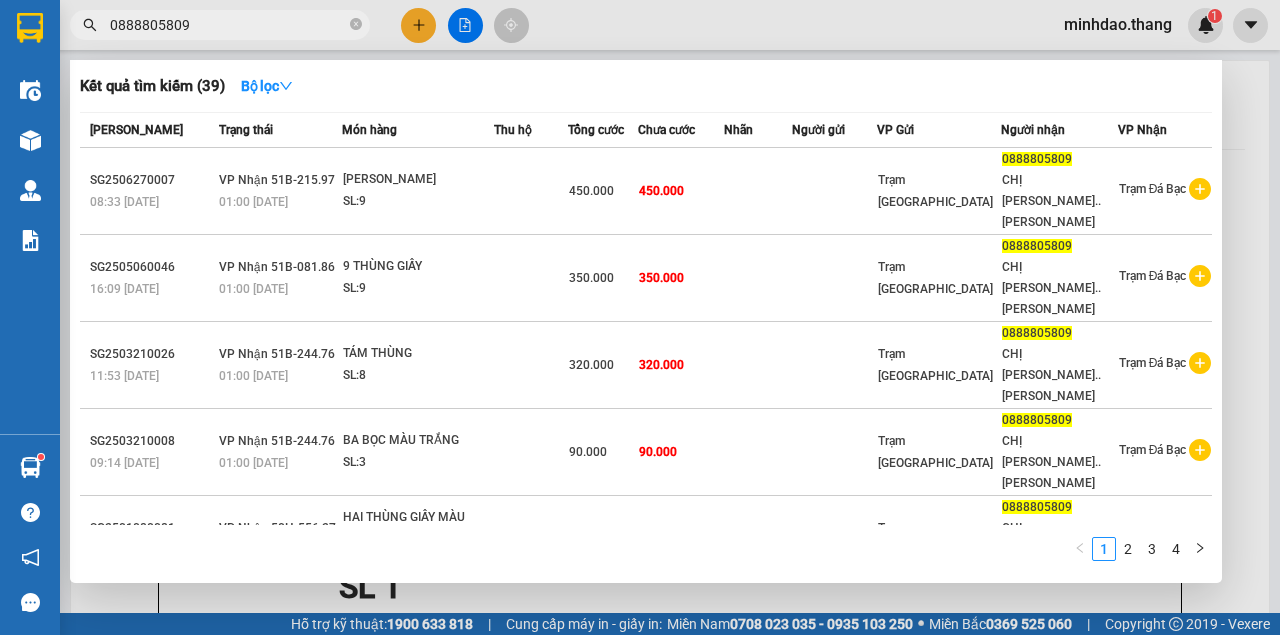 click 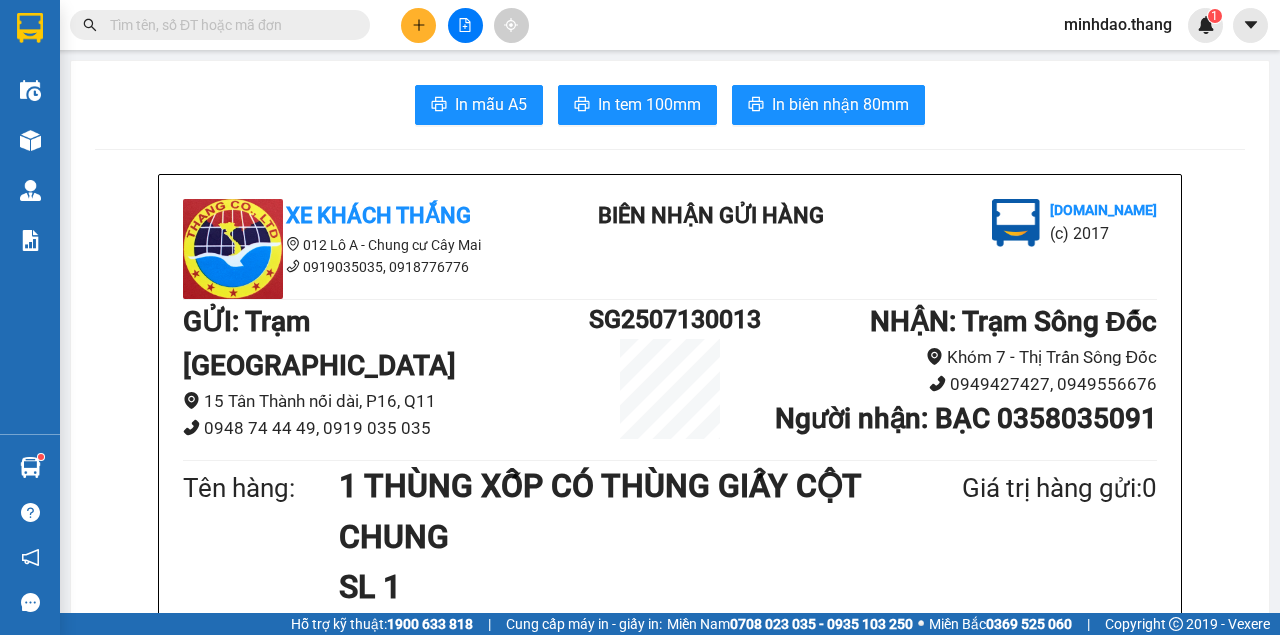 click at bounding box center [228, 25] 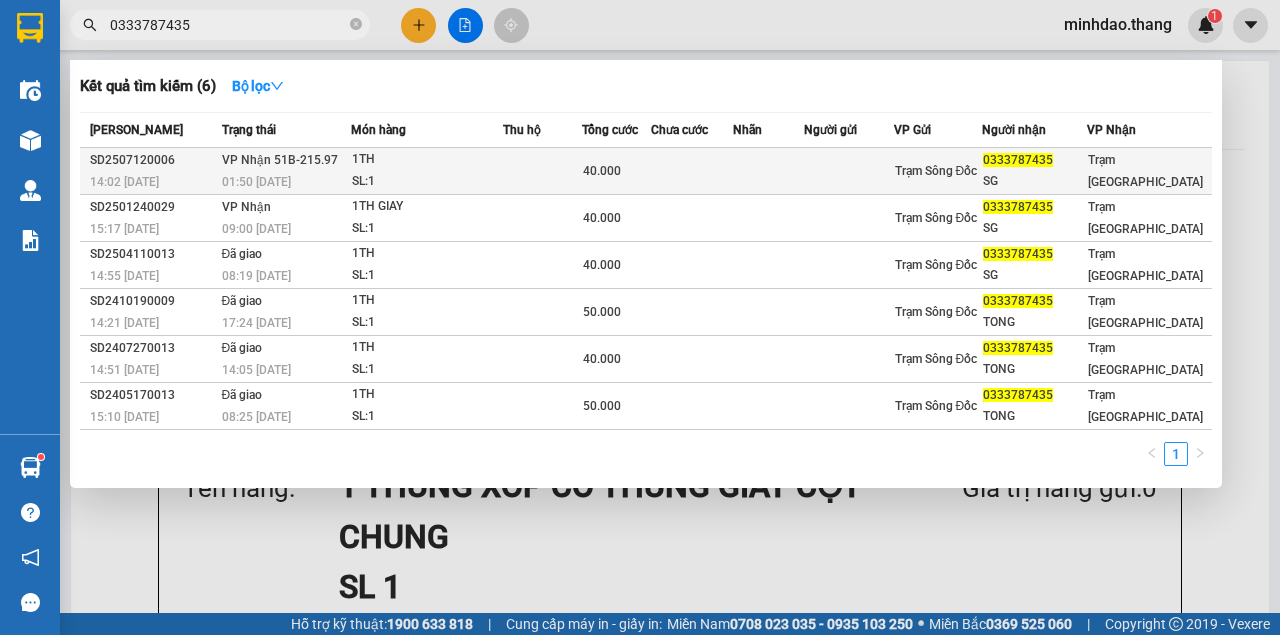type on "0333787435" 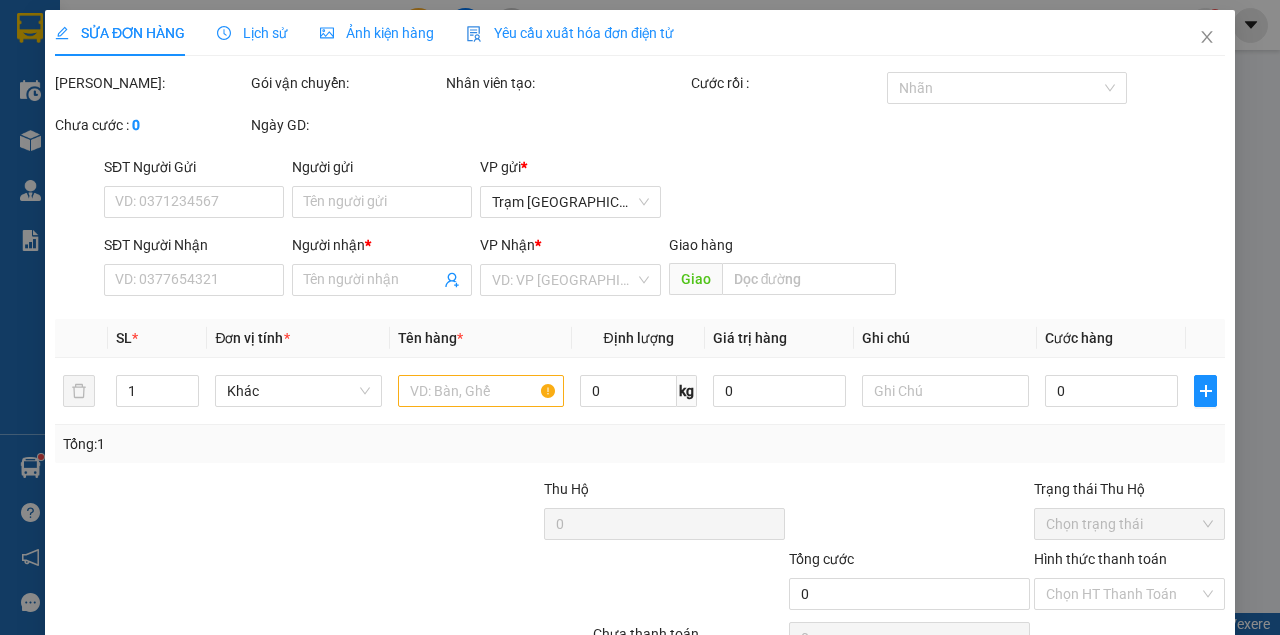 type on "0333787435" 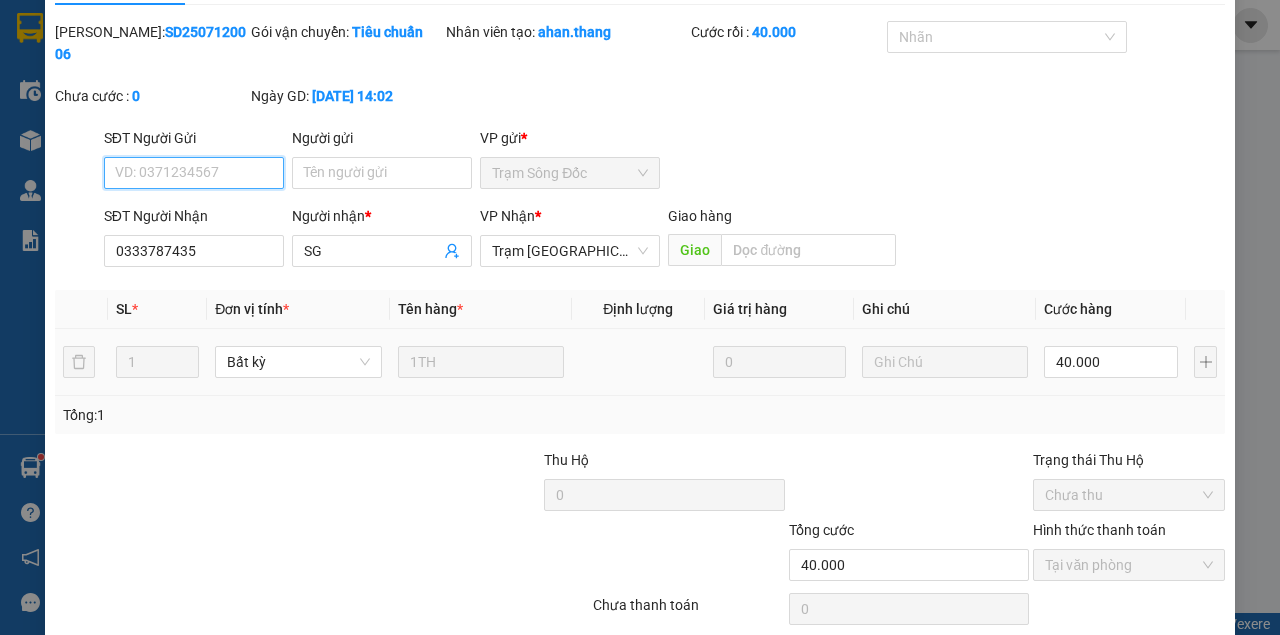 scroll, scrollTop: 129, scrollLeft: 0, axis: vertical 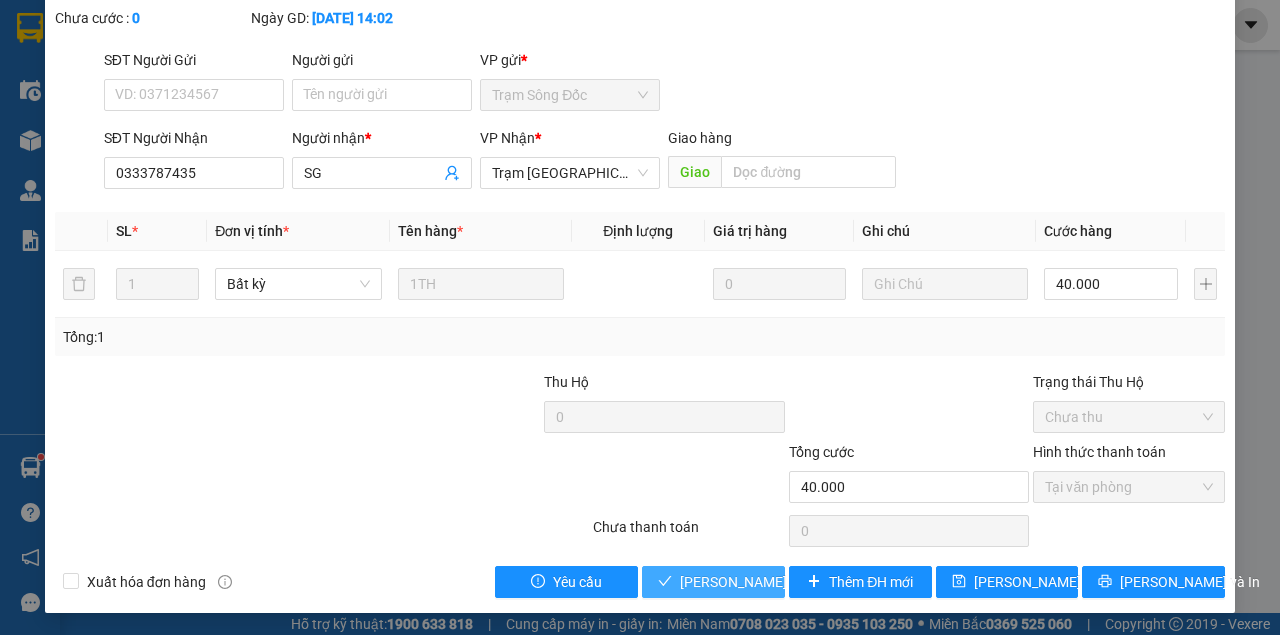 click on "Lưu và Giao hàng" at bounding box center [776, 582] 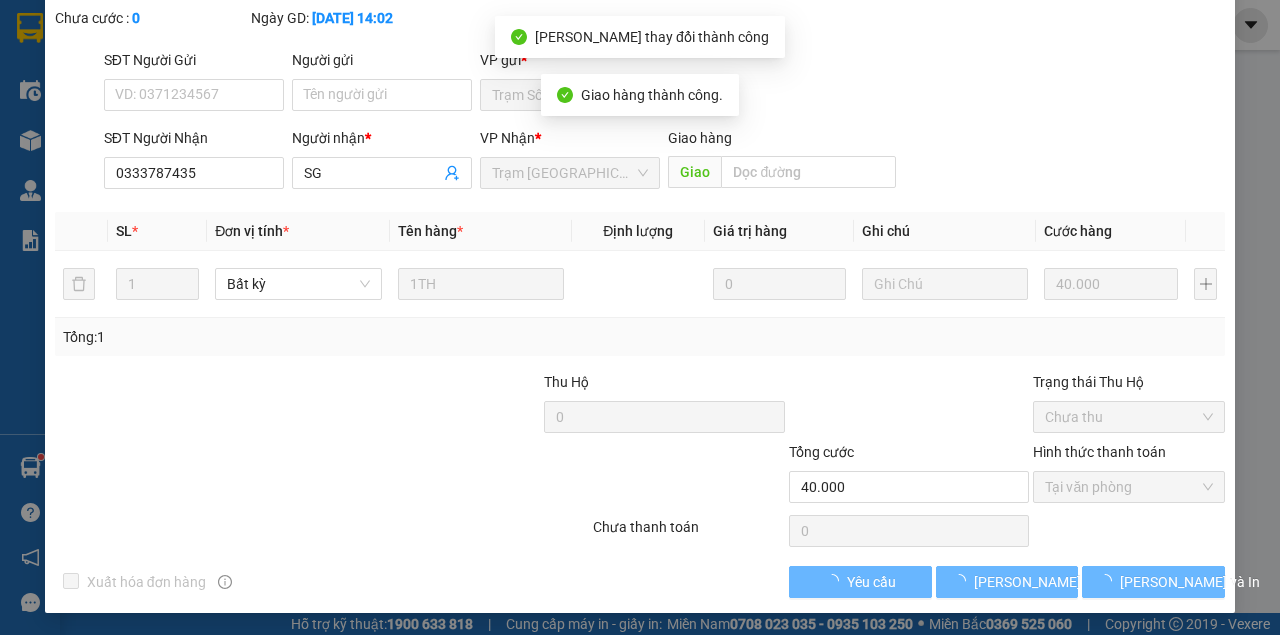 scroll, scrollTop: 151, scrollLeft: 0, axis: vertical 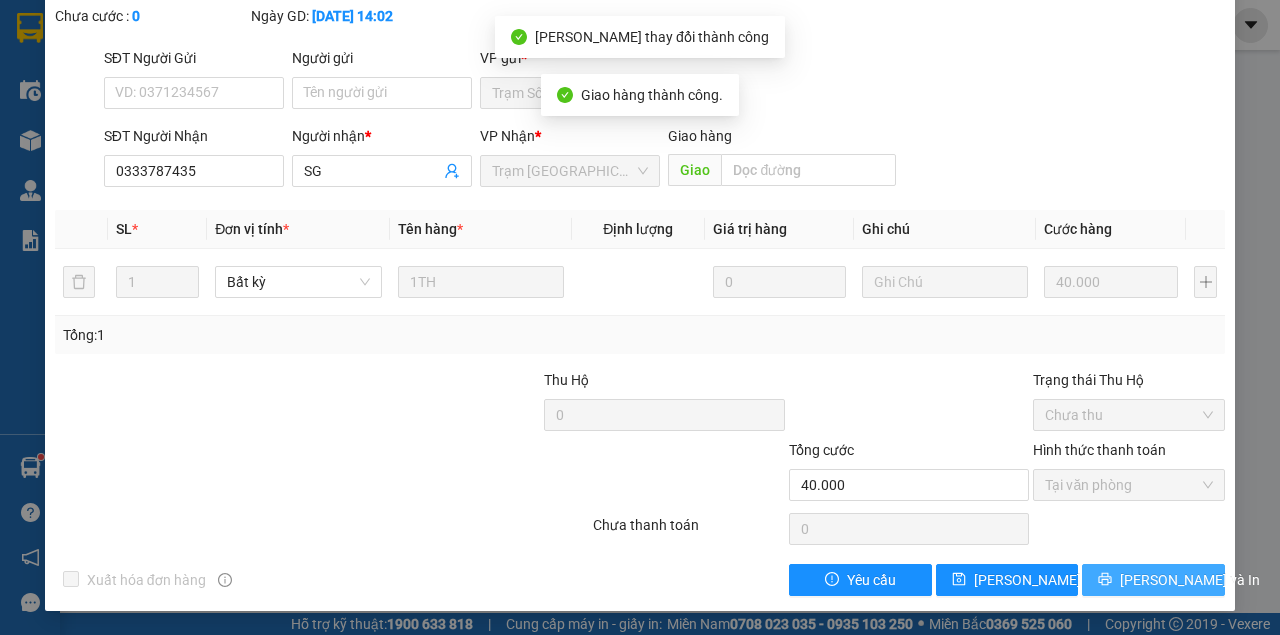click on "Lưu và In" at bounding box center [1190, 580] 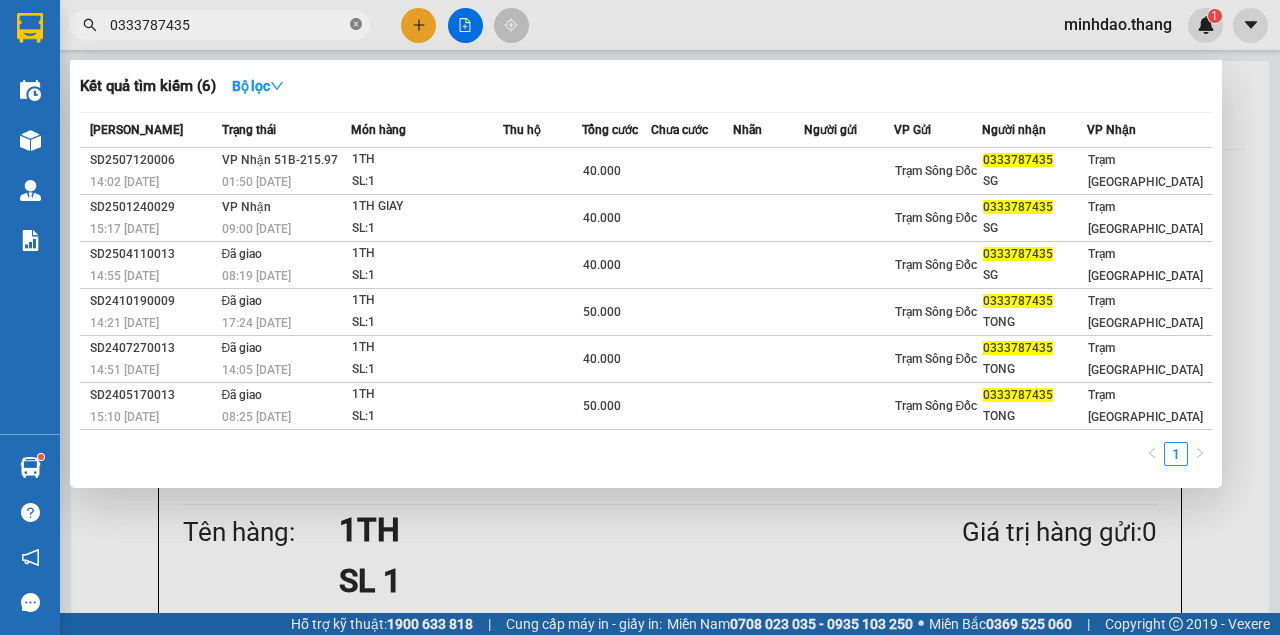click 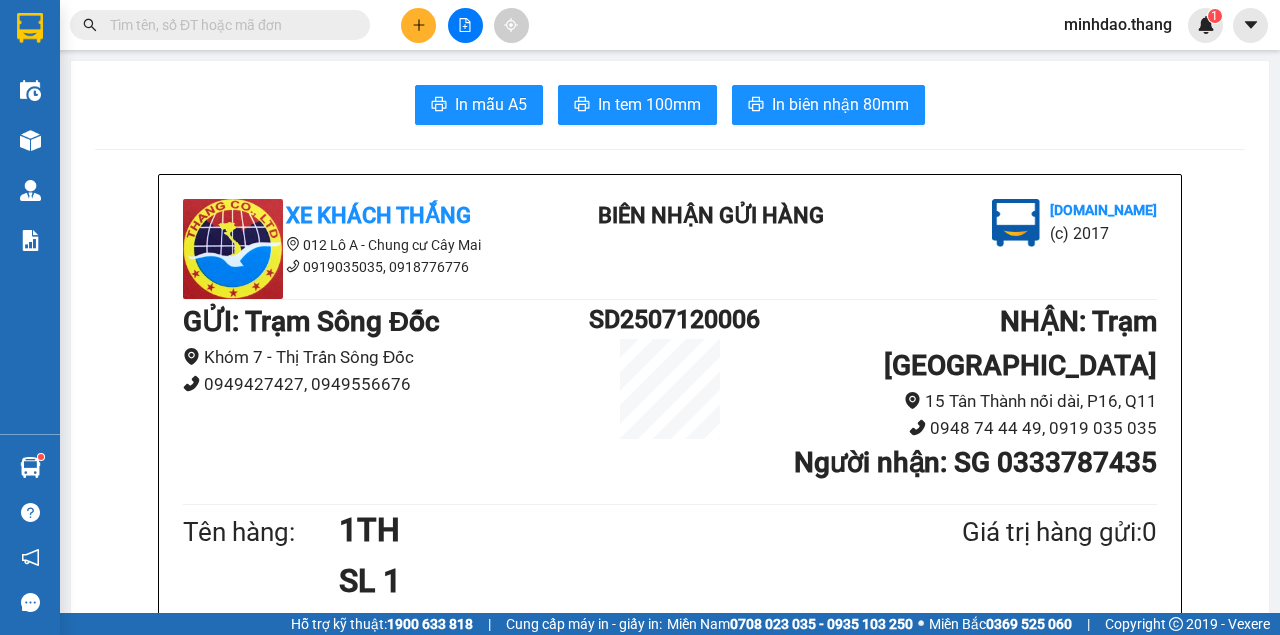 click at bounding box center (228, 25) 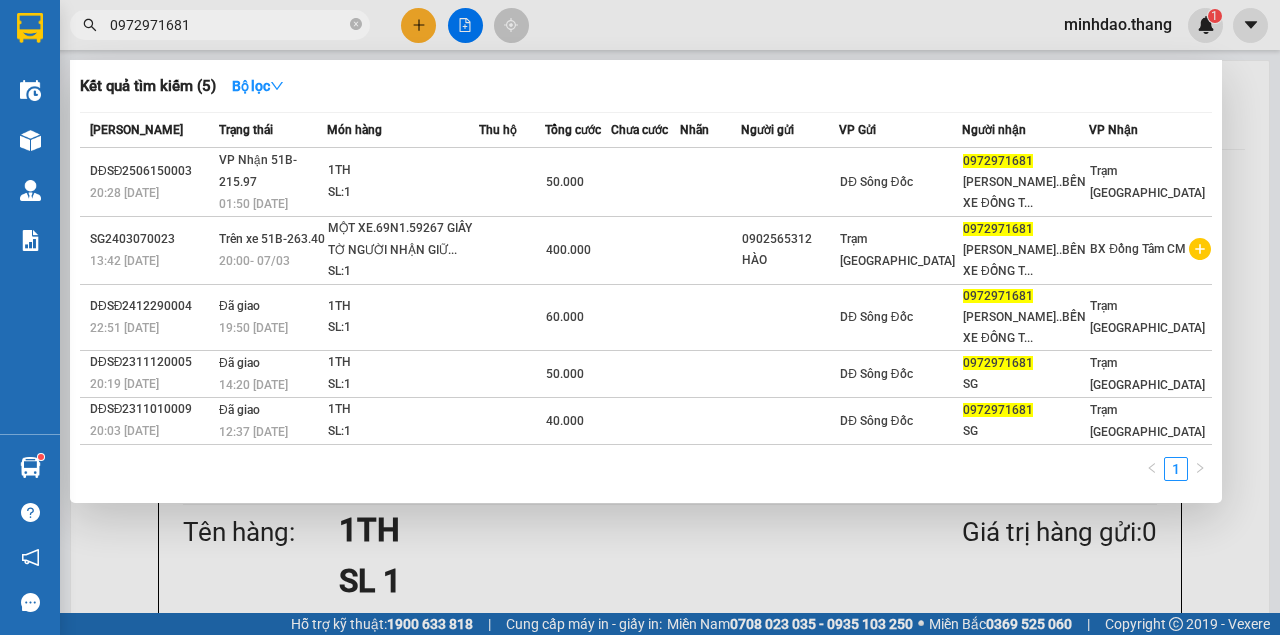 type on "0972971681" 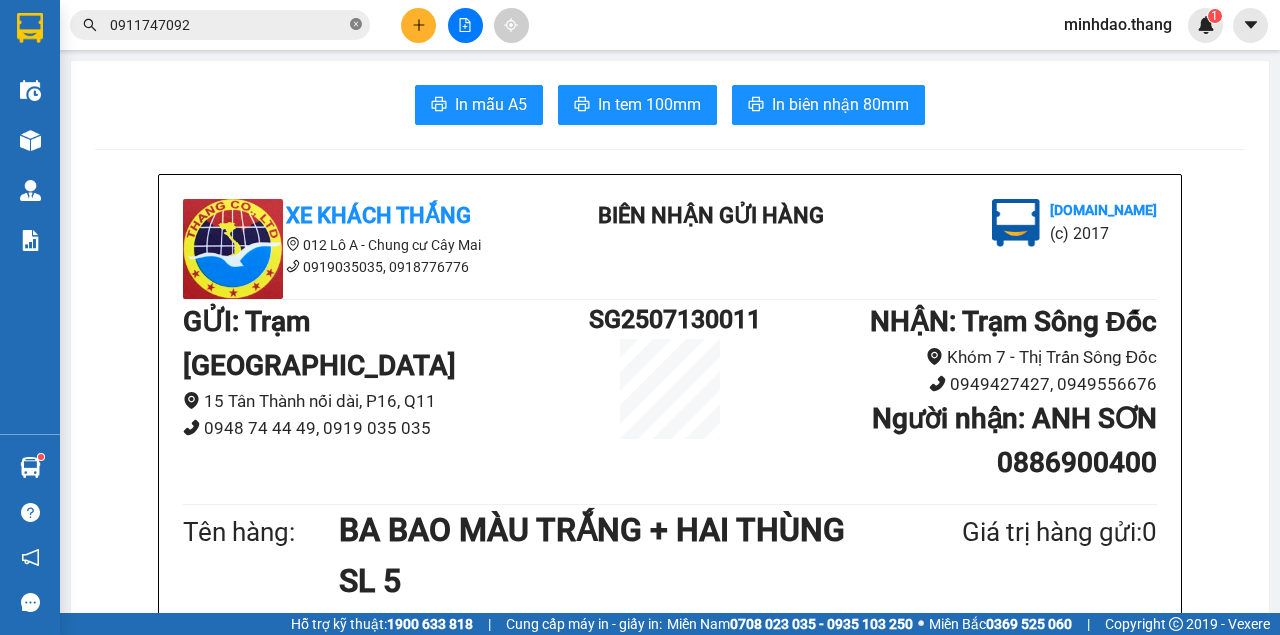 scroll, scrollTop: 0, scrollLeft: 0, axis: both 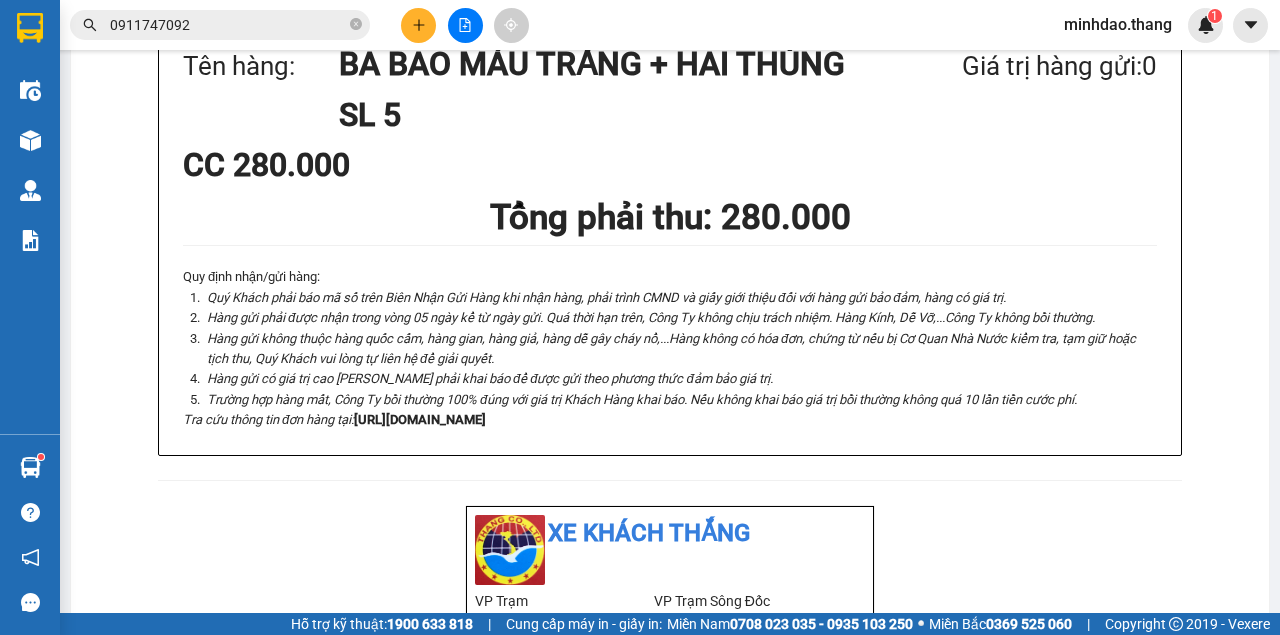 click 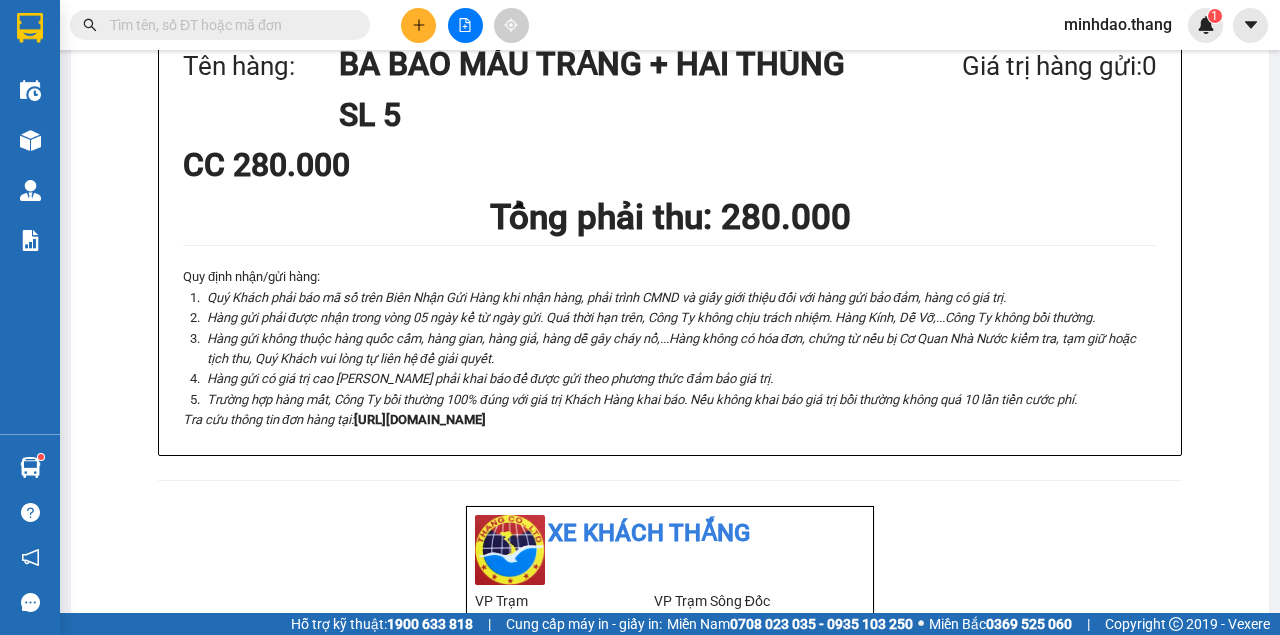 click at bounding box center [228, 25] 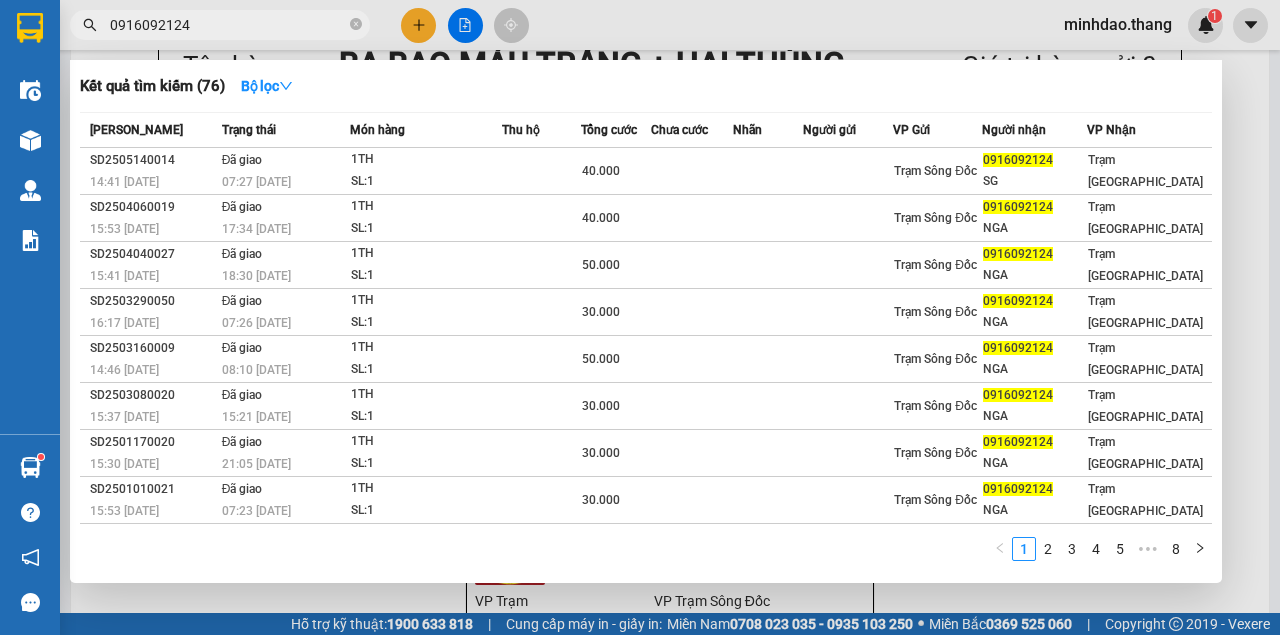 type on "0916092124" 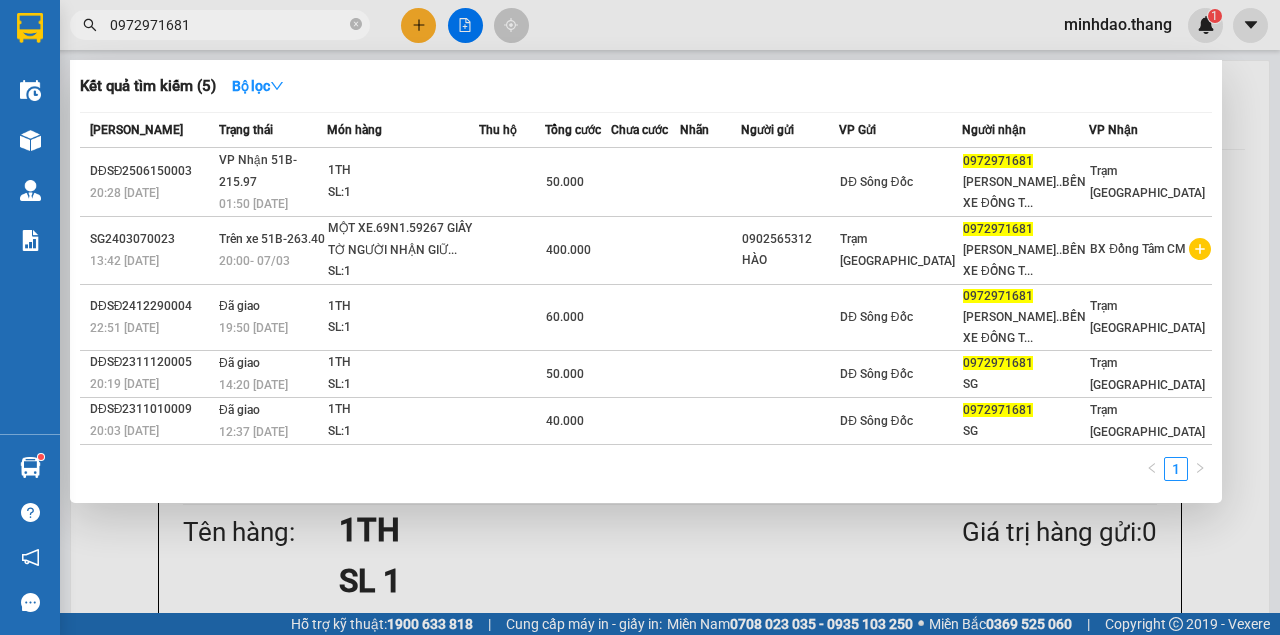 scroll, scrollTop: 0, scrollLeft: 0, axis: both 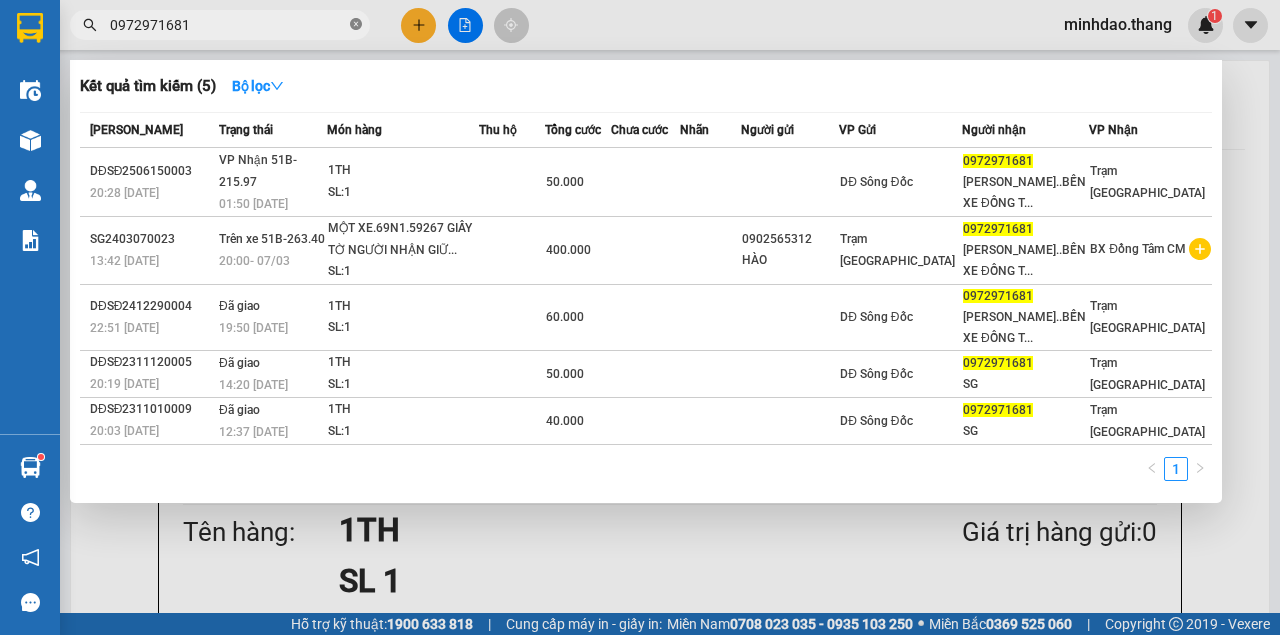 click 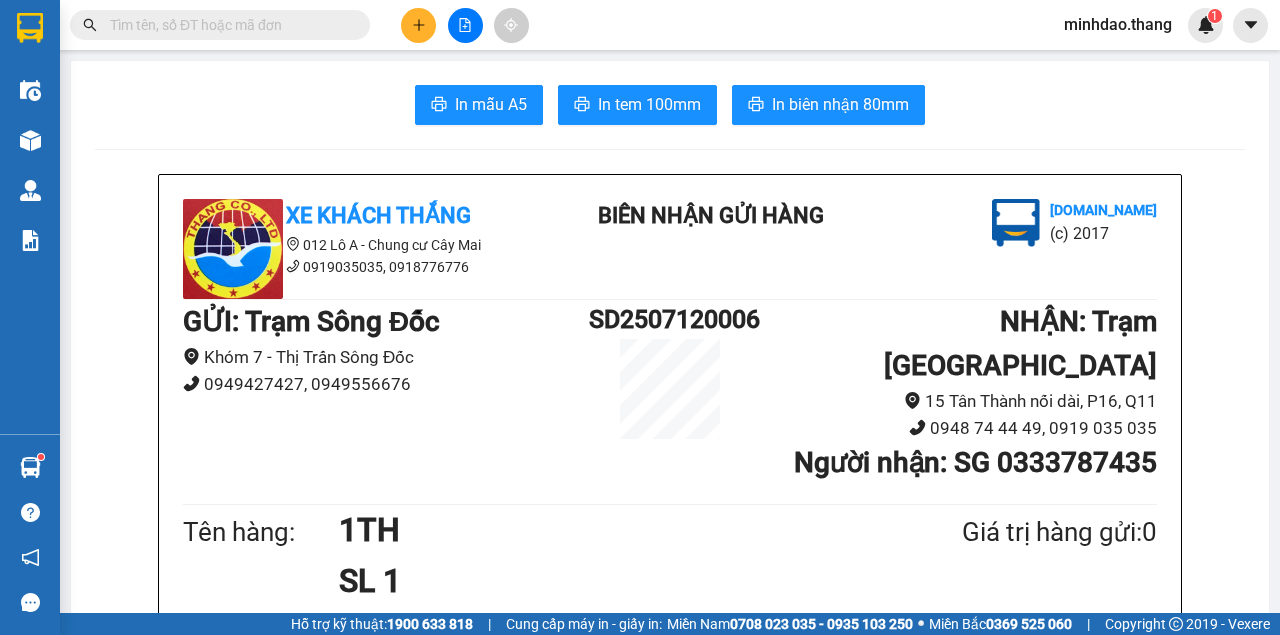 click at bounding box center (228, 25) 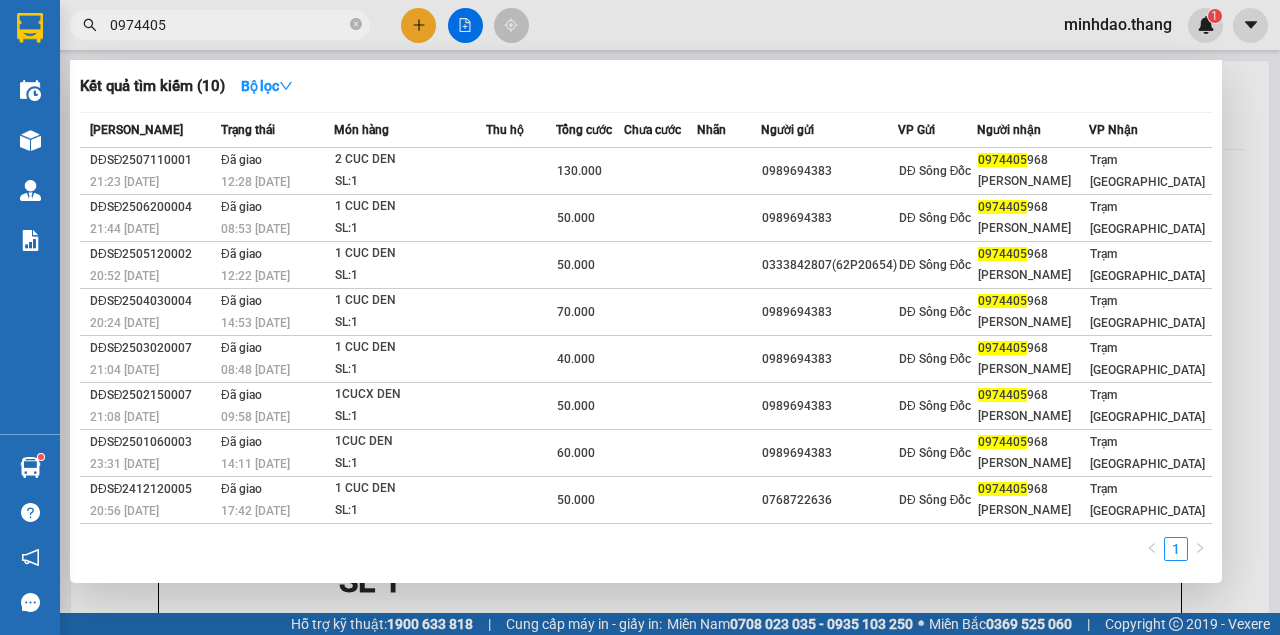 type on "0974405" 